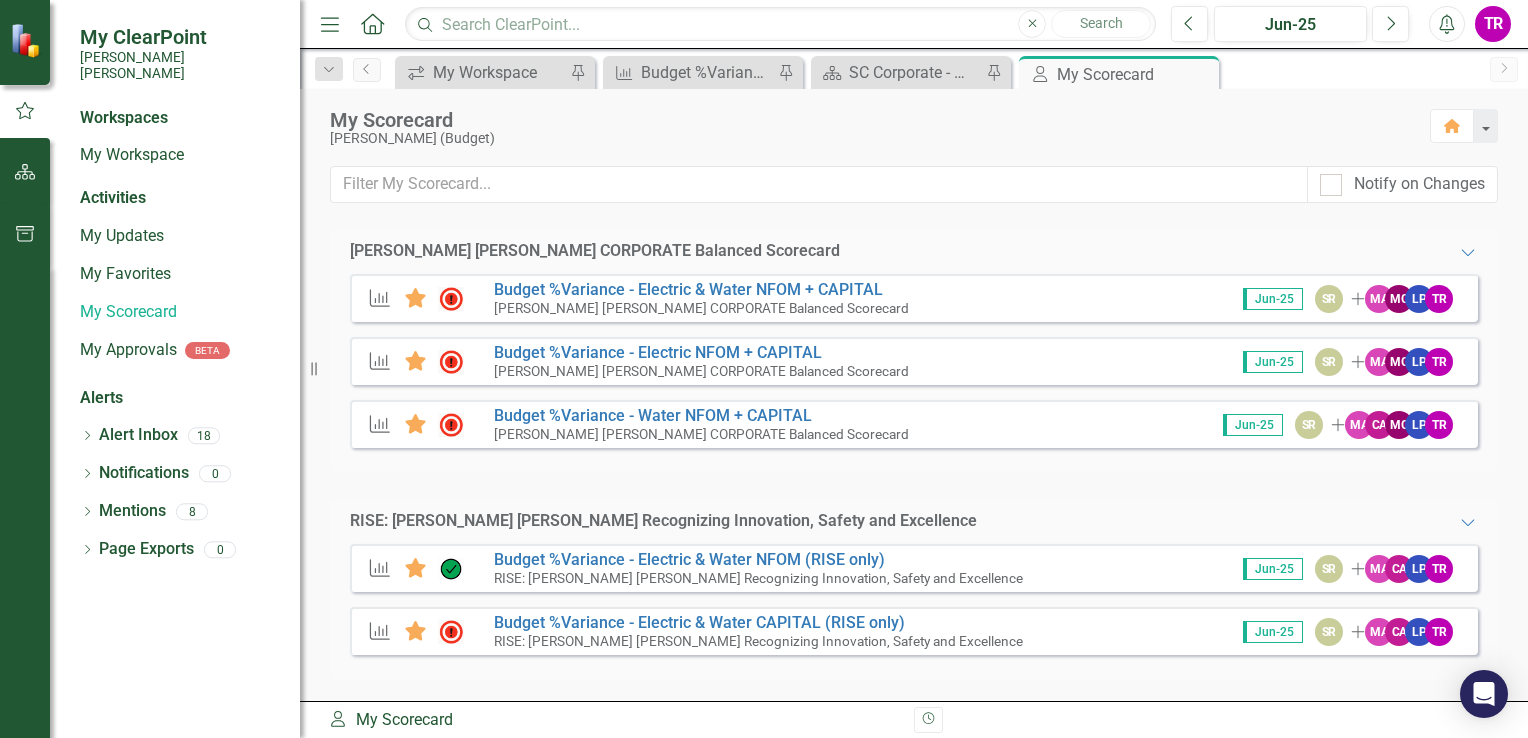 scroll, scrollTop: 0, scrollLeft: 0, axis: both 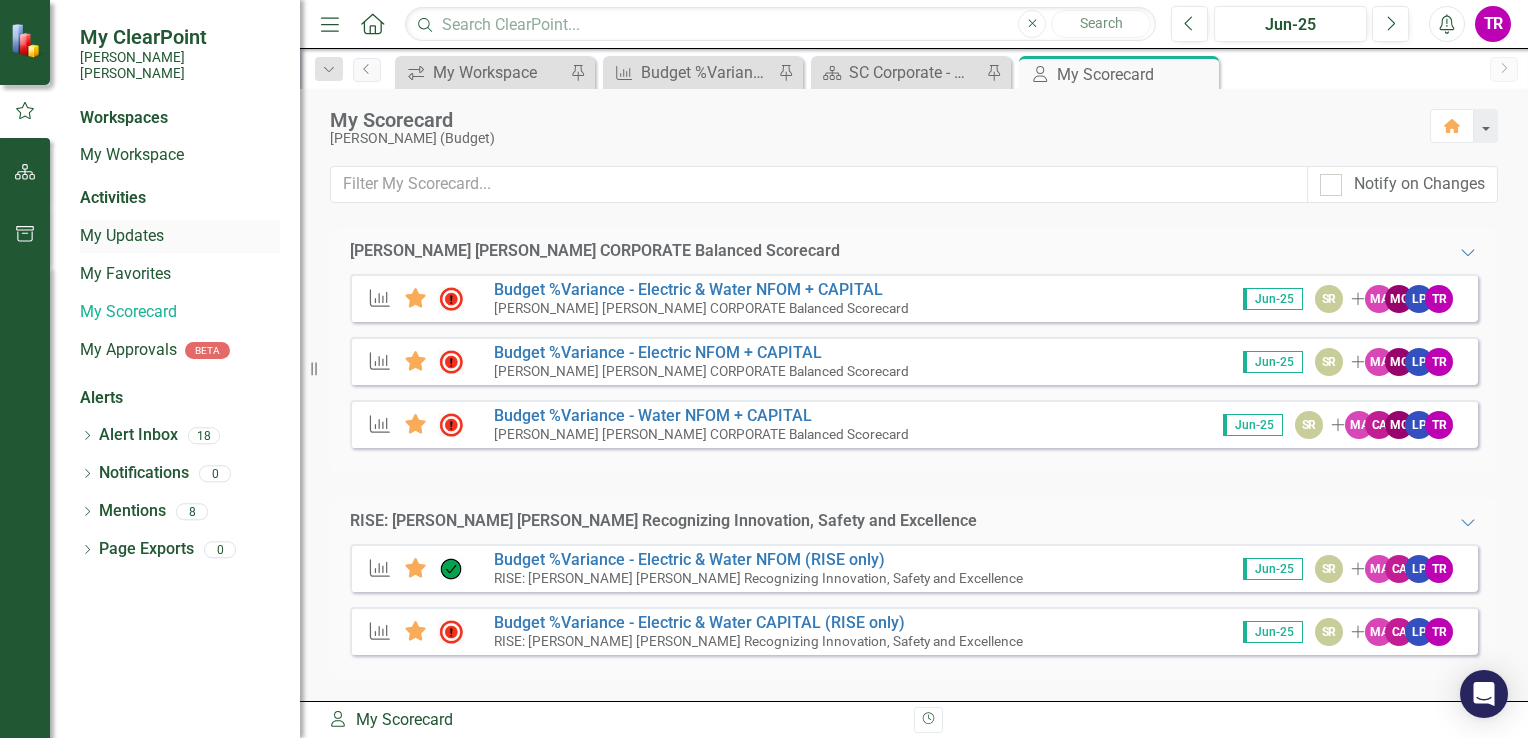 click on "My Updates" at bounding box center (180, 236) 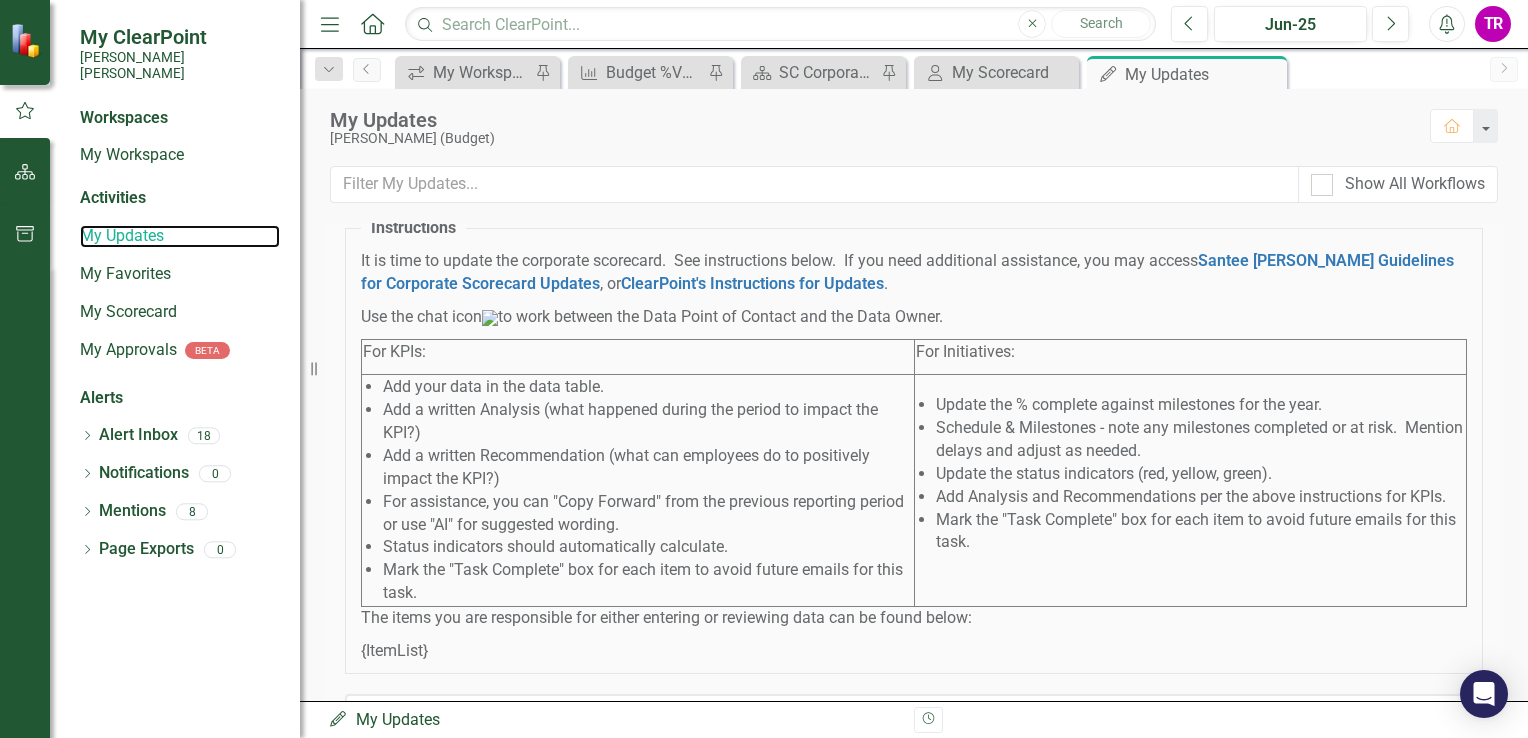 scroll, scrollTop: 0, scrollLeft: 0, axis: both 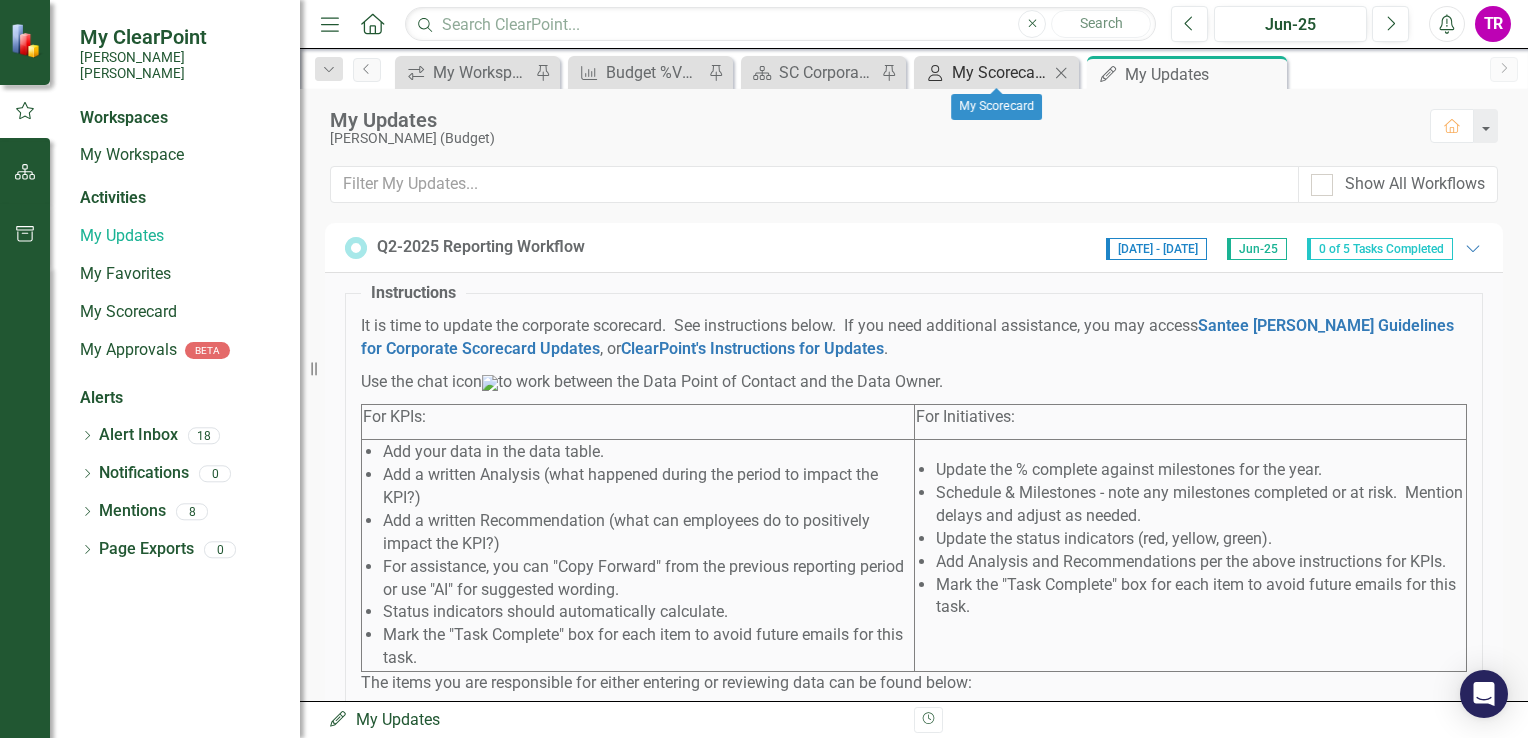 click on "My Scorecard" at bounding box center [1000, 72] 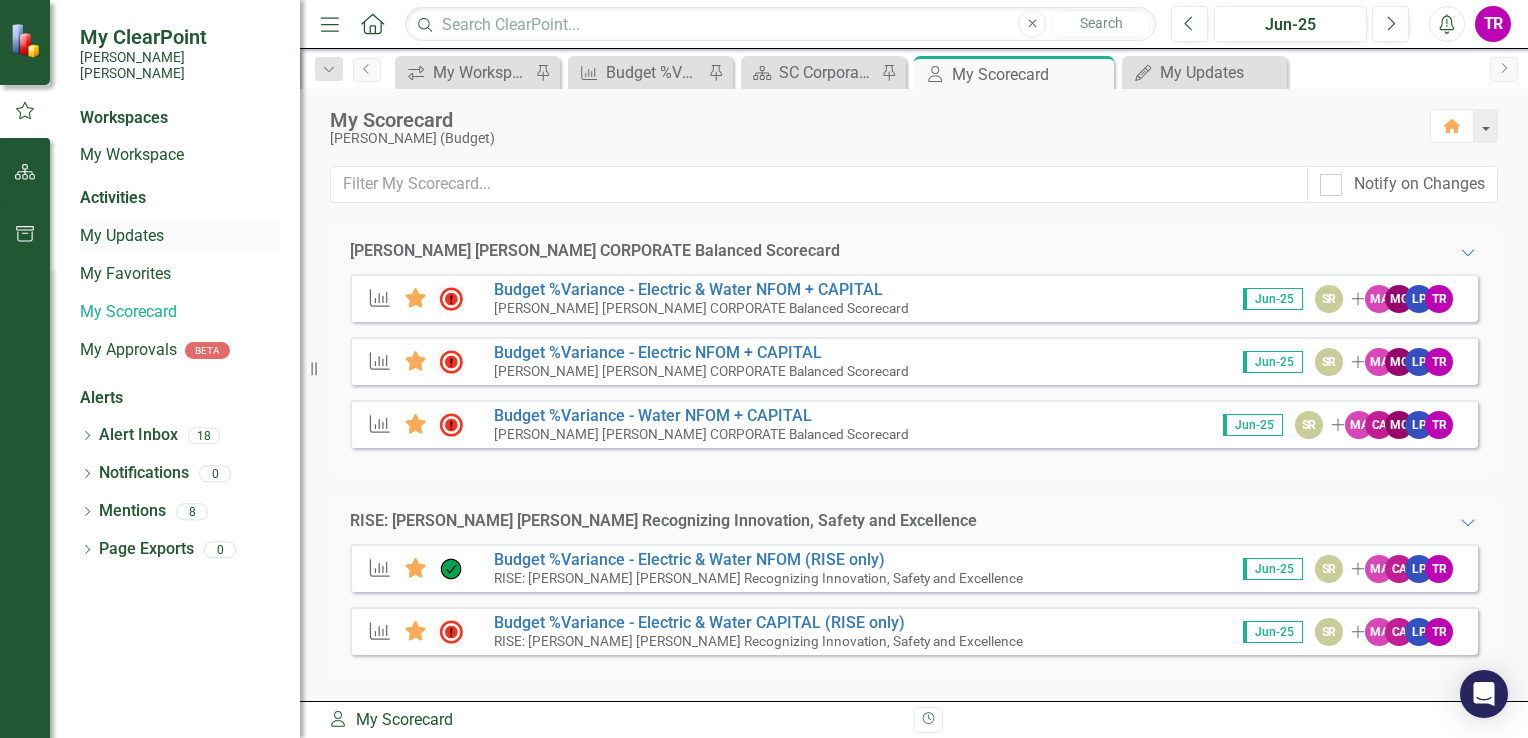click on "My Updates" at bounding box center (180, 236) 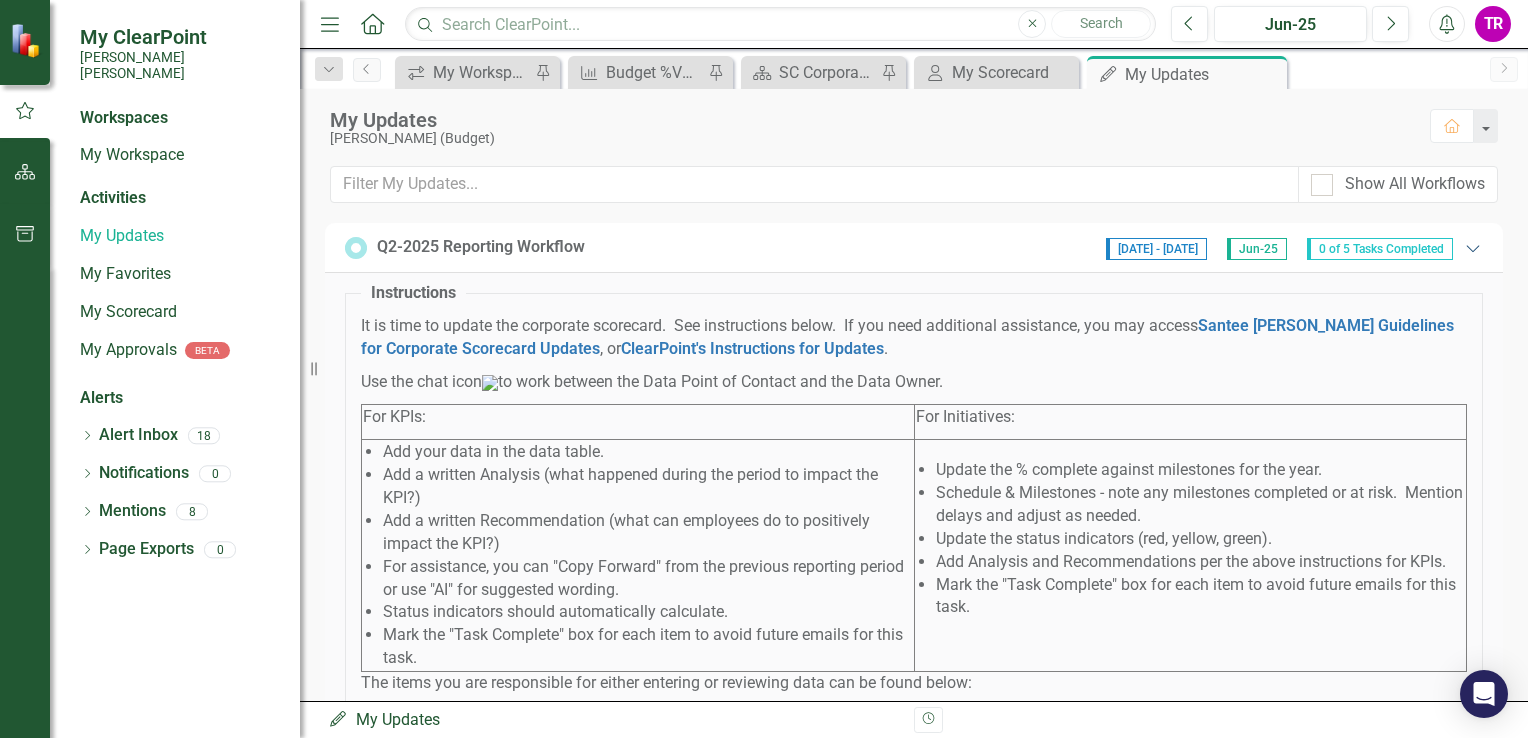 click on "Expanded" 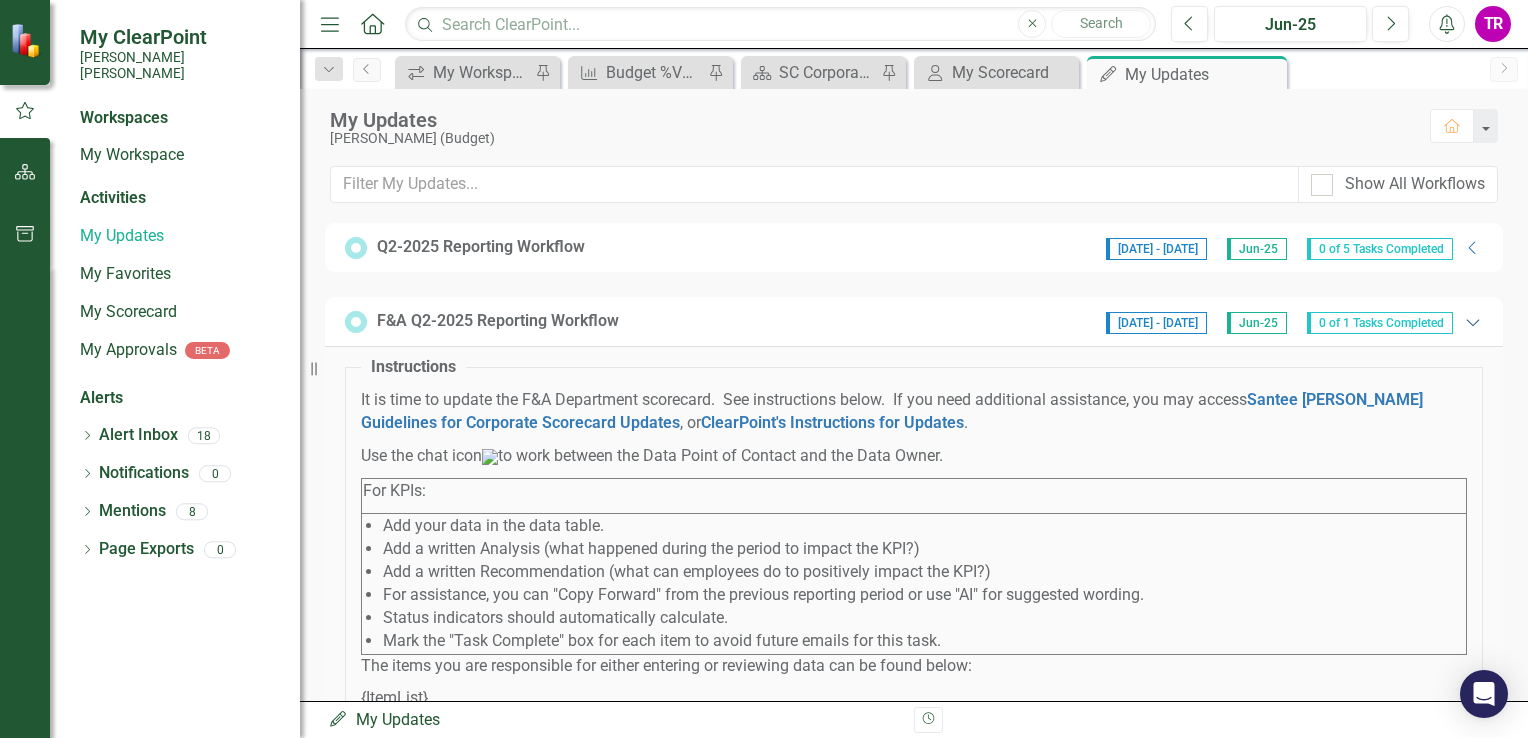 click on "Expanded" 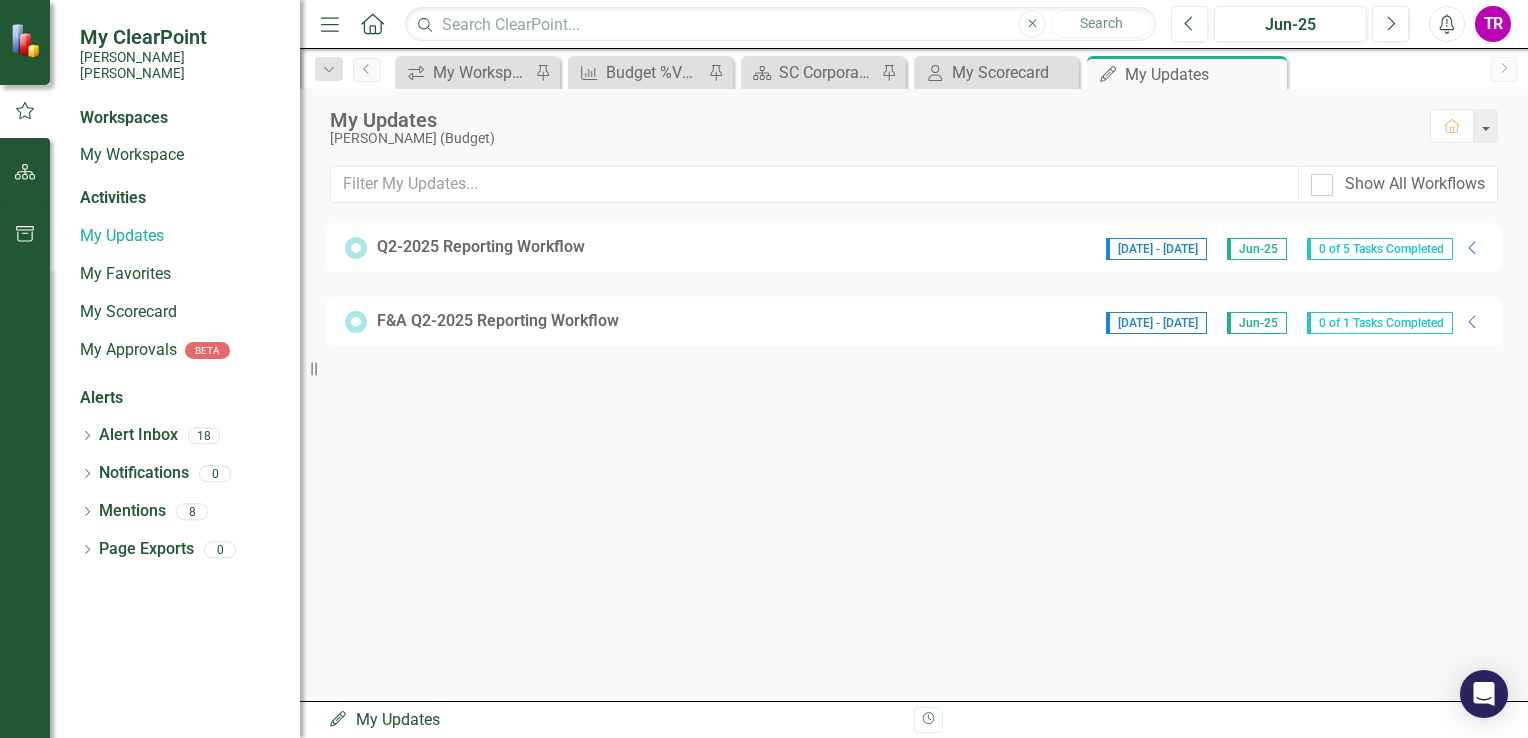 click on "Q2-2025 Reporting Workflow" at bounding box center (481, 247) 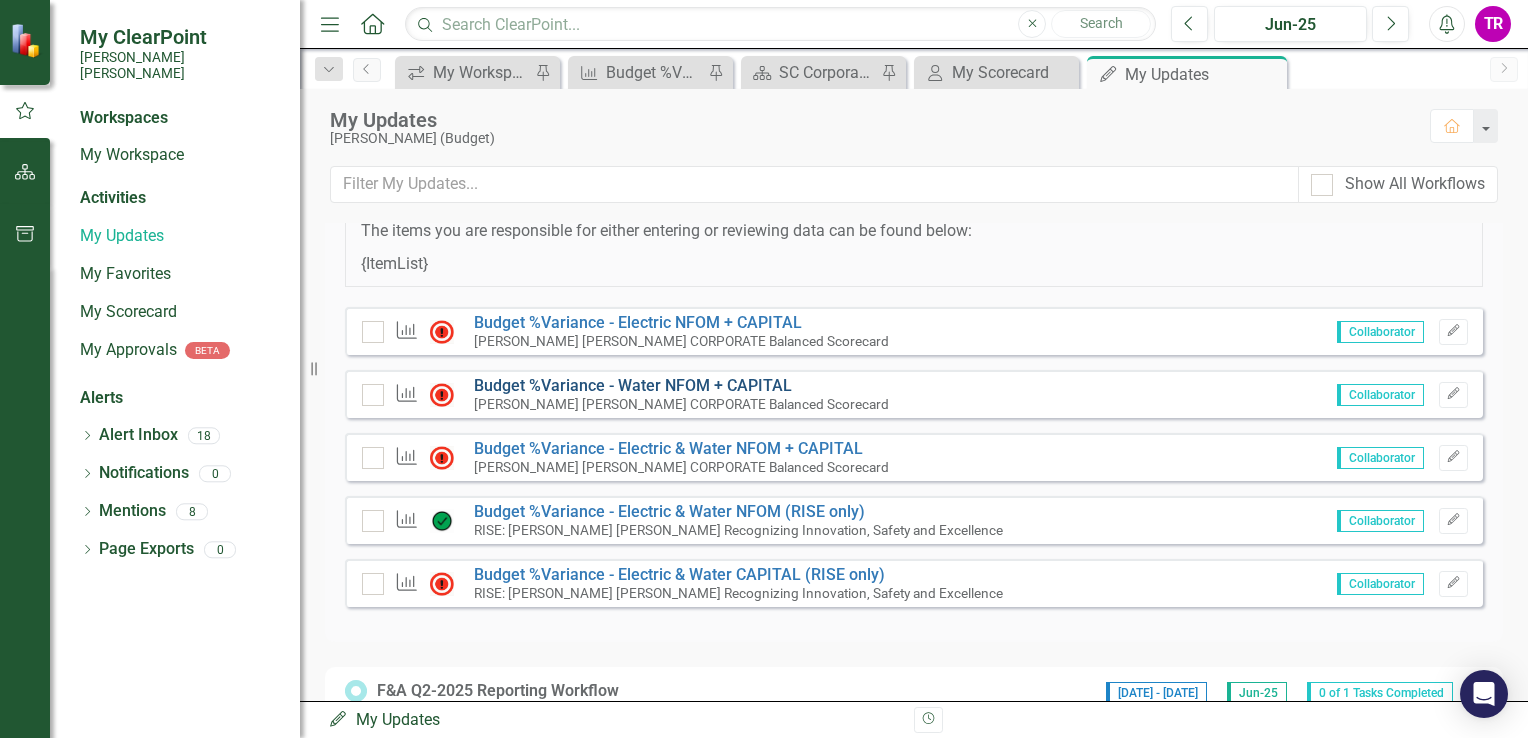 scroll, scrollTop: 406, scrollLeft: 0, axis: vertical 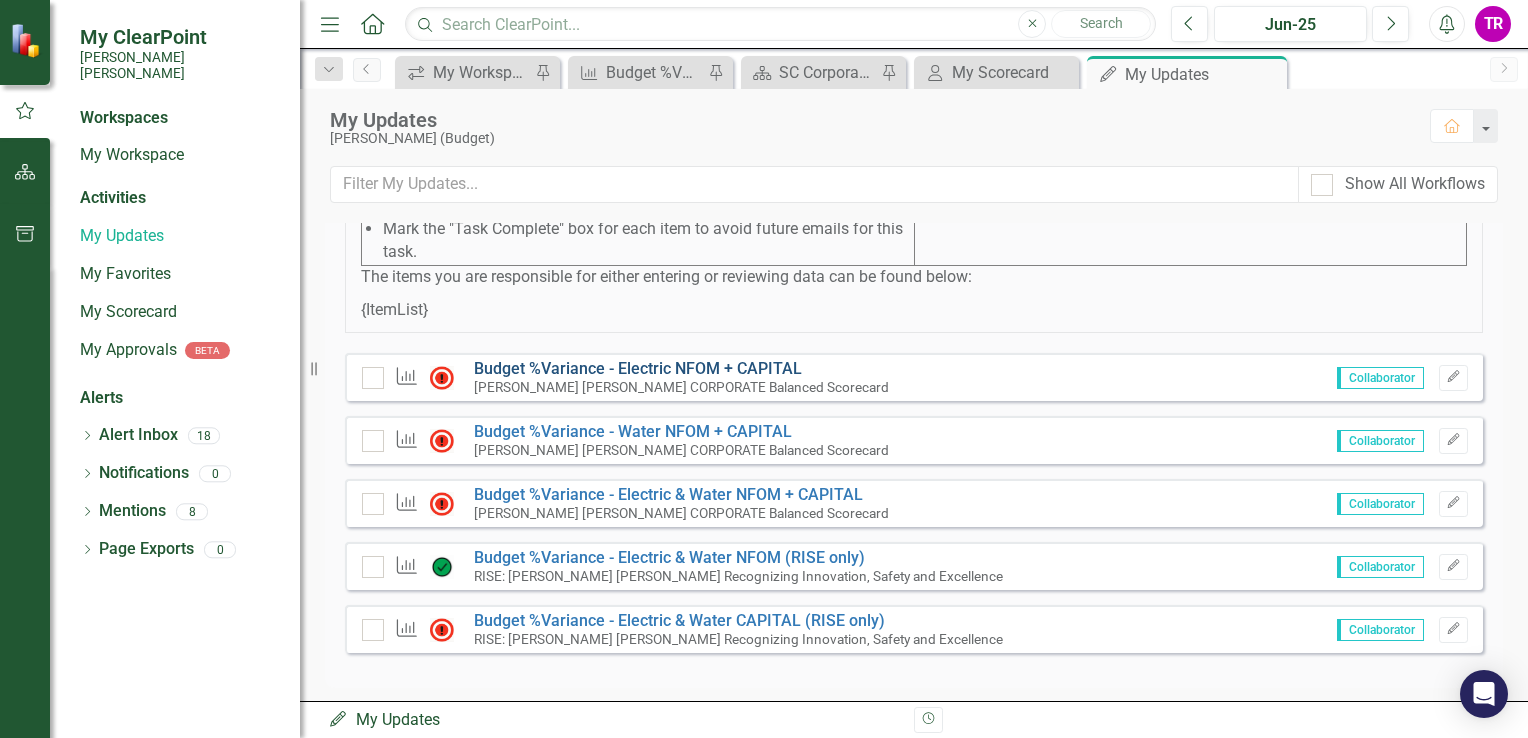 click on "Budget %Variance​ - Electric NFOM + CAPITAL" at bounding box center (638, 368) 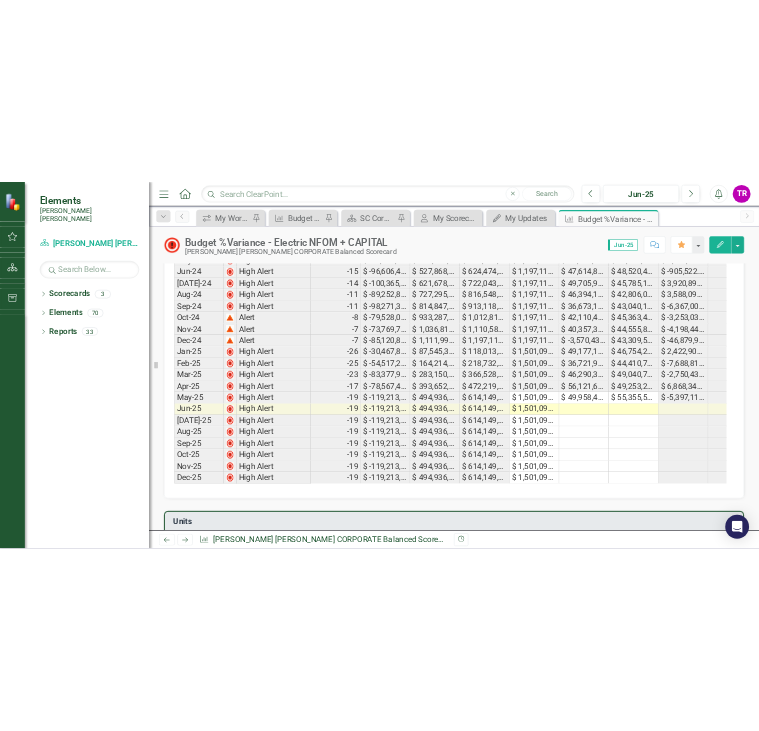 scroll, scrollTop: 700, scrollLeft: 0, axis: vertical 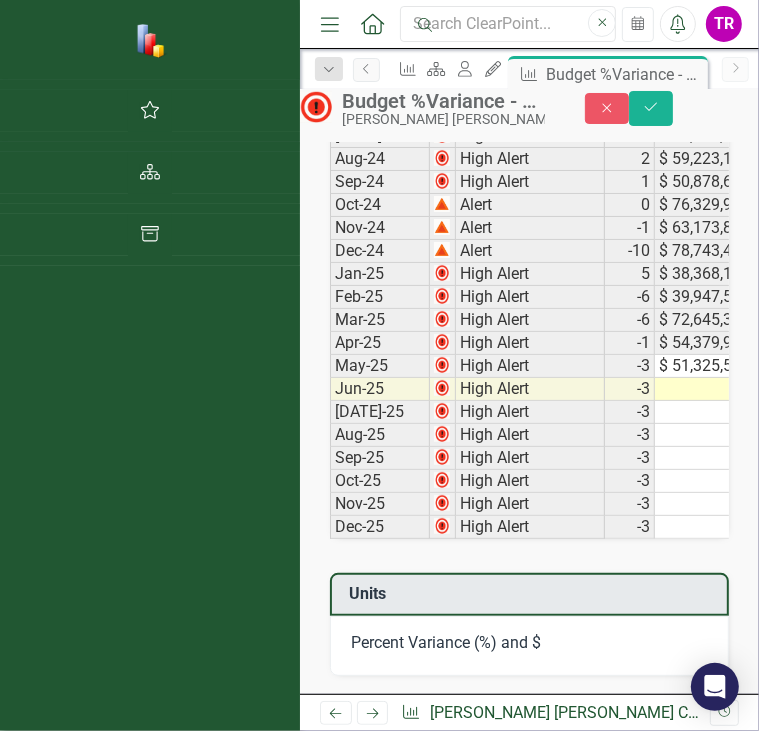 click on "Jun-25 High Alert -19 $ -119,213,637.00 $ 494,936,012.00 $ 614,149,649.00 $ 1,501,092,702.00 $ 46,884,010.00 $ 48,224,943.00 $ 238,269,505.00 $ 244,814,620.00 $ -6,545,115.00 -3 $ 256,666,507.00" at bounding box center (117, 389) 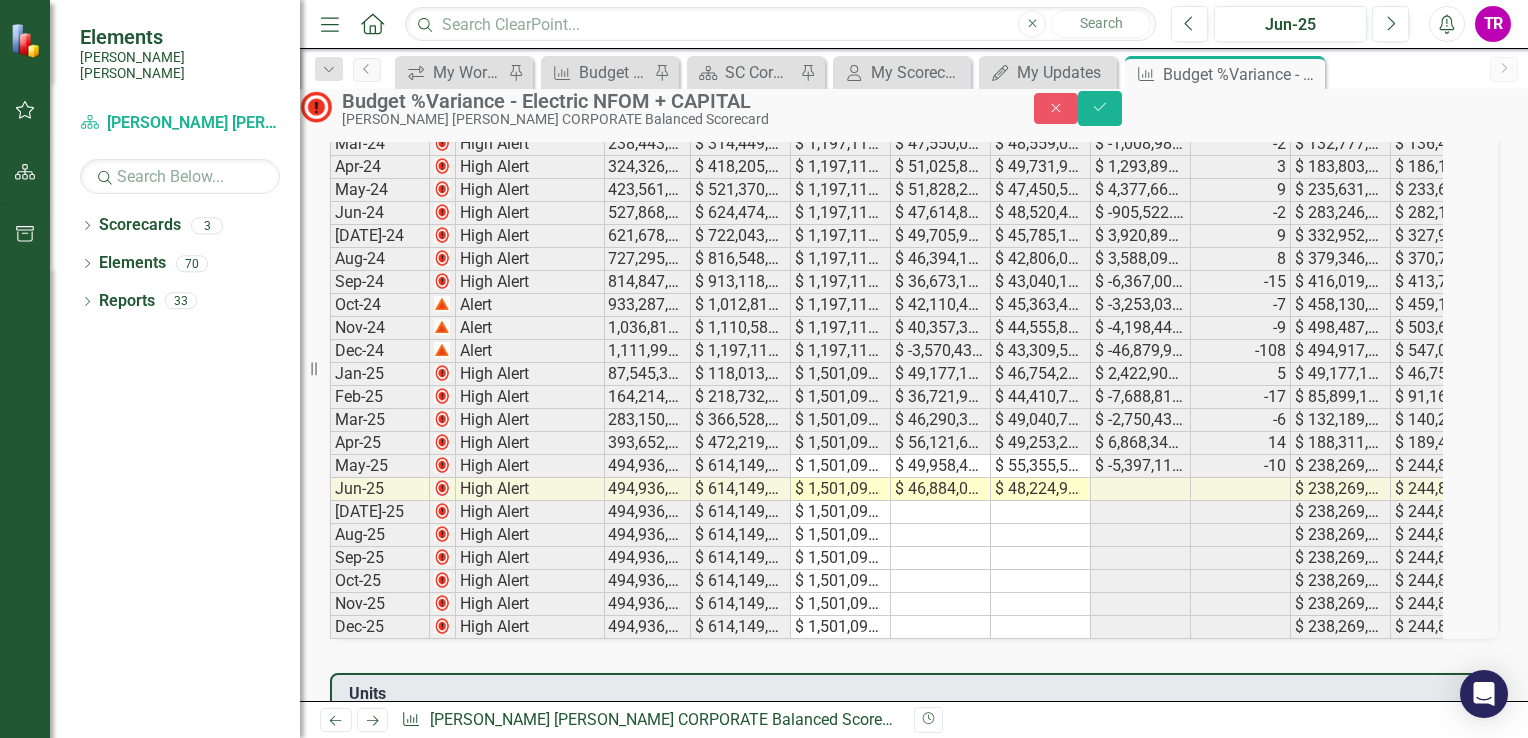 click on "$ 42,110,466.00" at bounding box center [941, 305] 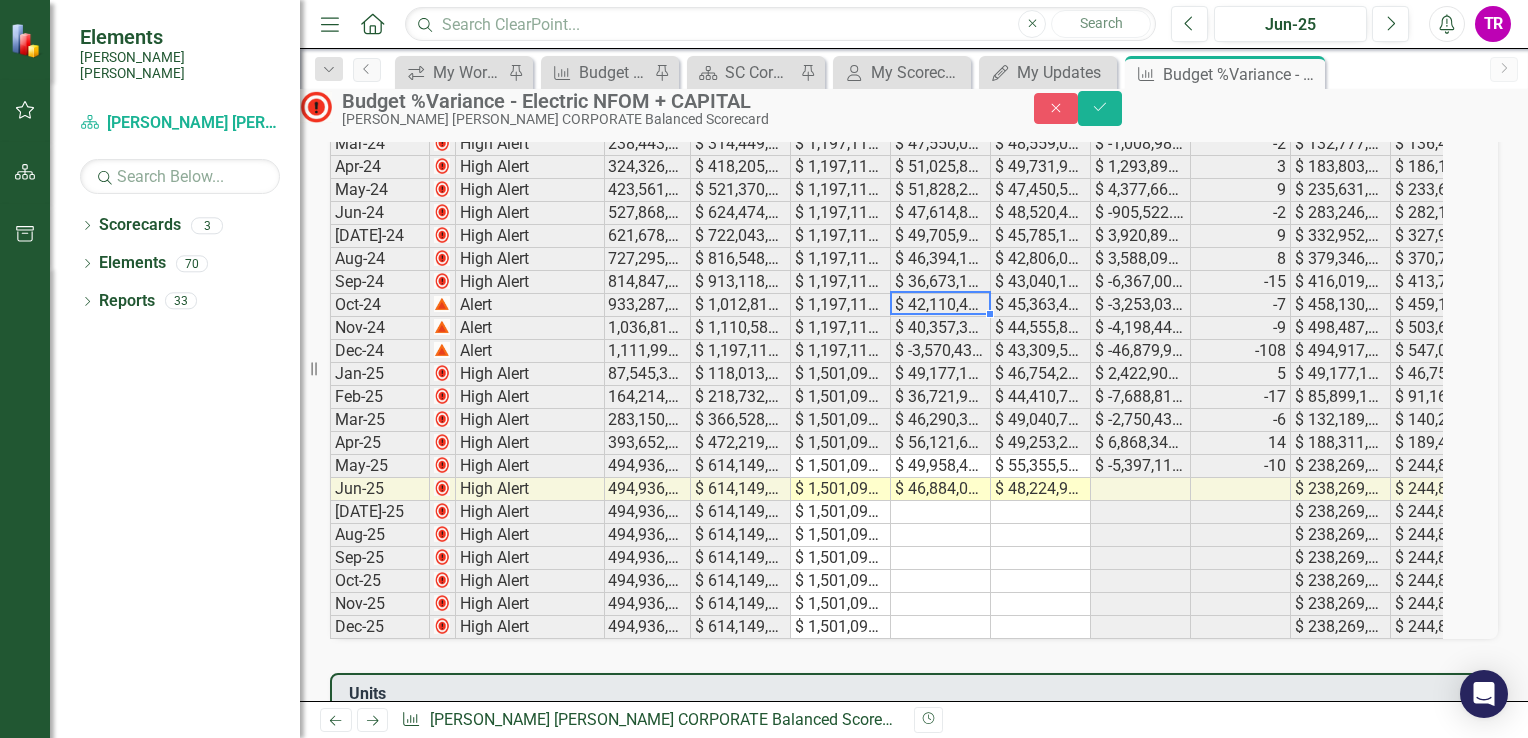 click on "$ 42,110,466.00" at bounding box center [941, 305] 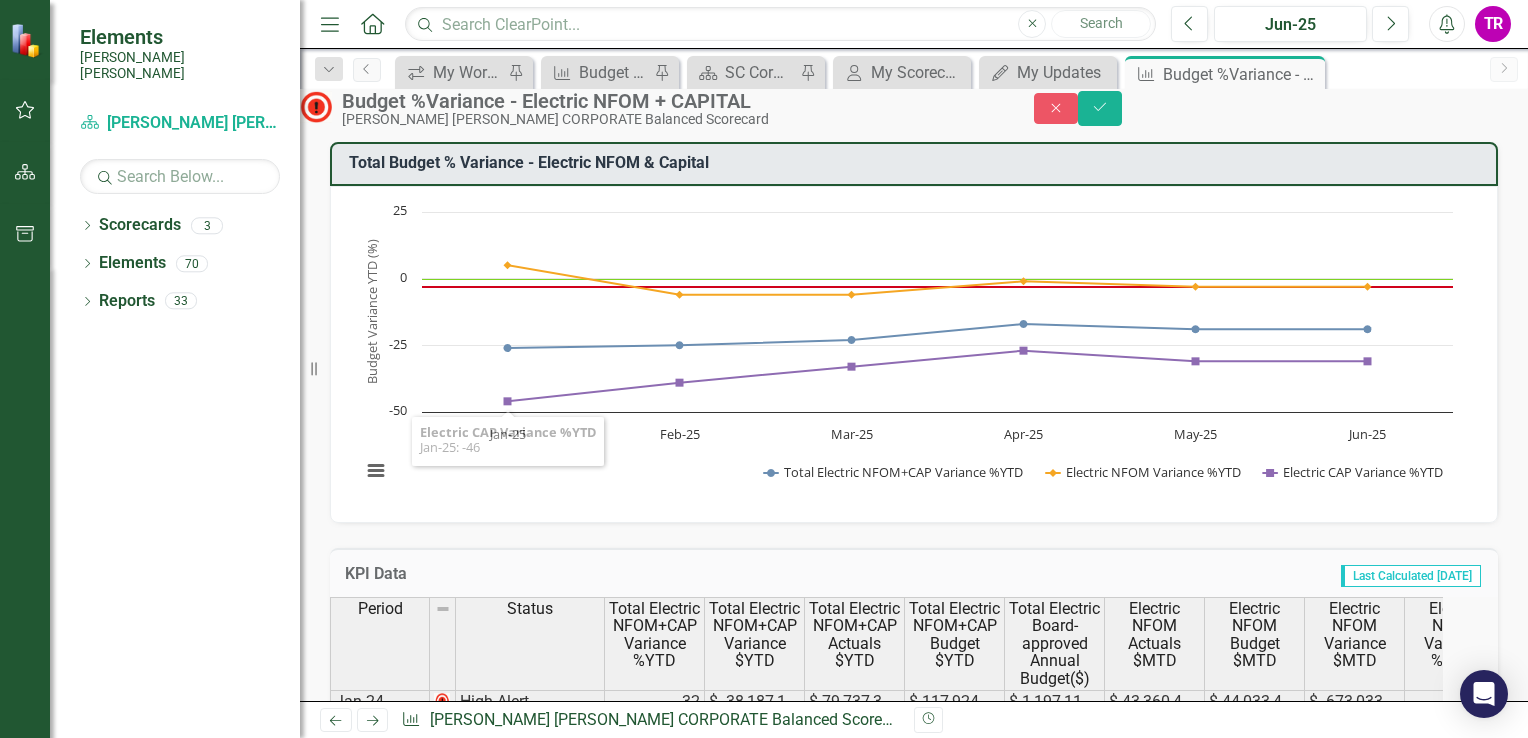 click on "KPI Data" at bounding box center [518, 574] 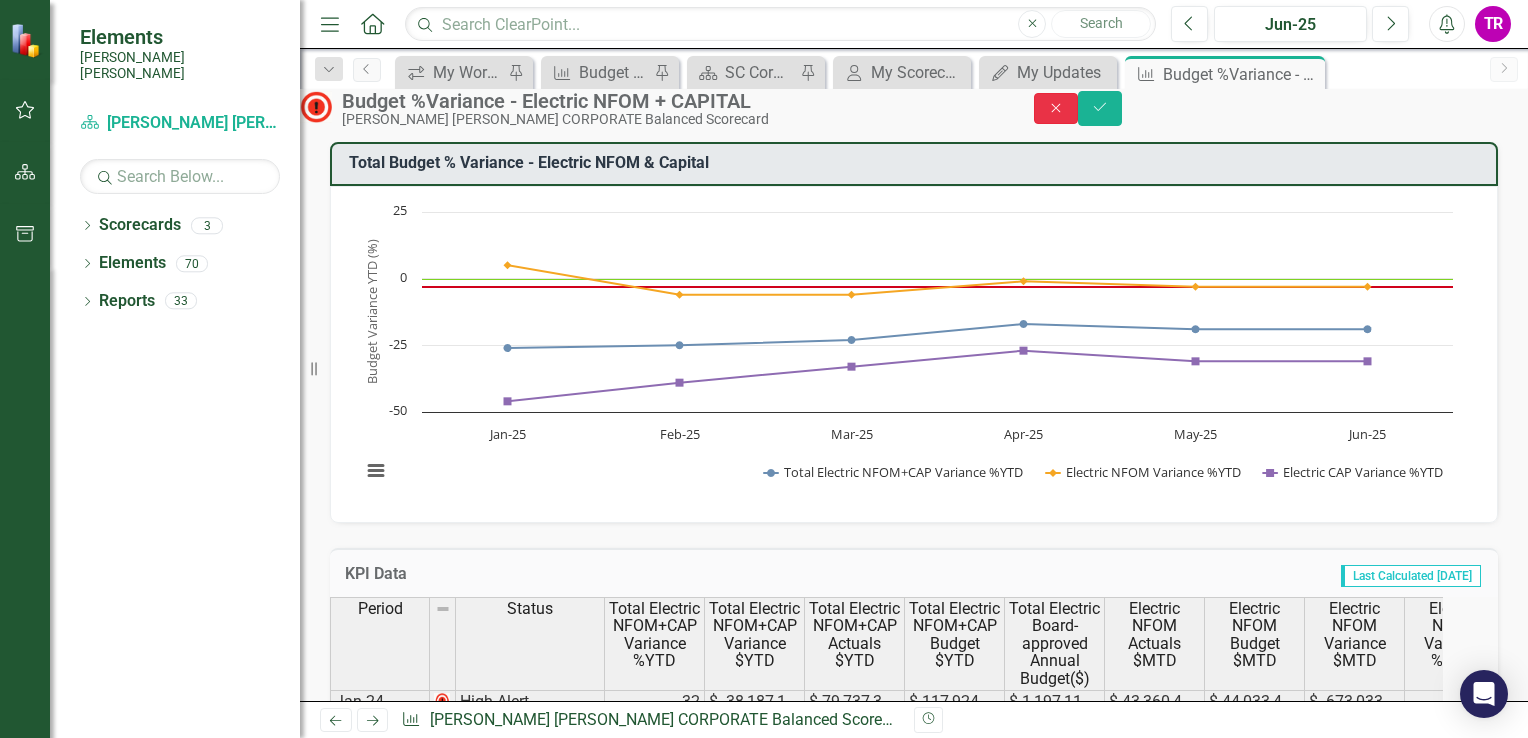 click on "Close" 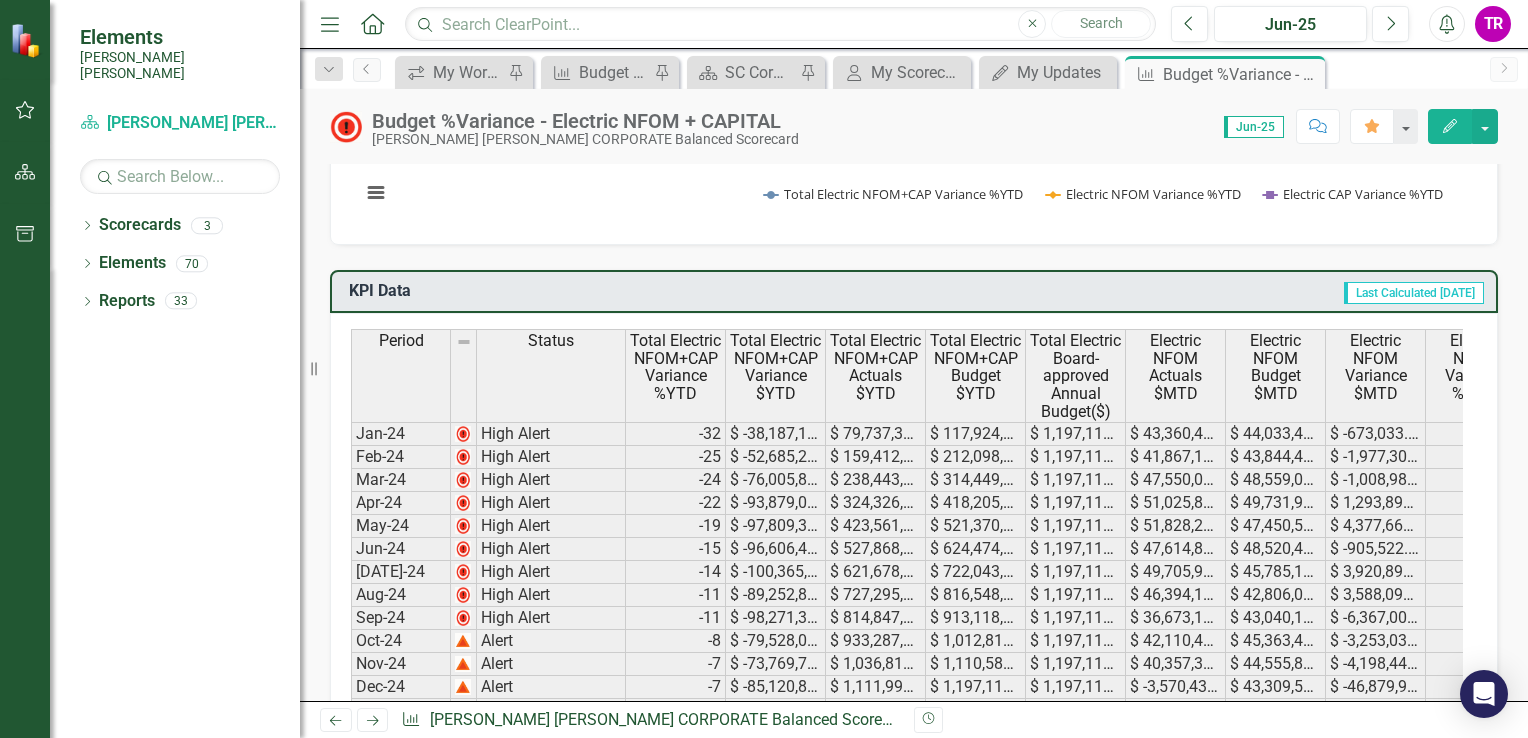 click on "KPI Data" at bounding box center (522, 291) 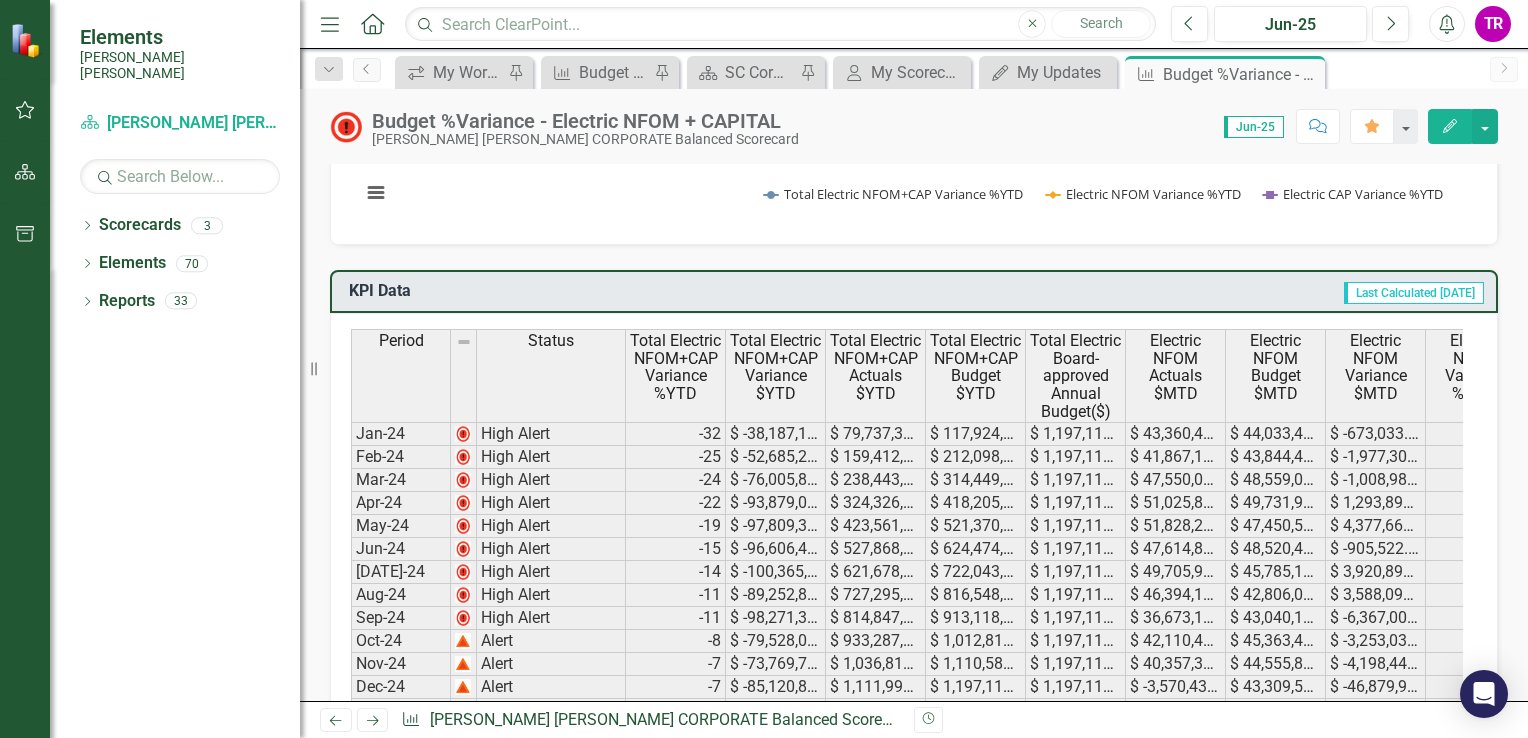 click on "KPI Data" at bounding box center [522, 291] 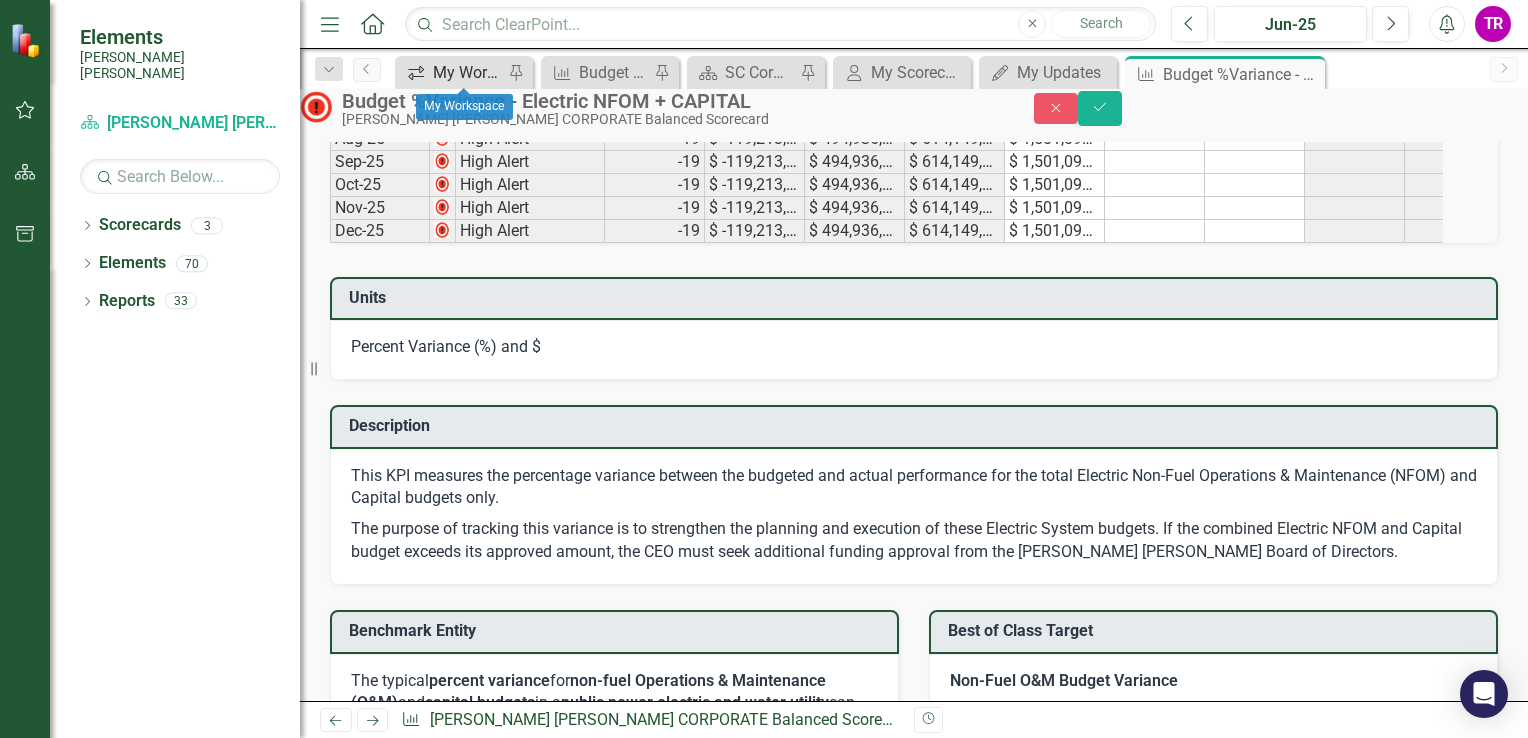 click on "My Workspace" at bounding box center (468, 72) 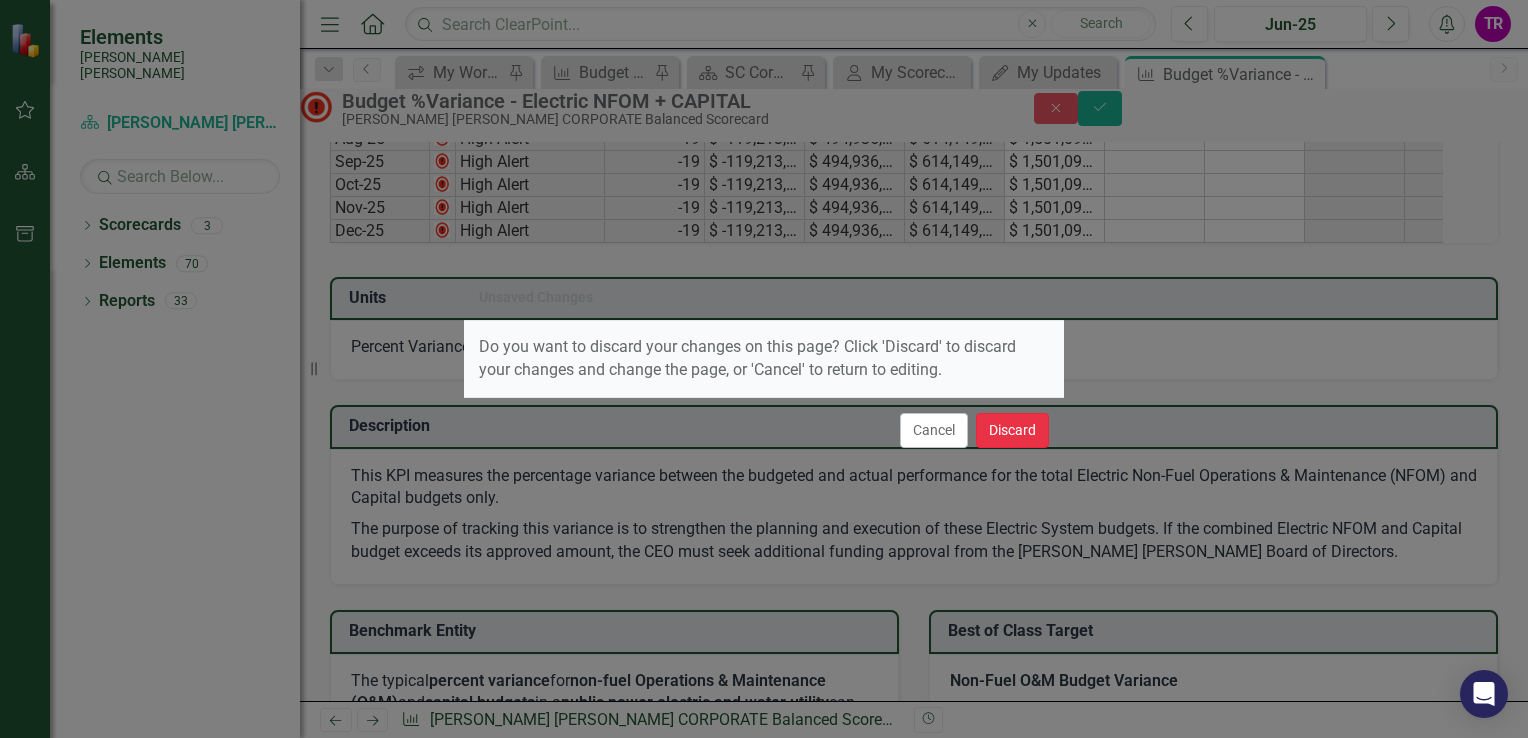 click on "Discard" at bounding box center [1012, 430] 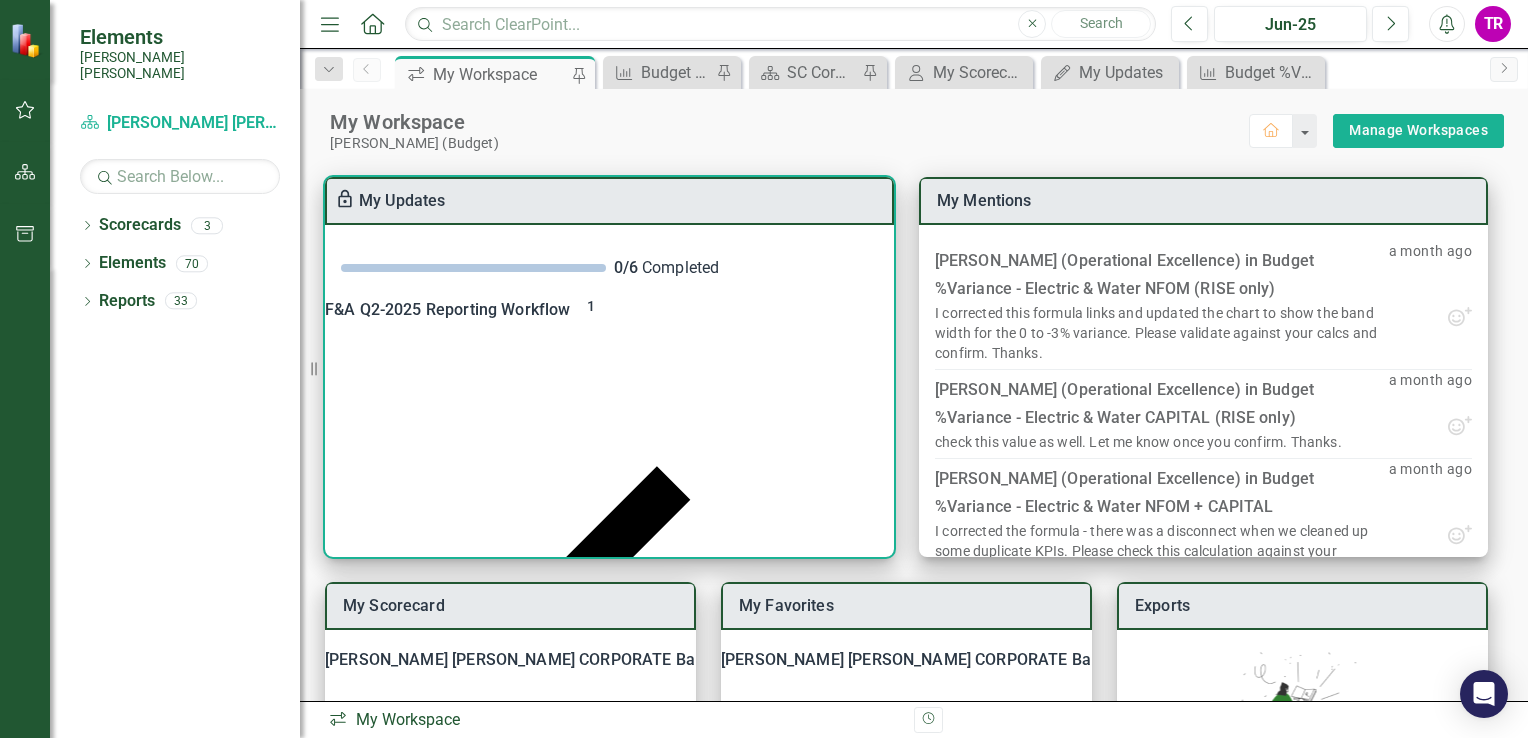 click 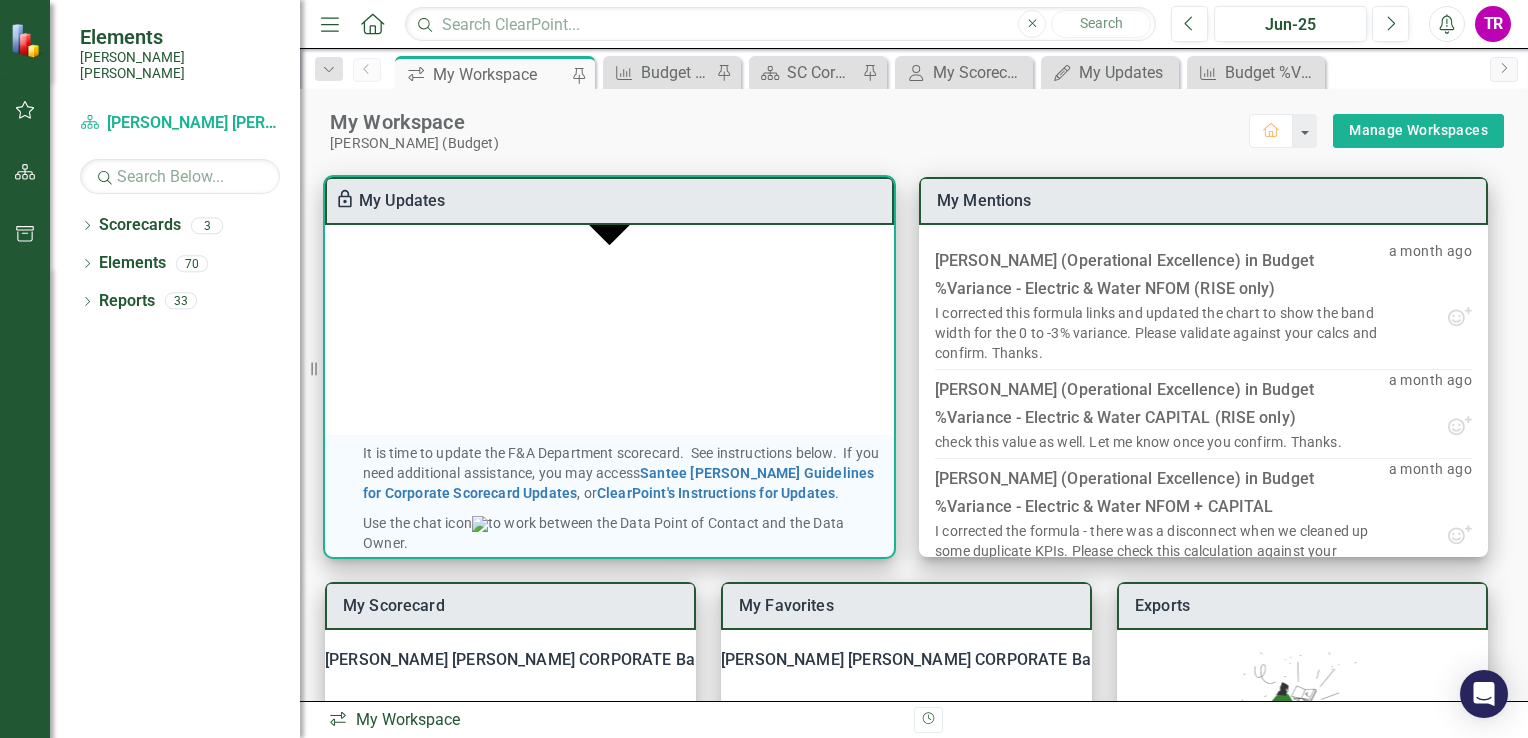 click on "Q2-2025 Reporting Workflow 5" at bounding box center [609, 939] 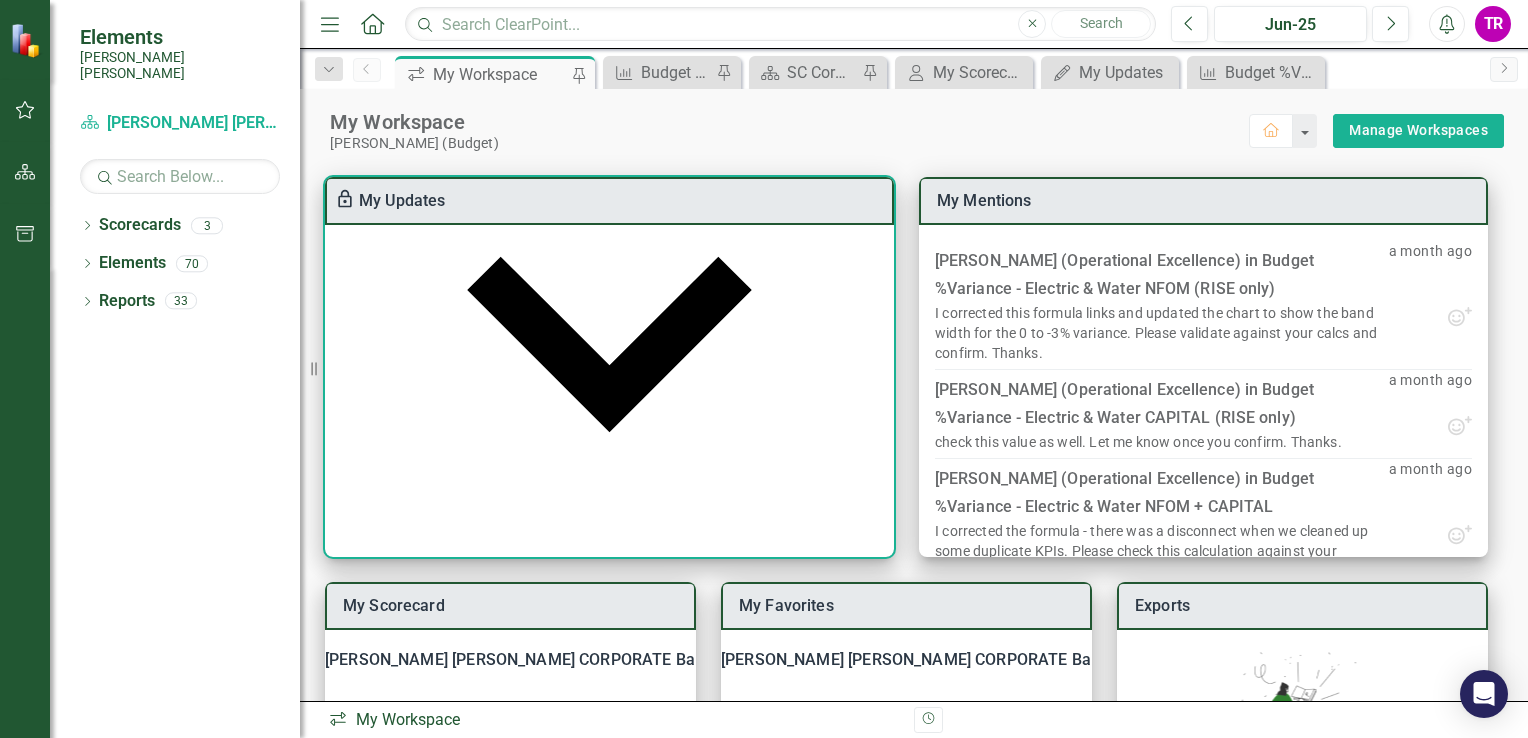 click on "Budget %Variance​ - Electric NFOM + CAPITAL" at bounding box center (597, 1162) 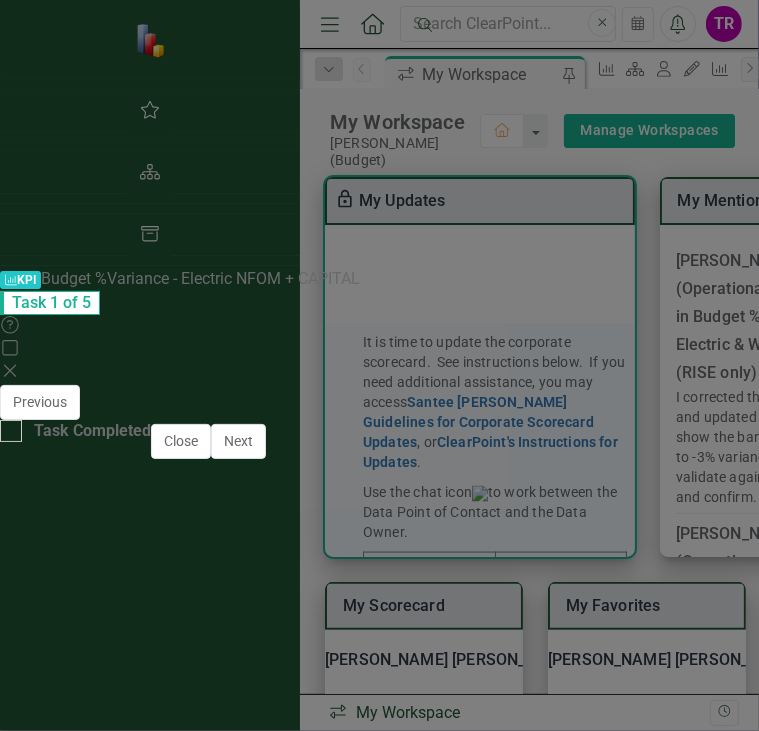 click at bounding box center [384, 620] 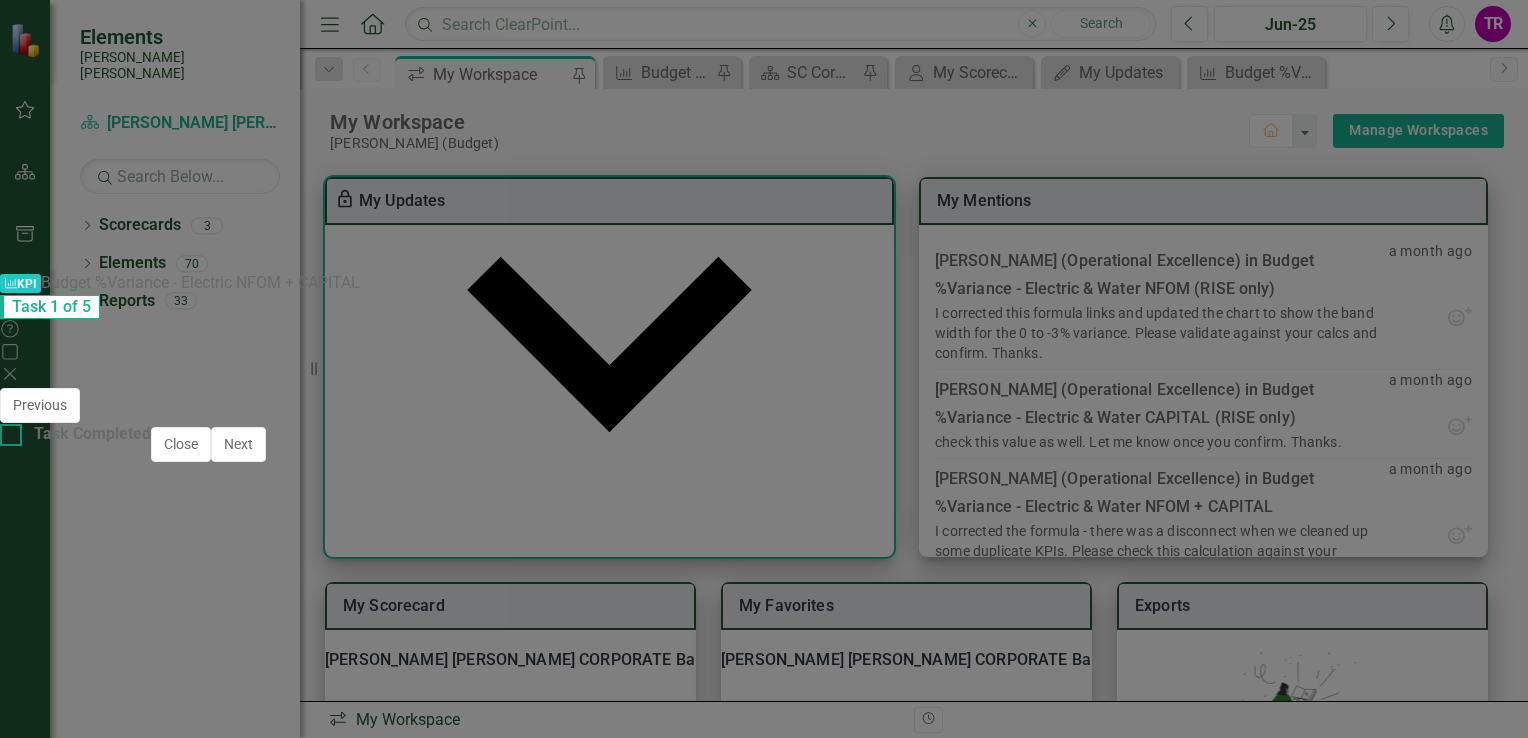 click at bounding box center [11, 435] 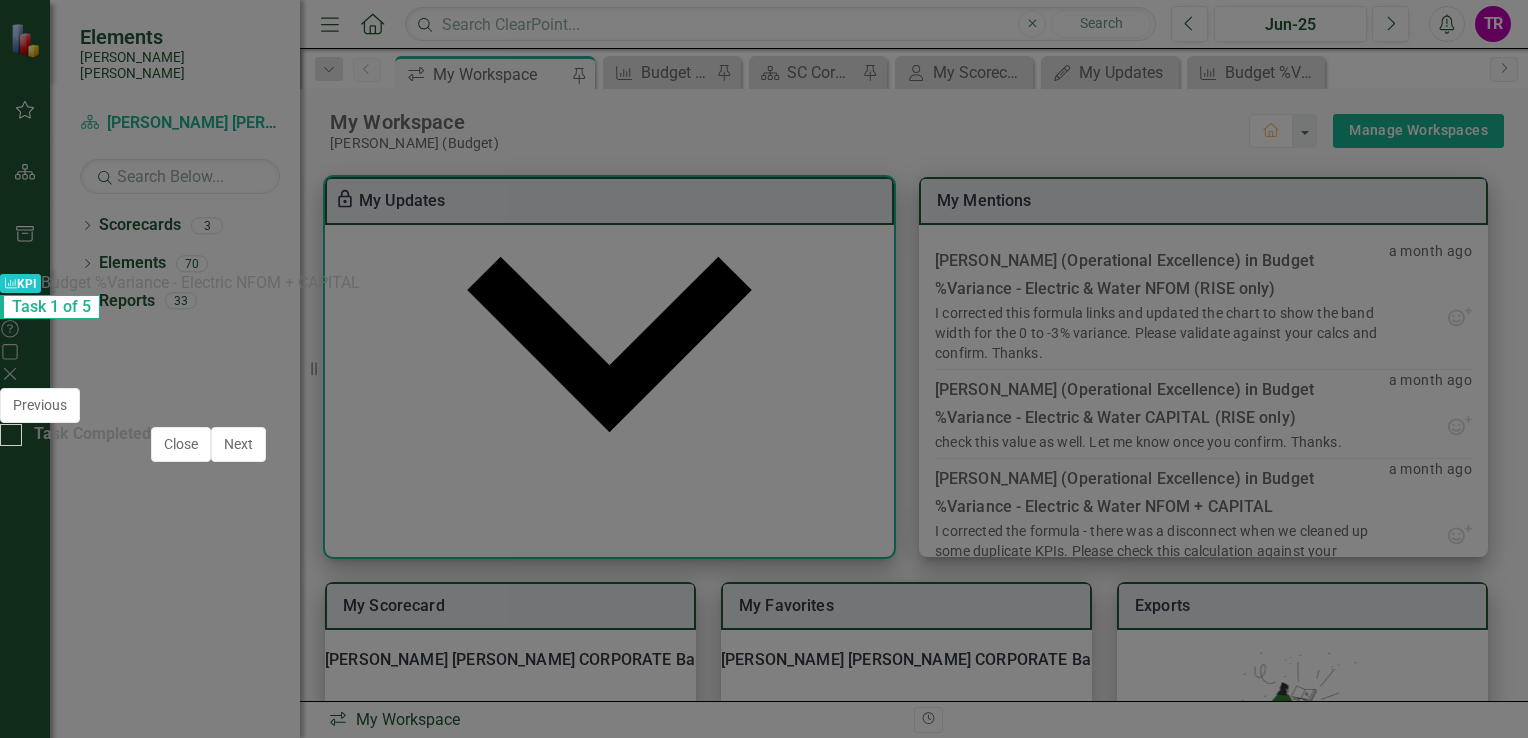 checkbox on "true" 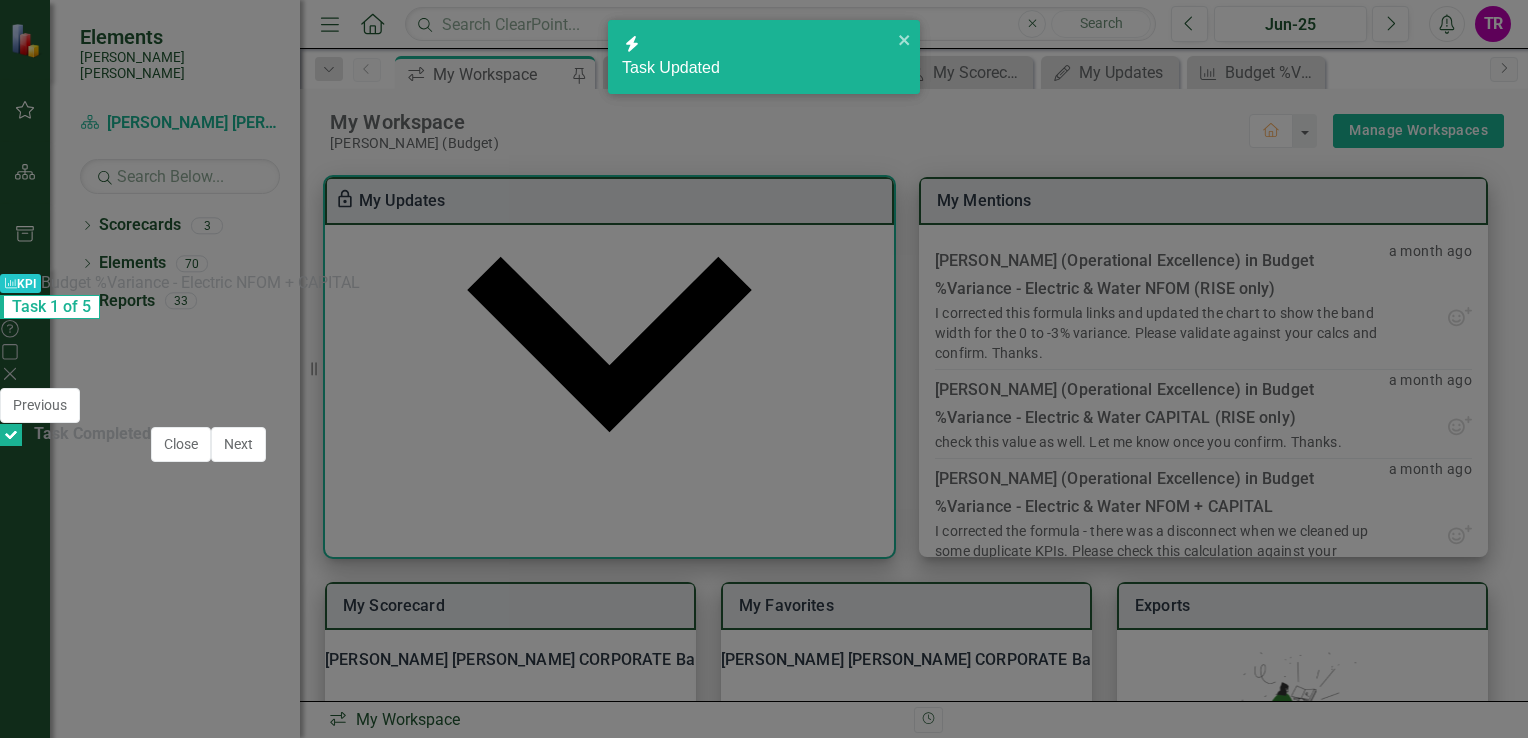 checkbox on "true" 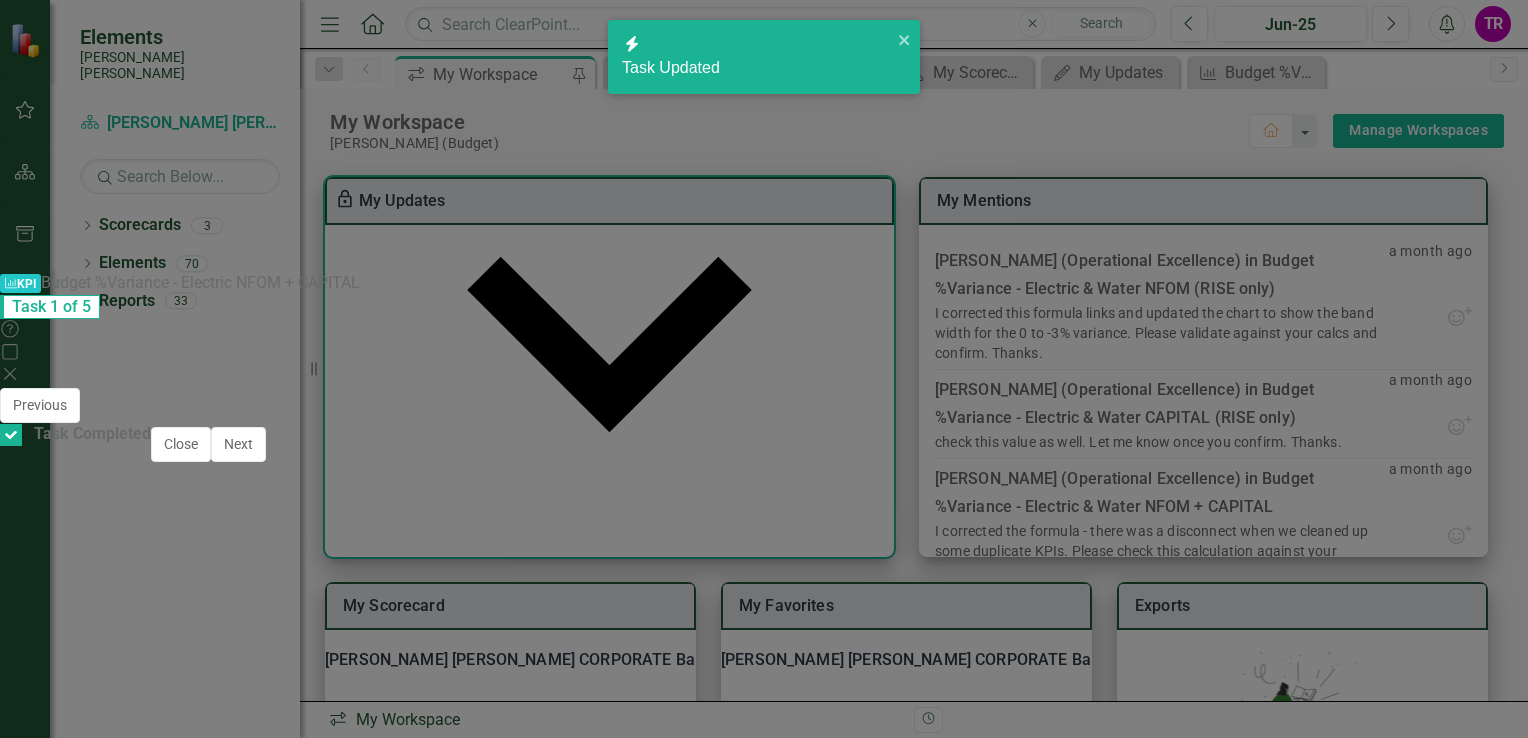 click on "Save" 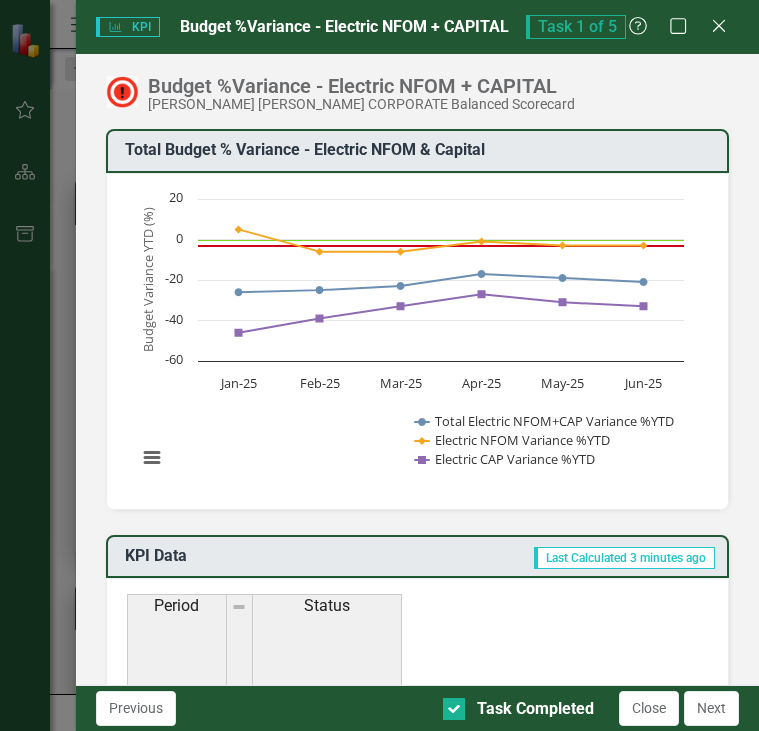 scroll, scrollTop: 0, scrollLeft: 0, axis: both 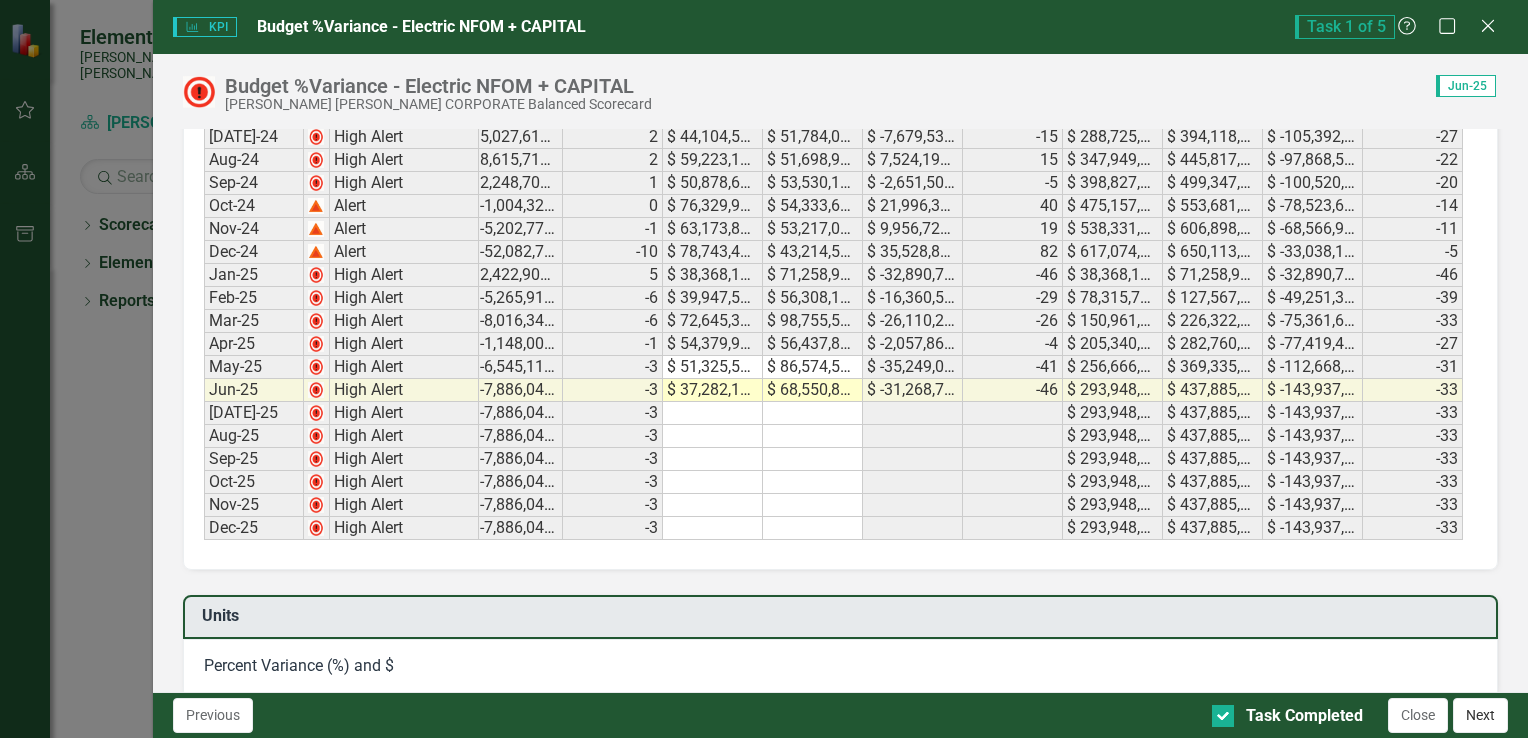click on "Next" at bounding box center [1480, 715] 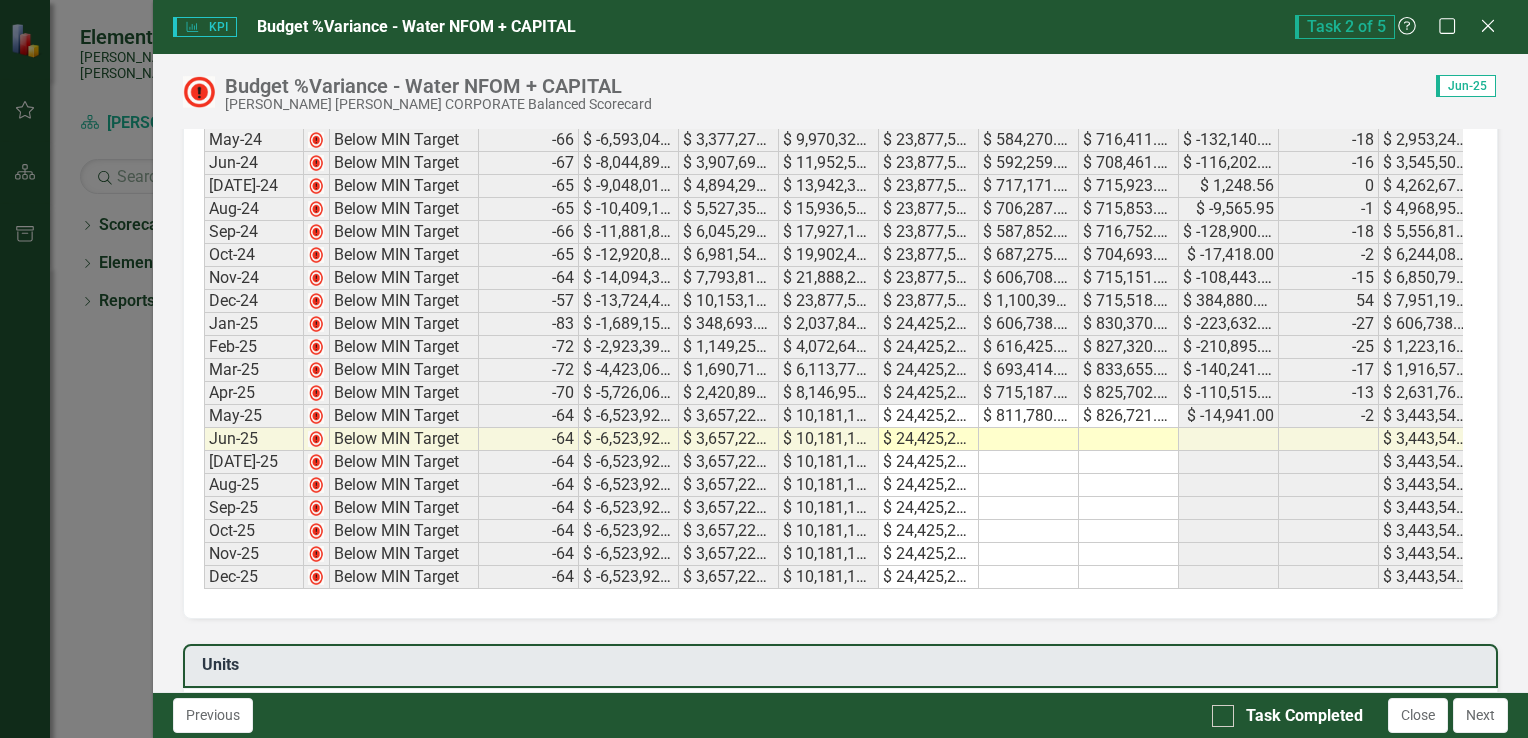 scroll, scrollTop: 700, scrollLeft: 0, axis: vertical 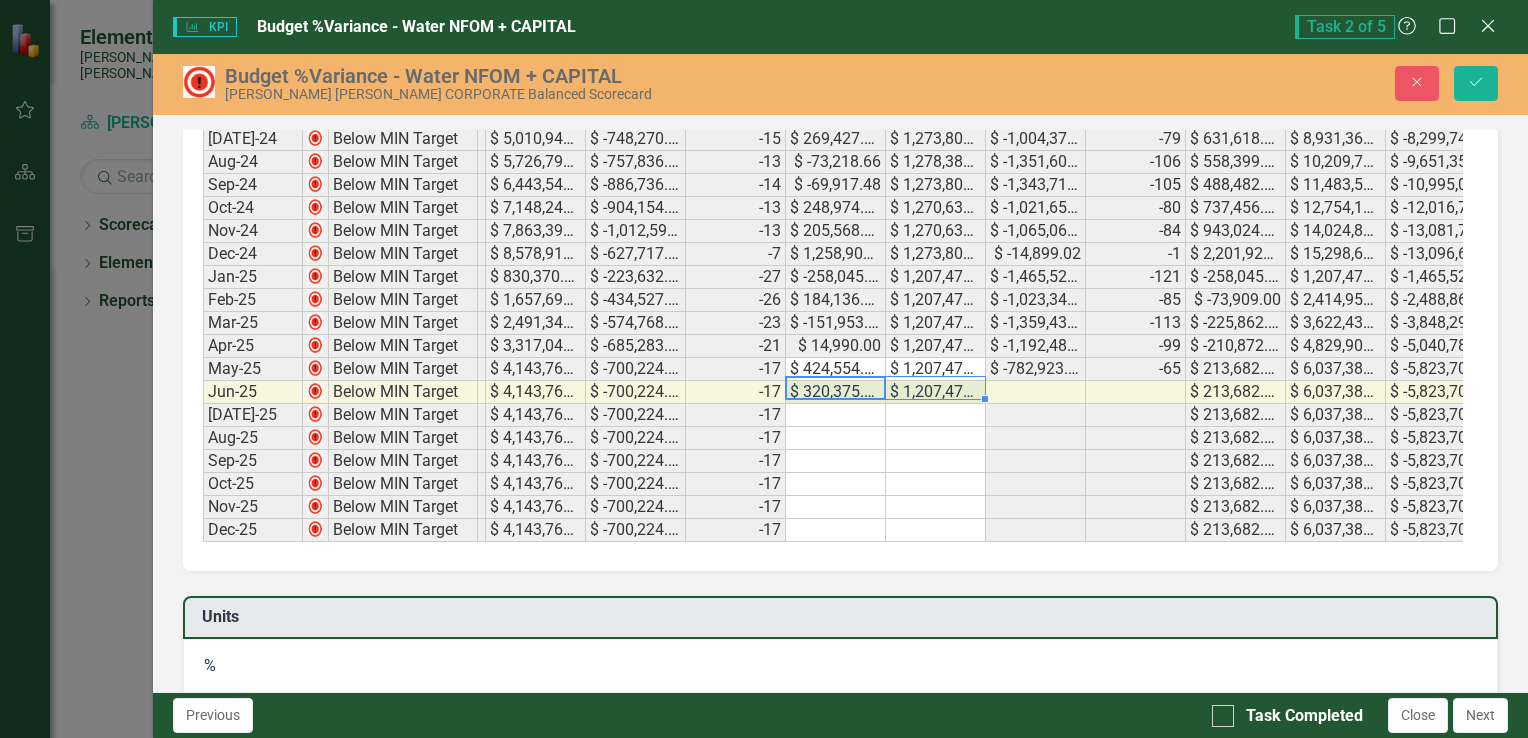 type on "320375" 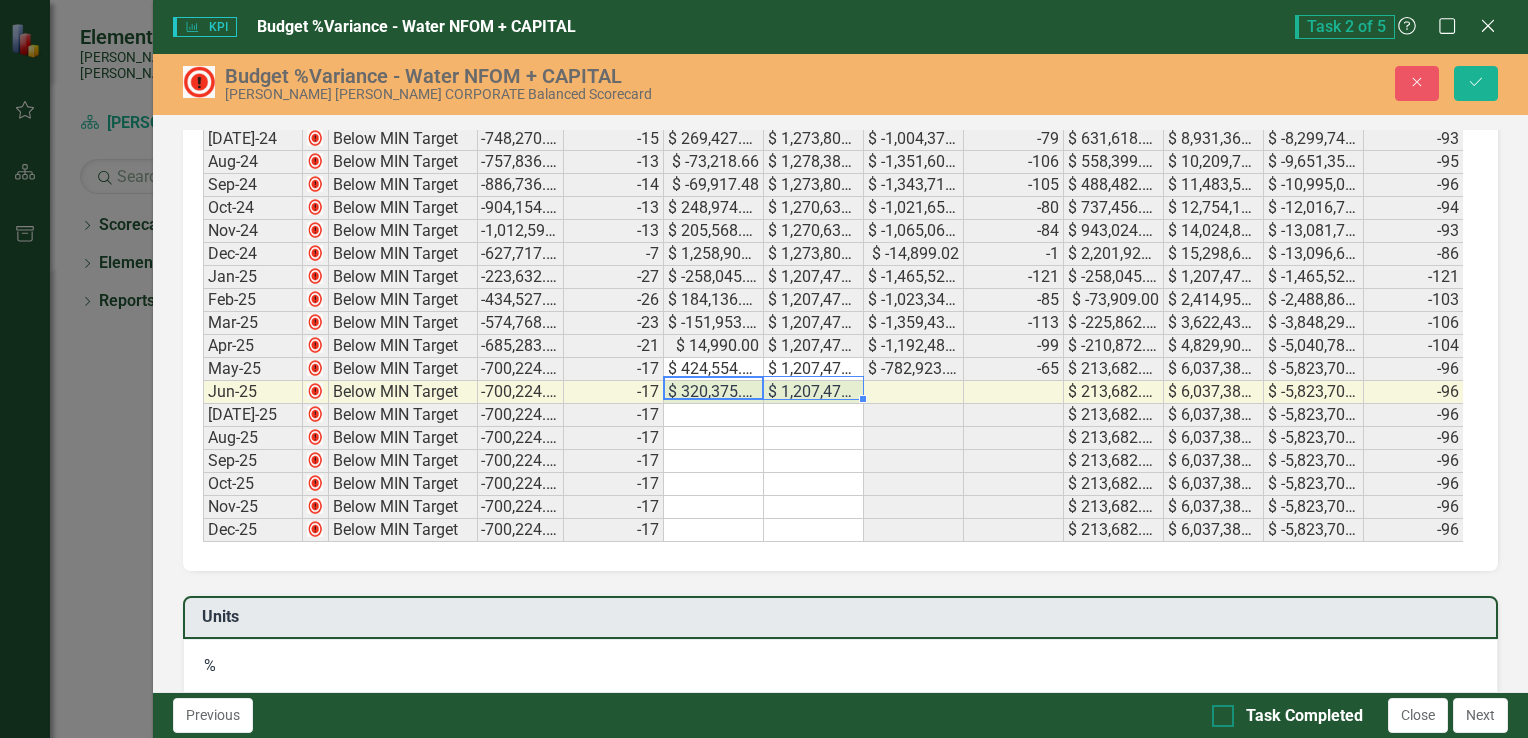 click at bounding box center [1223, 716] 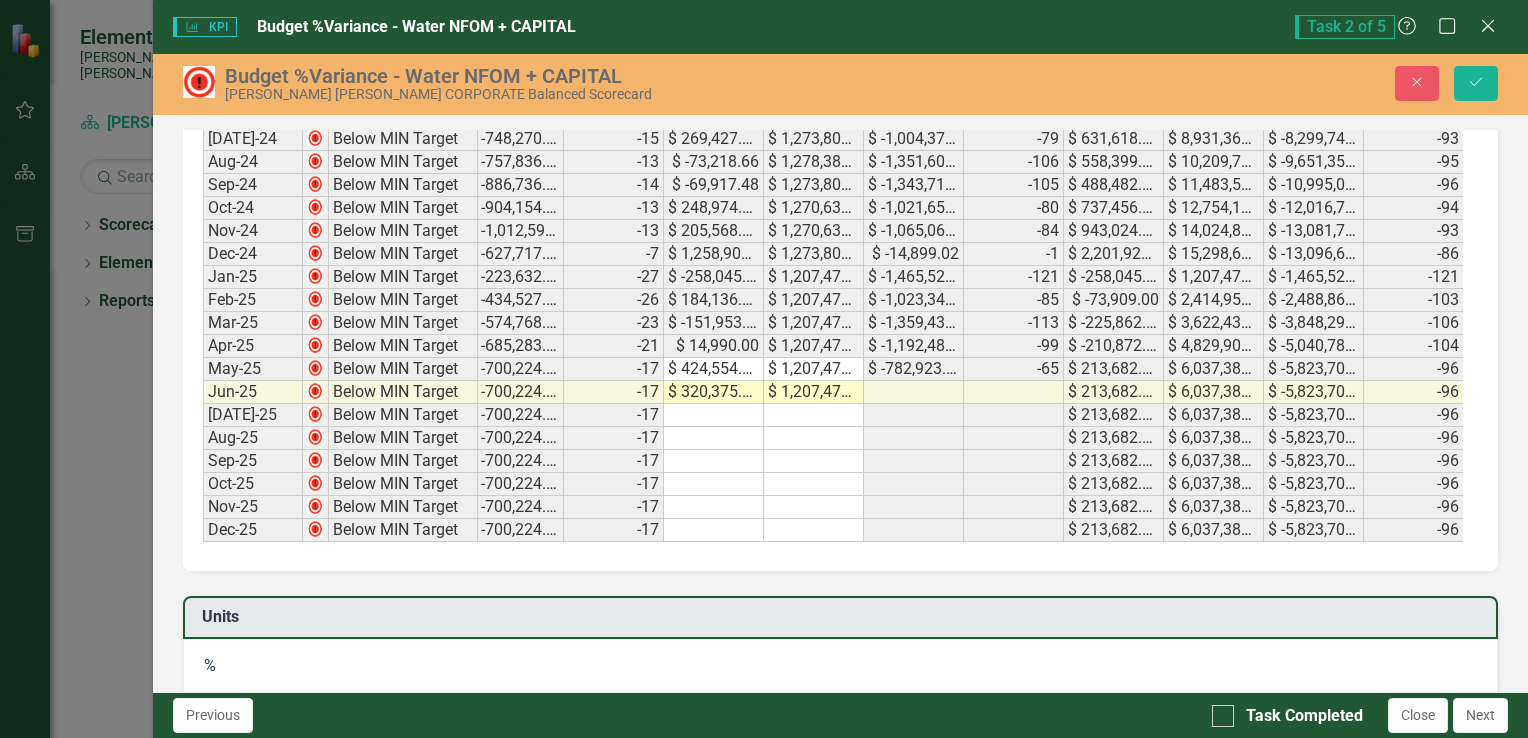 checkbox on "true" 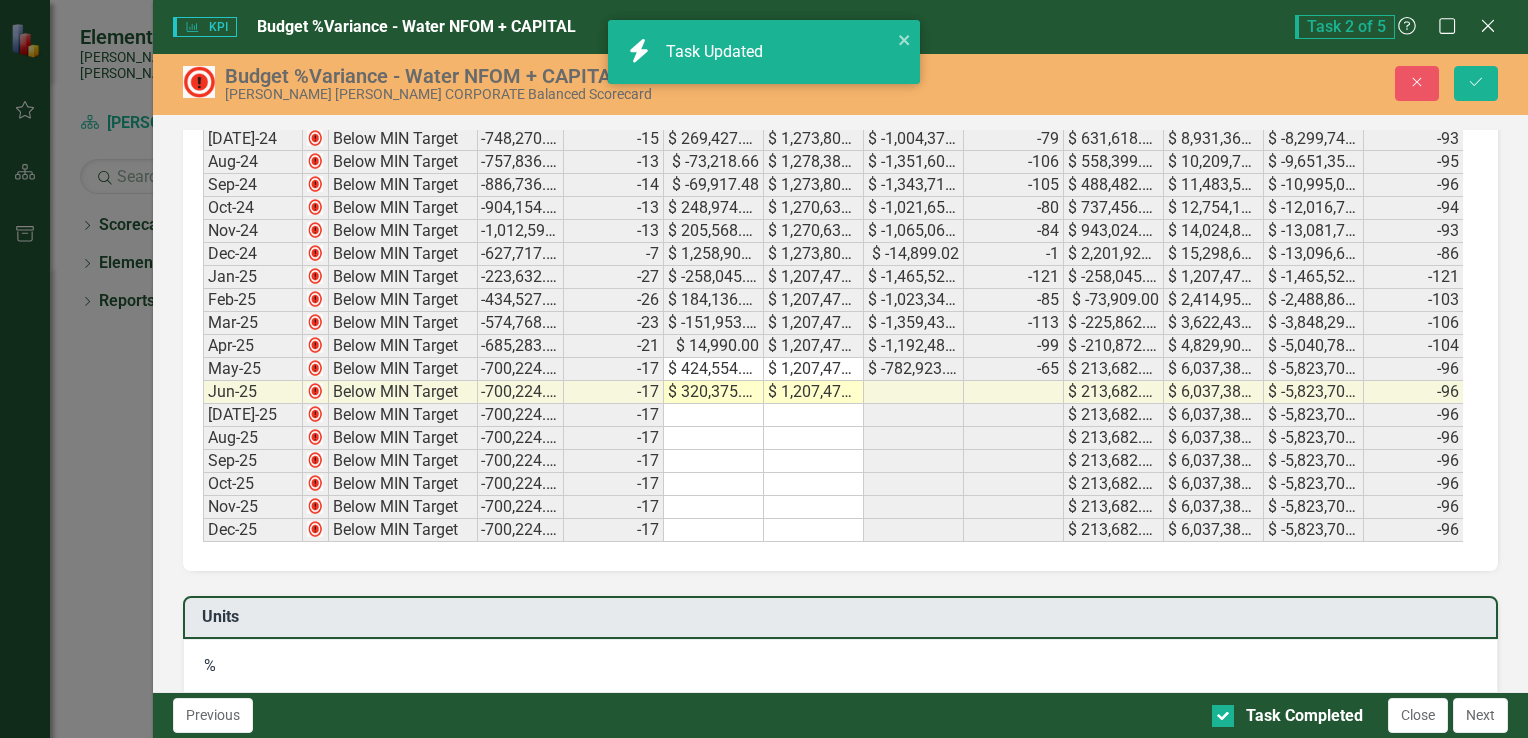 checkbox on "true" 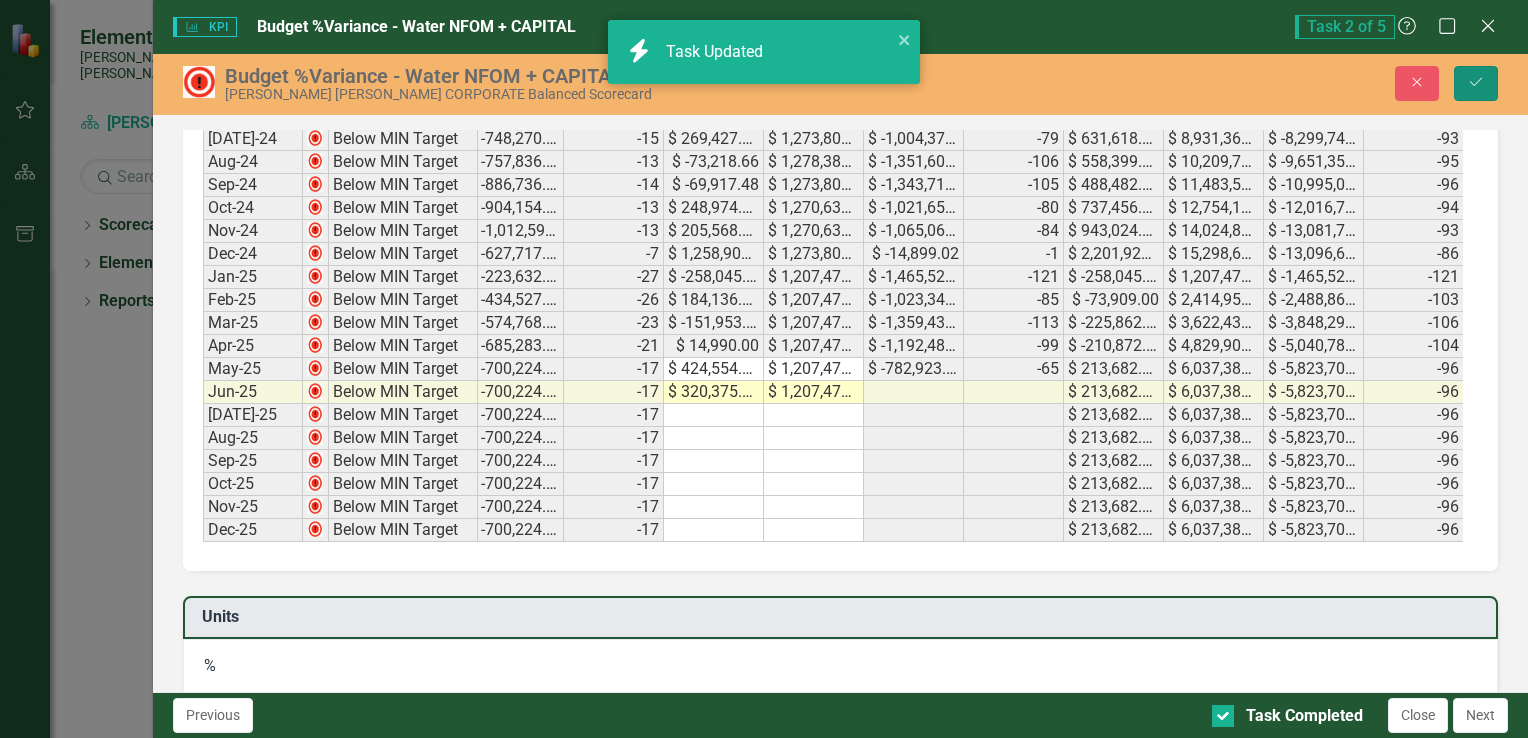 click on "Save" 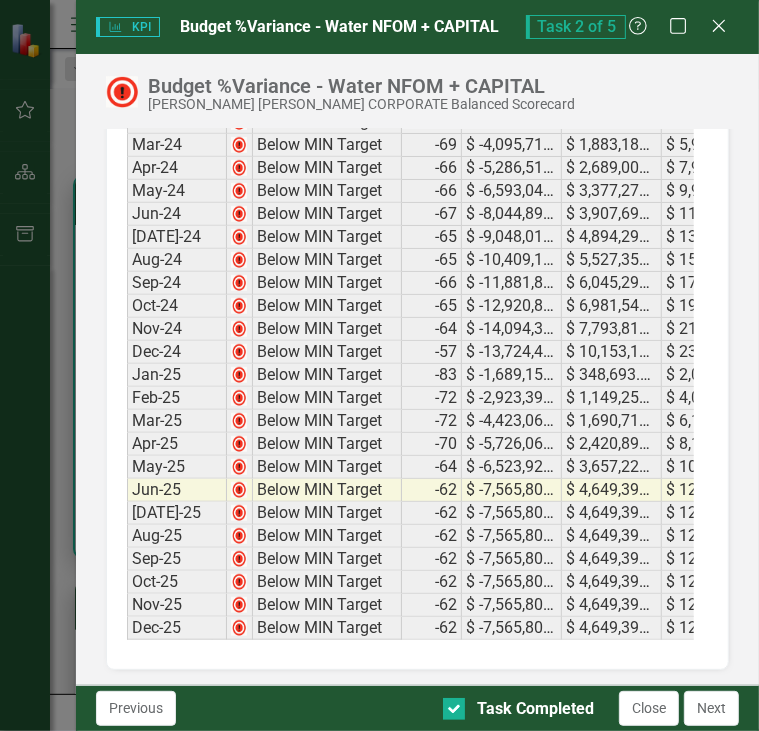 scroll, scrollTop: 0, scrollLeft: 64, axis: horizontal 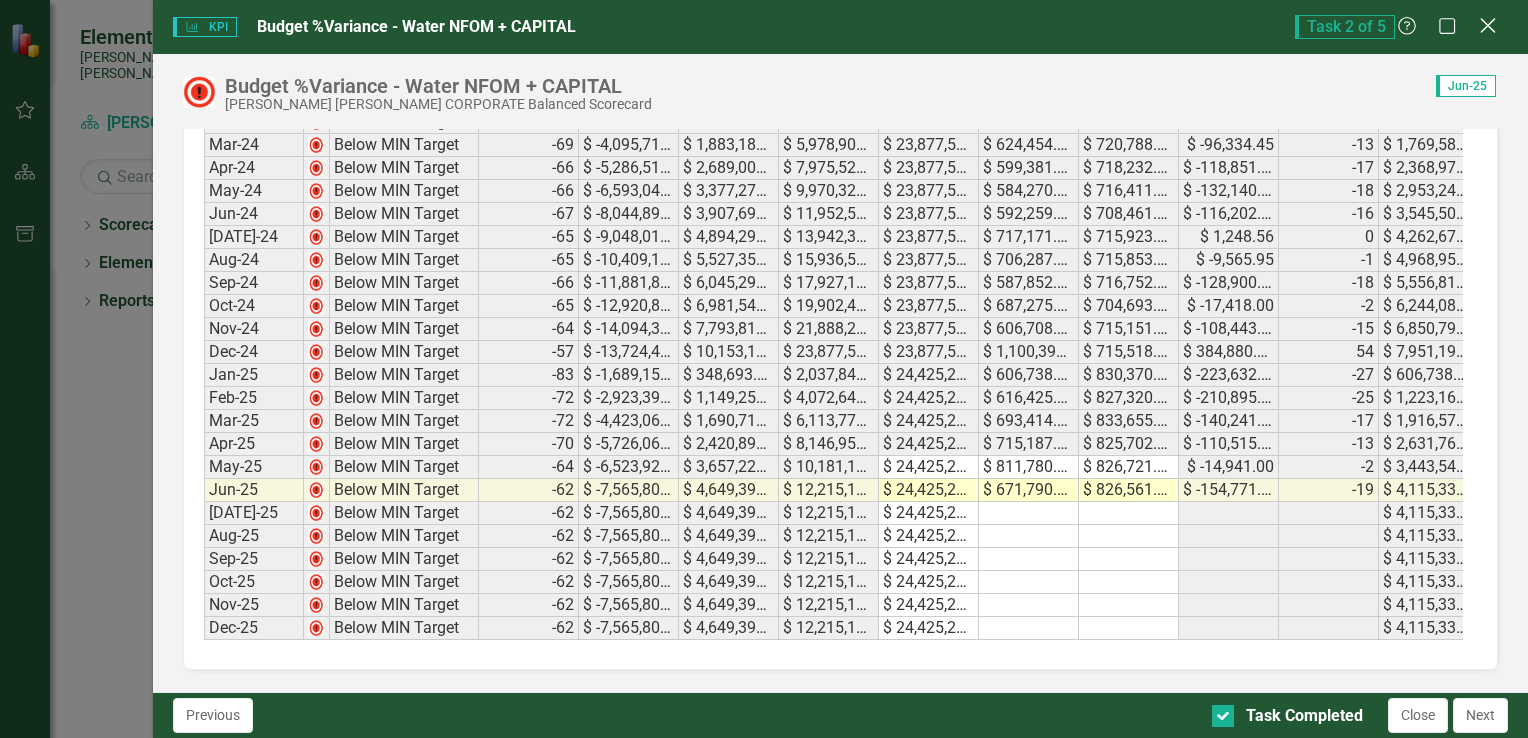 click on "Close" 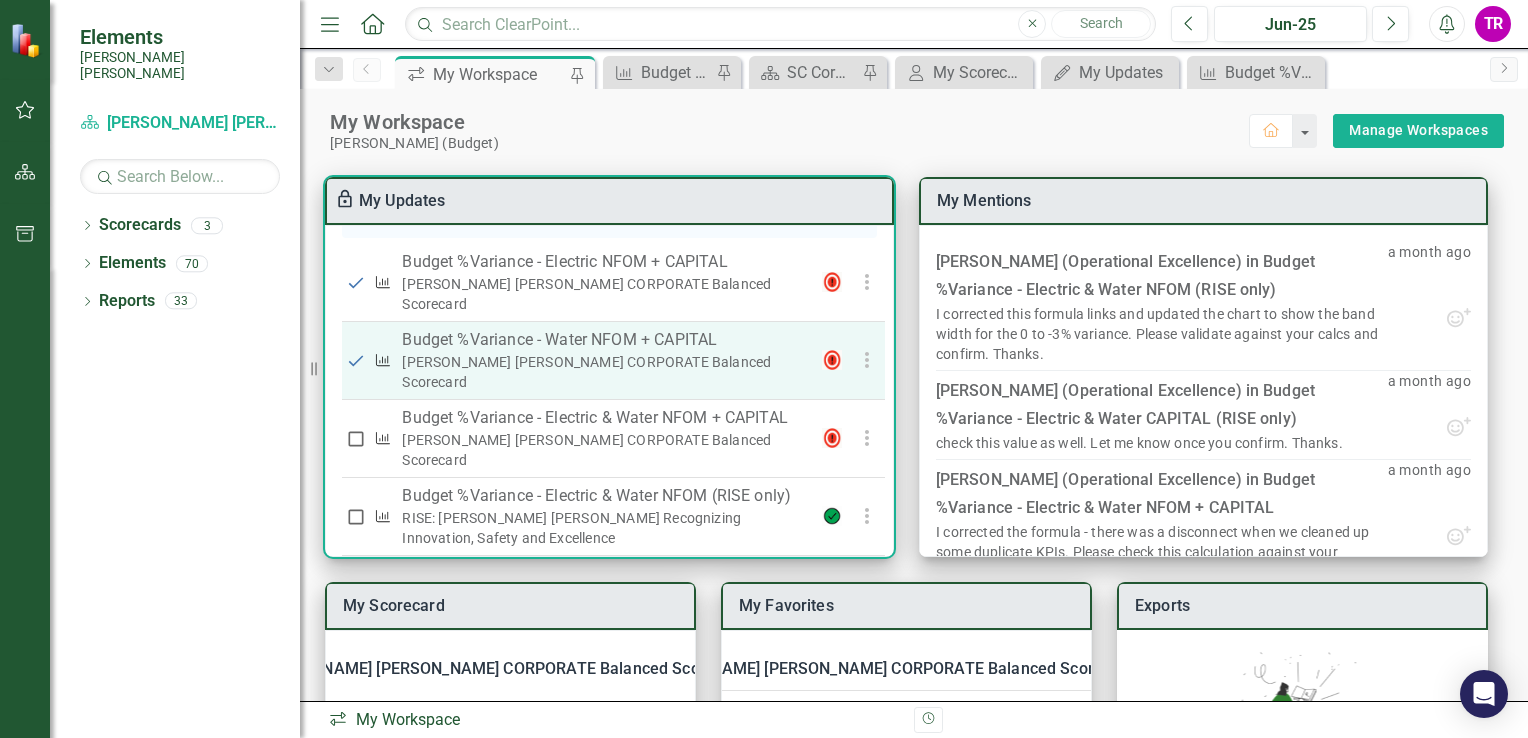 click on "Budget %Variance​ - Water NFOM + CAPITAL" at bounding box center [605, 340] 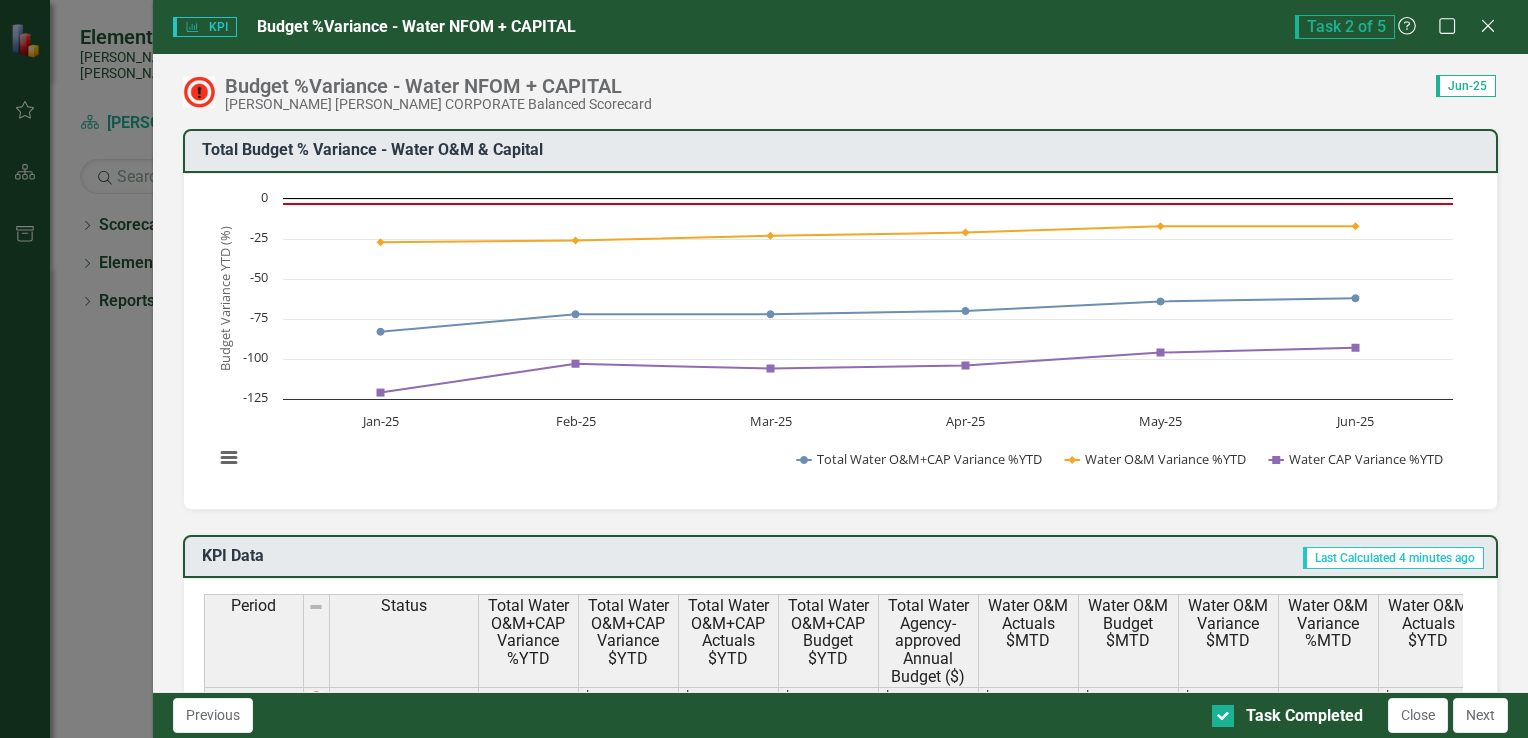 scroll, scrollTop: 0, scrollLeft: 0, axis: both 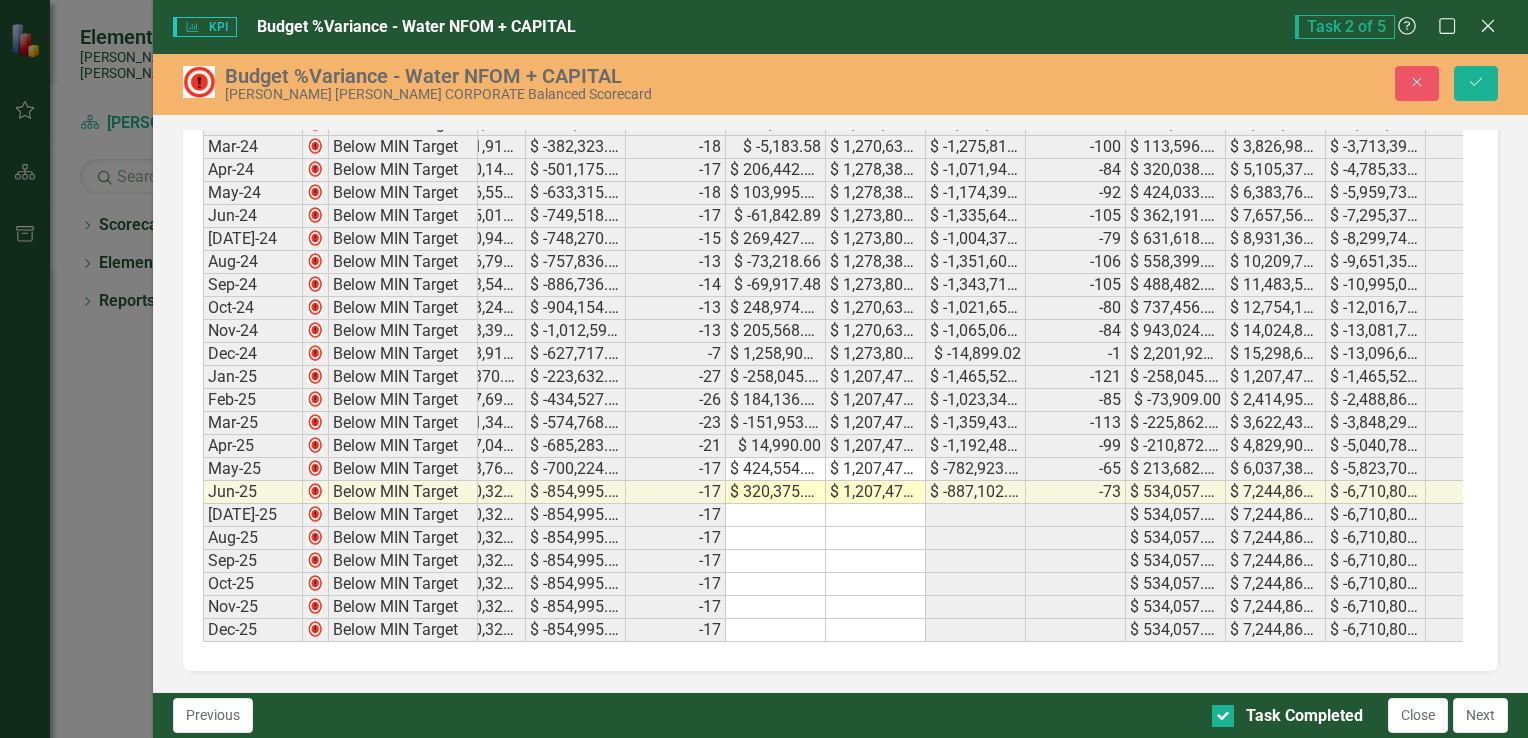 click on "$ 320,375.00" at bounding box center [776, 492] 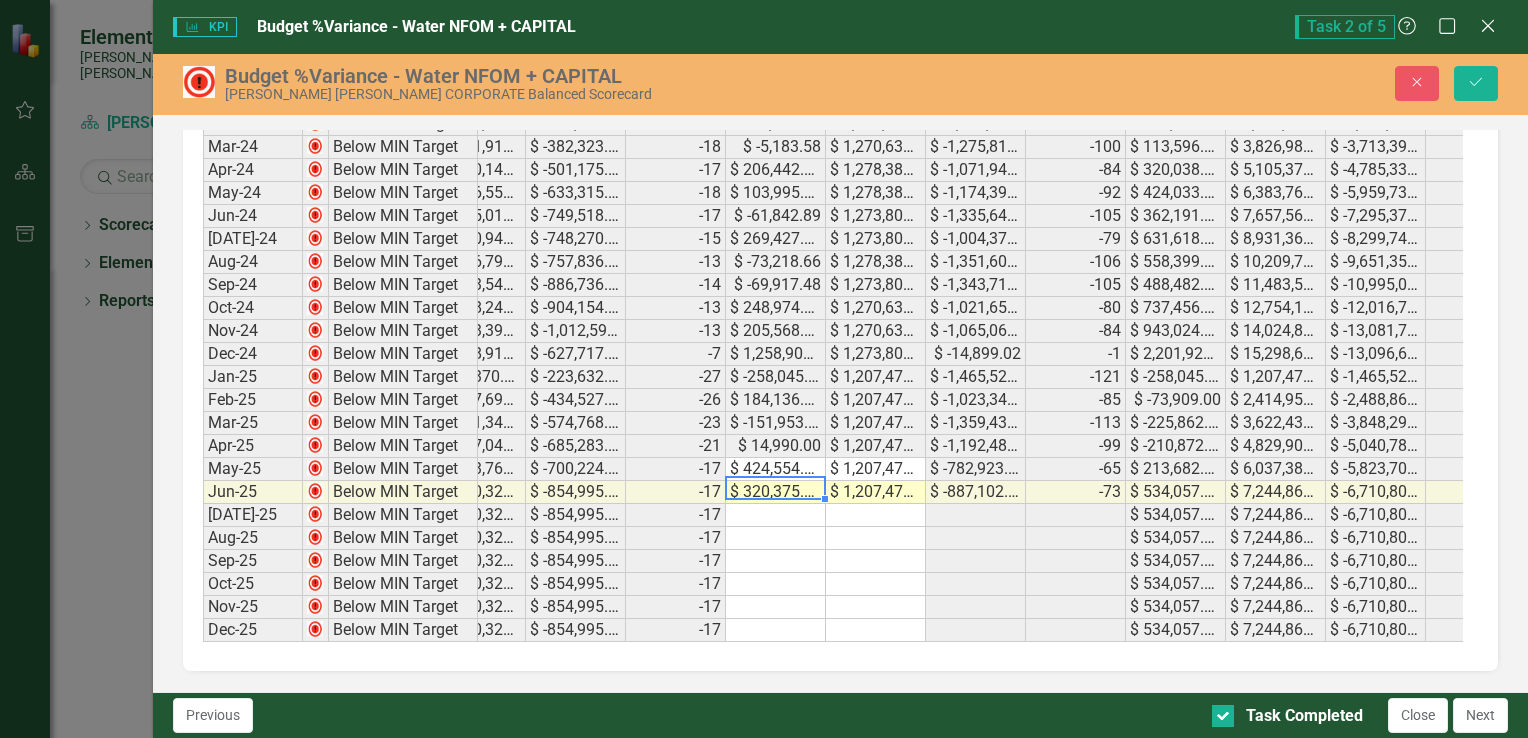 click on "$ 320,375.00" at bounding box center [776, 492] 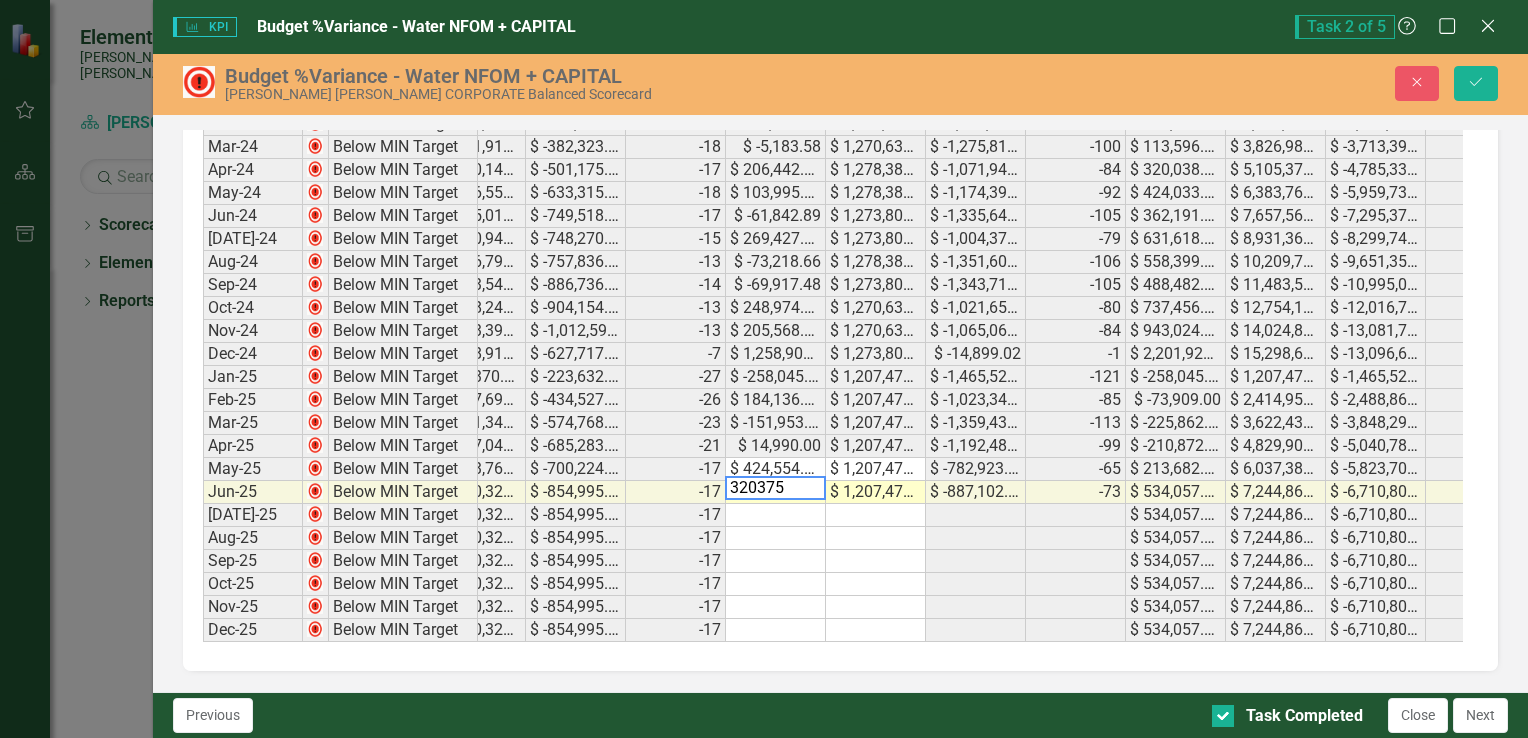 click on "320375" at bounding box center (775, 488) 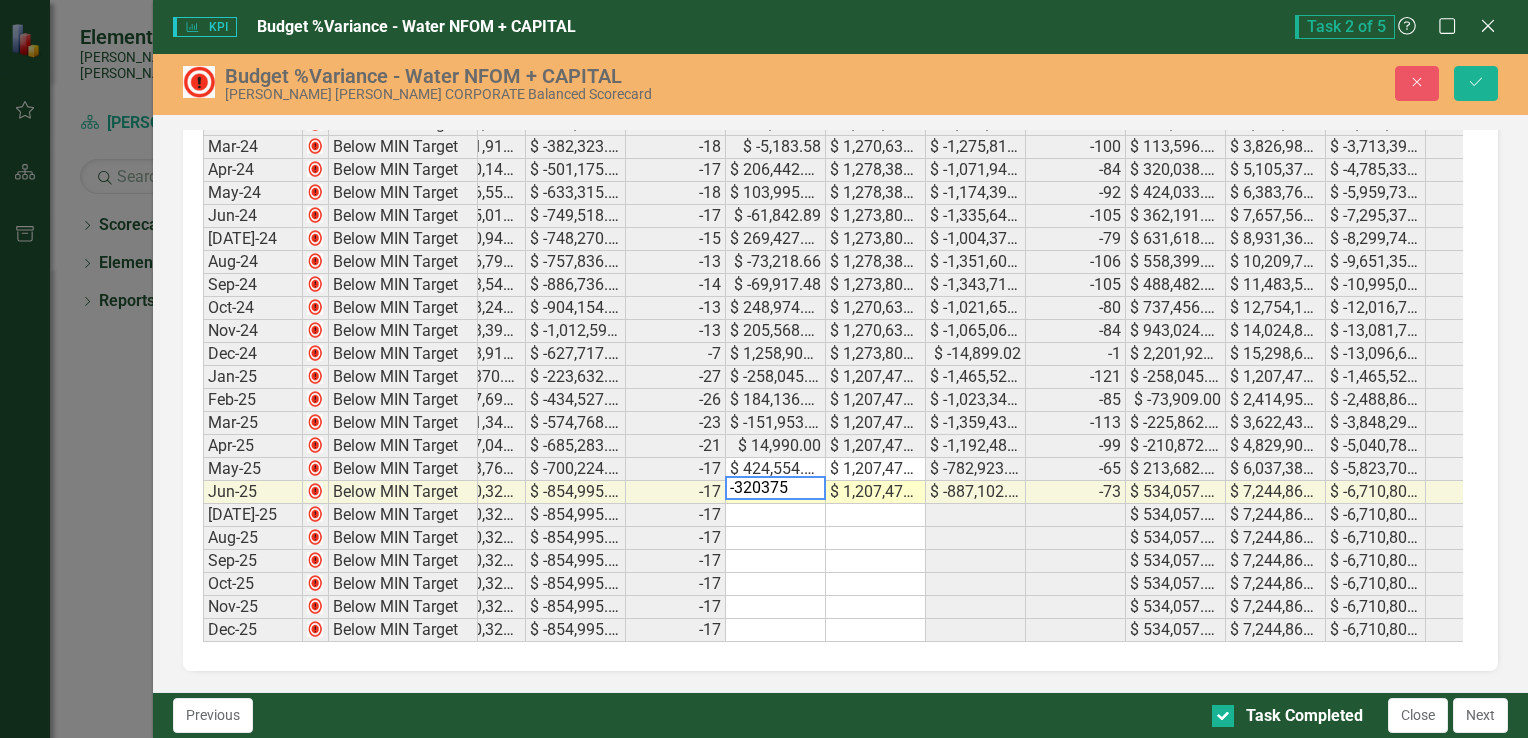type on "-320375" 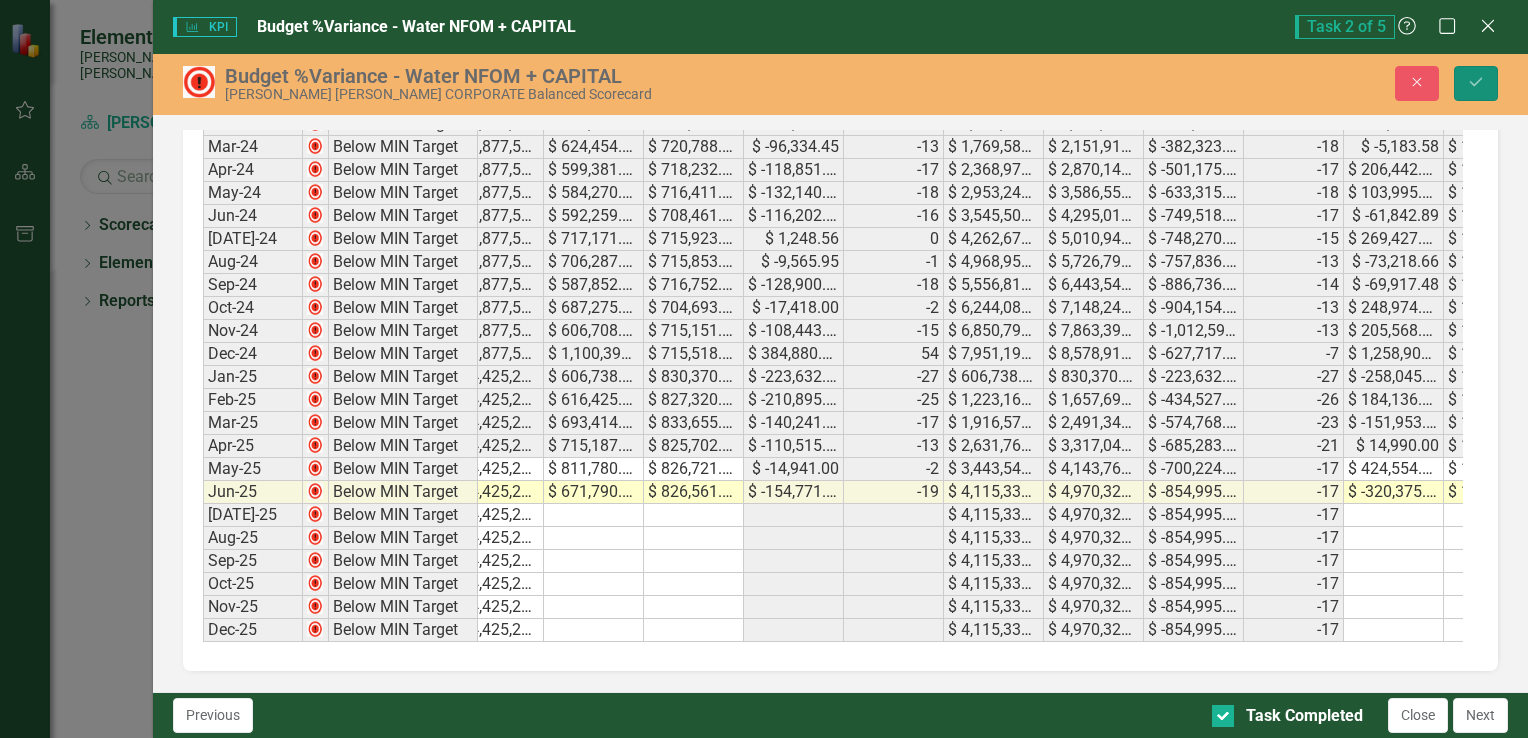 click 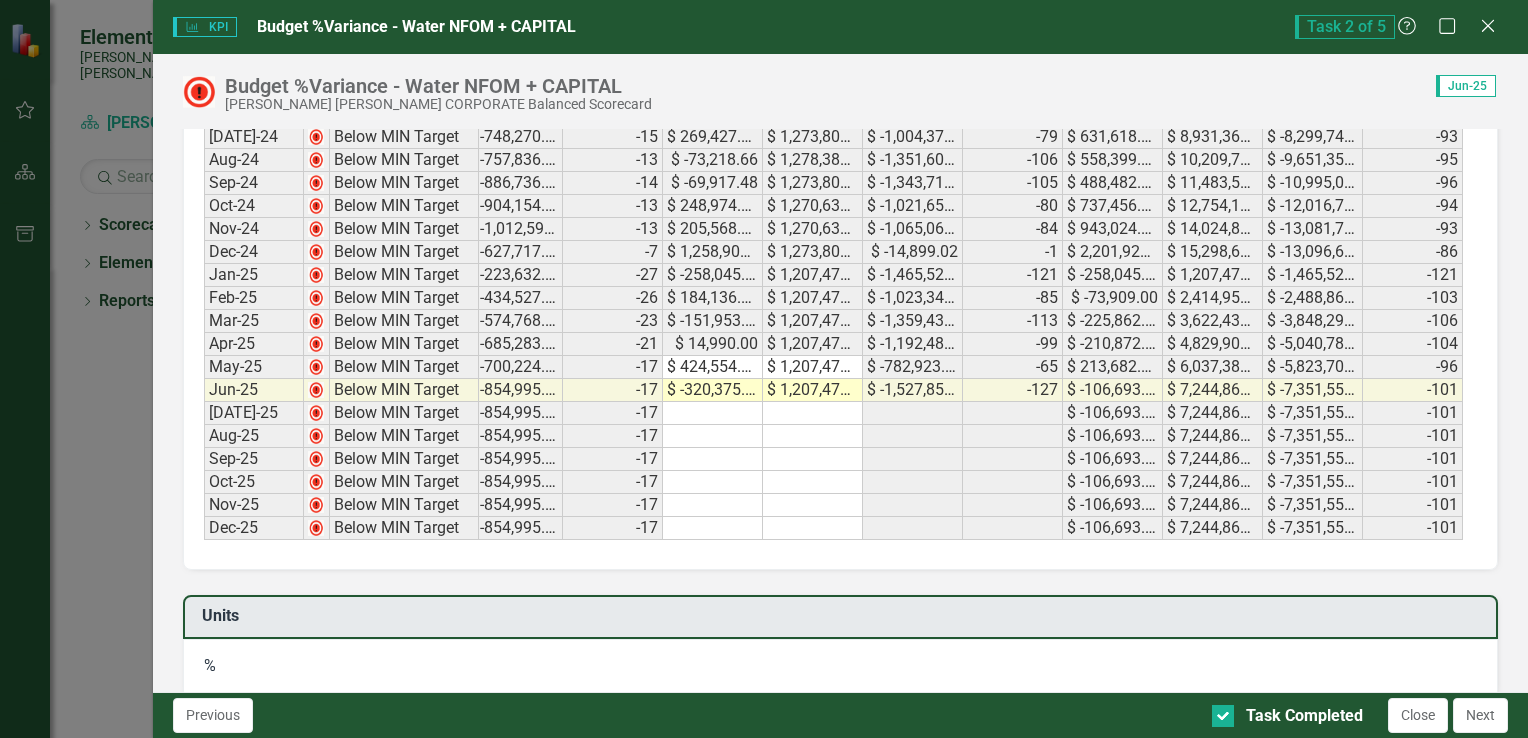 click on "-17" at bounding box center [613, 459] 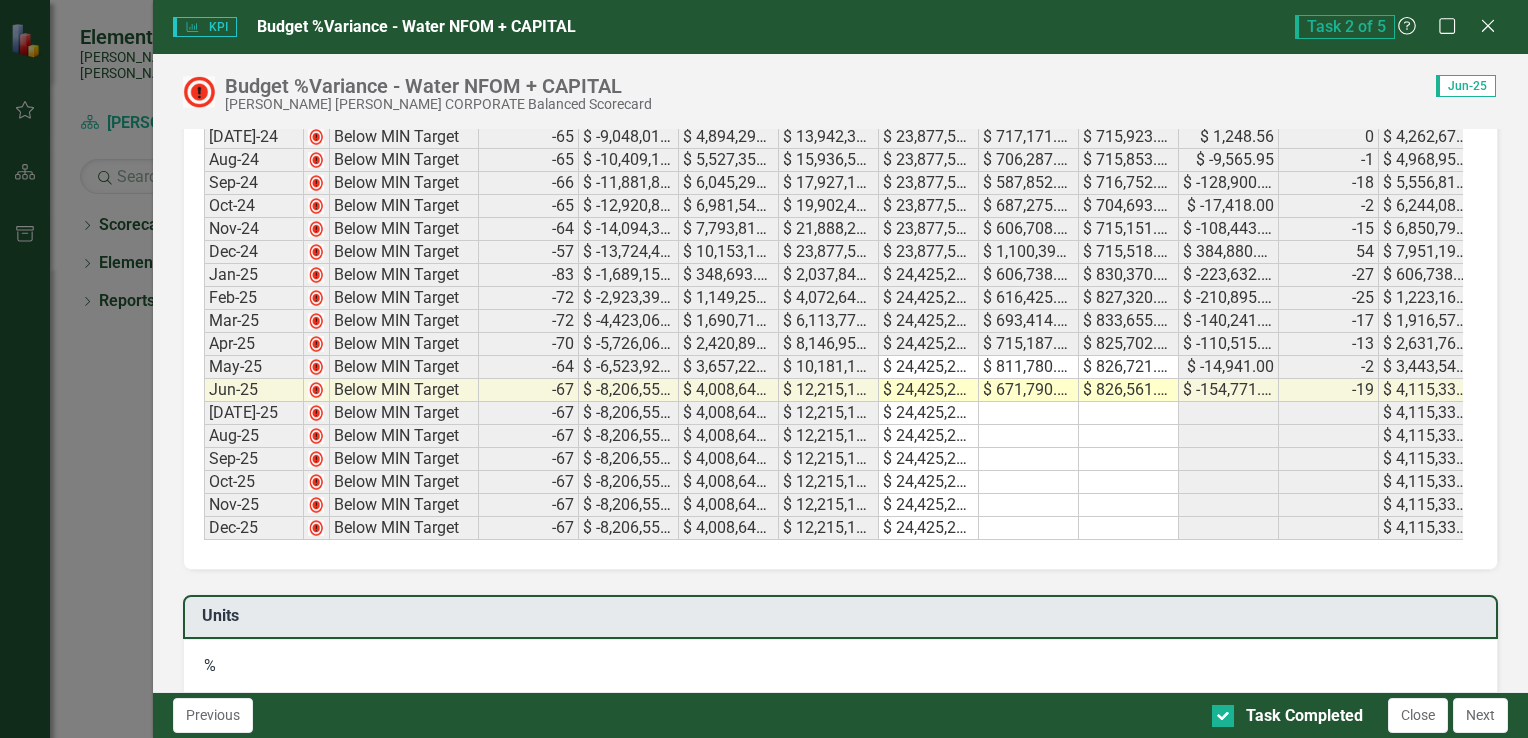 click on "Next" at bounding box center [1480, 715] 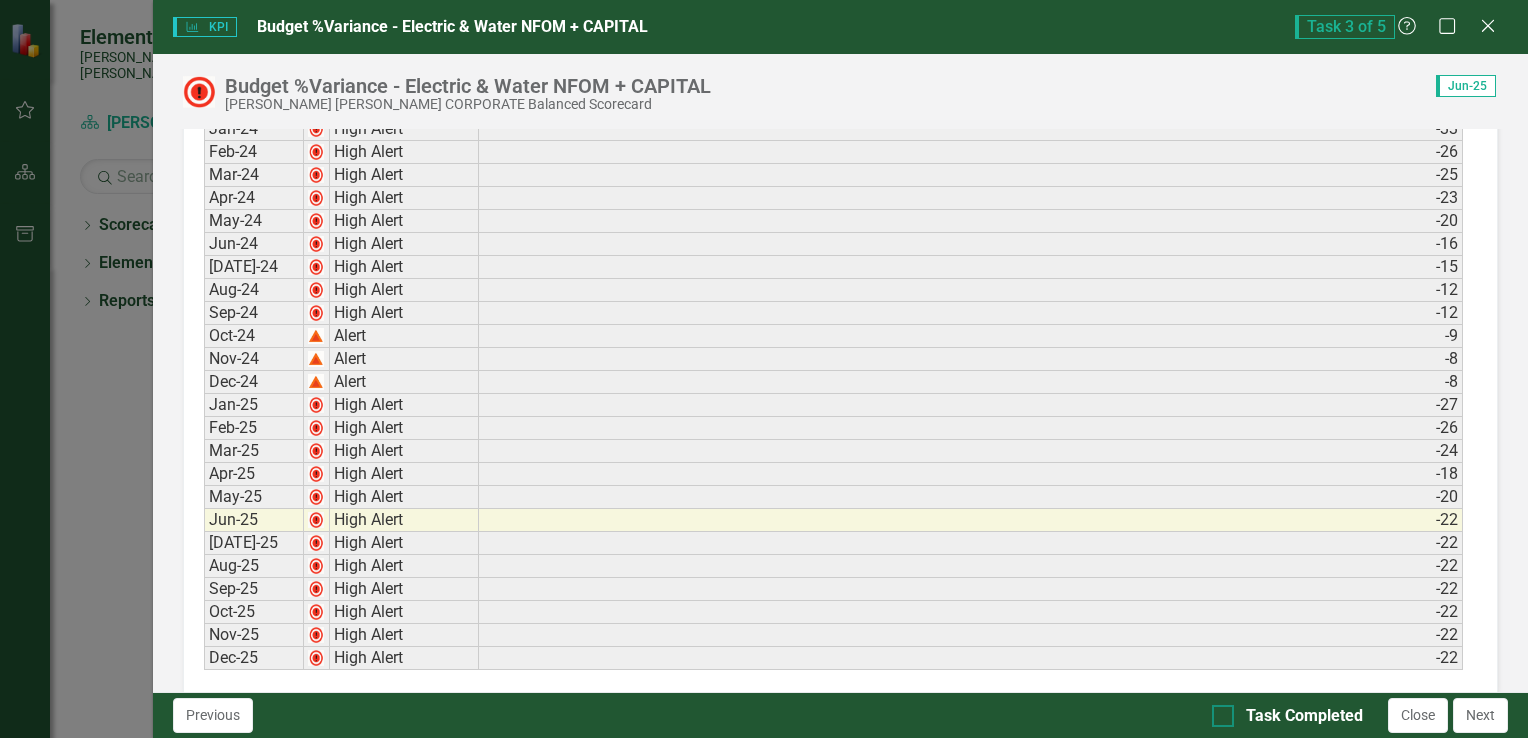 click on "Task Completed" at bounding box center (1218, 711) 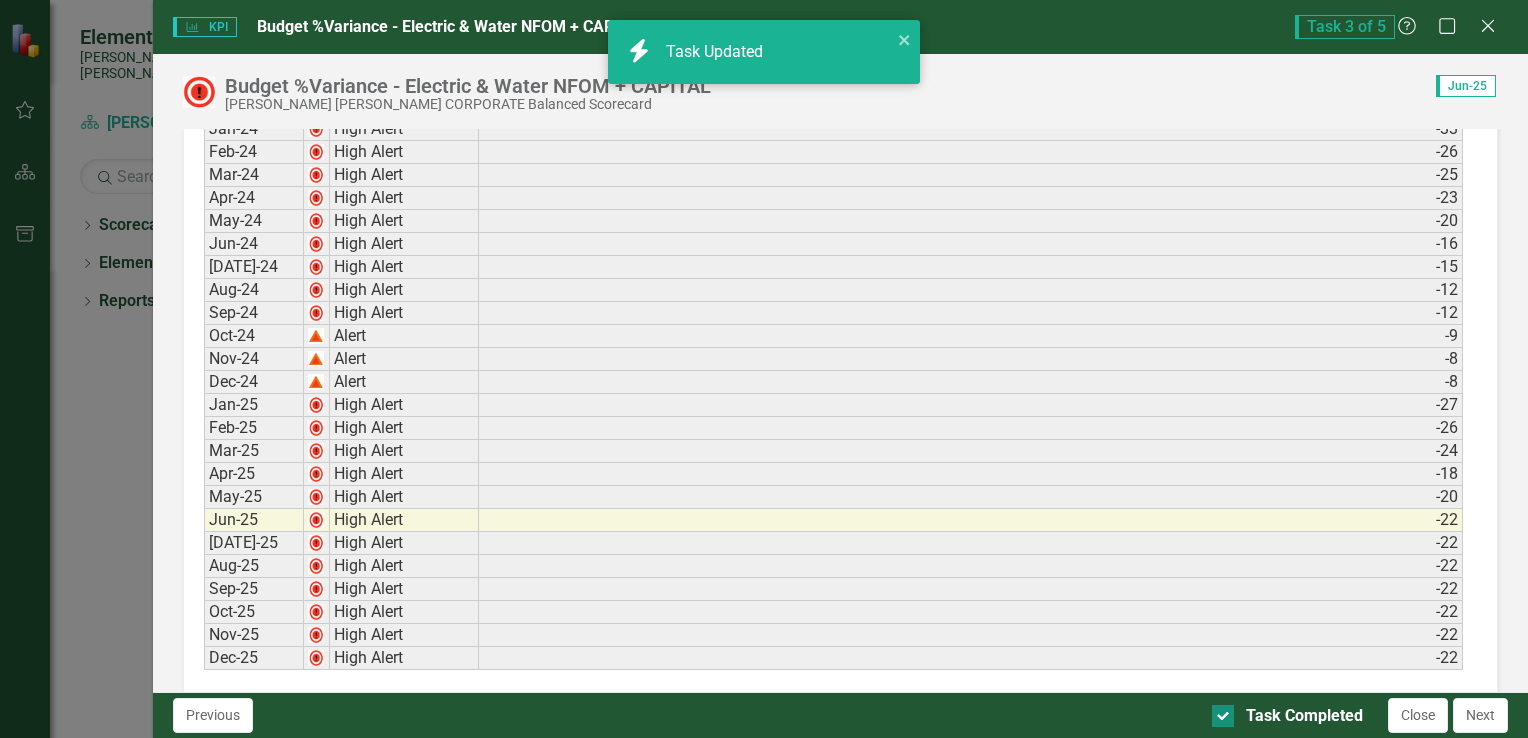 checkbox on "true" 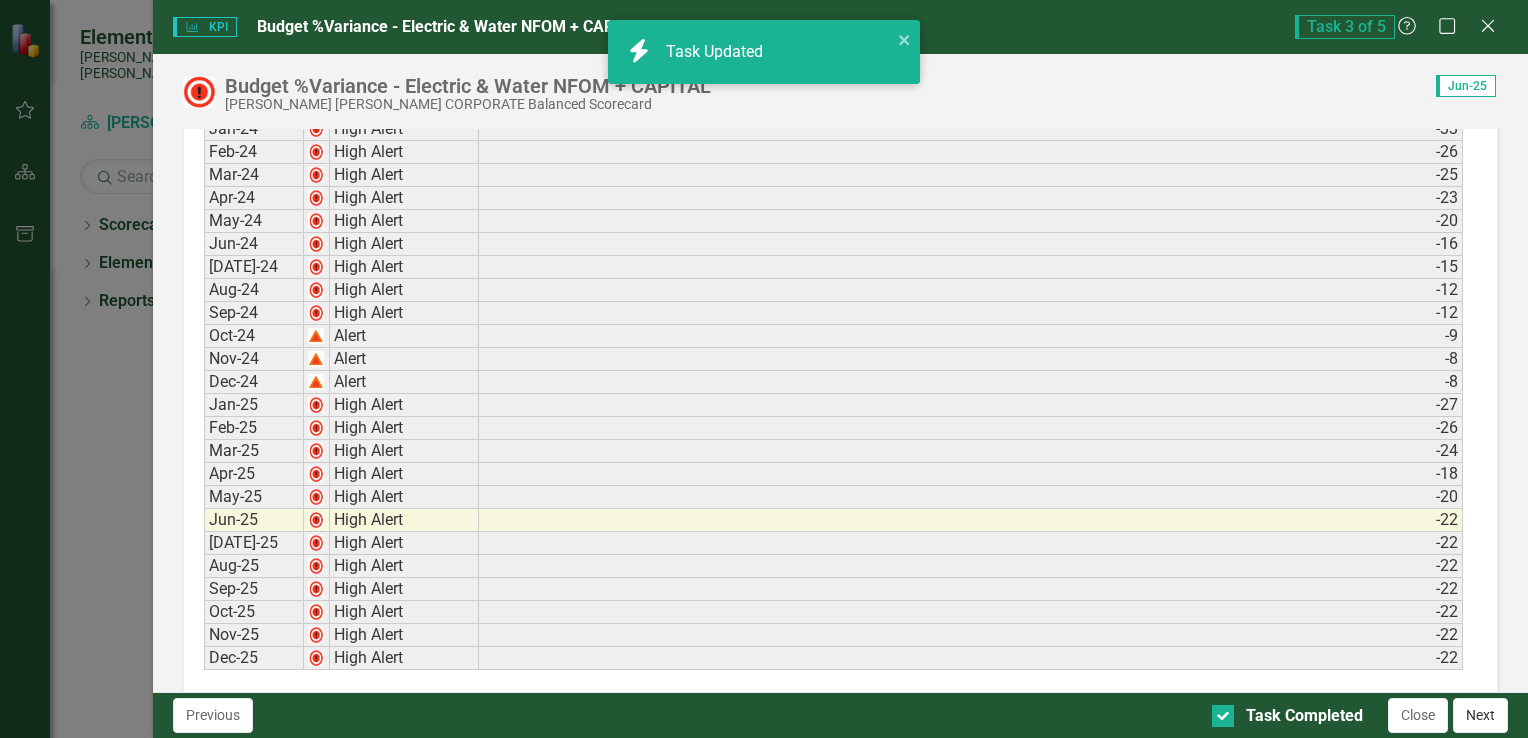 click on "Next" at bounding box center (1480, 715) 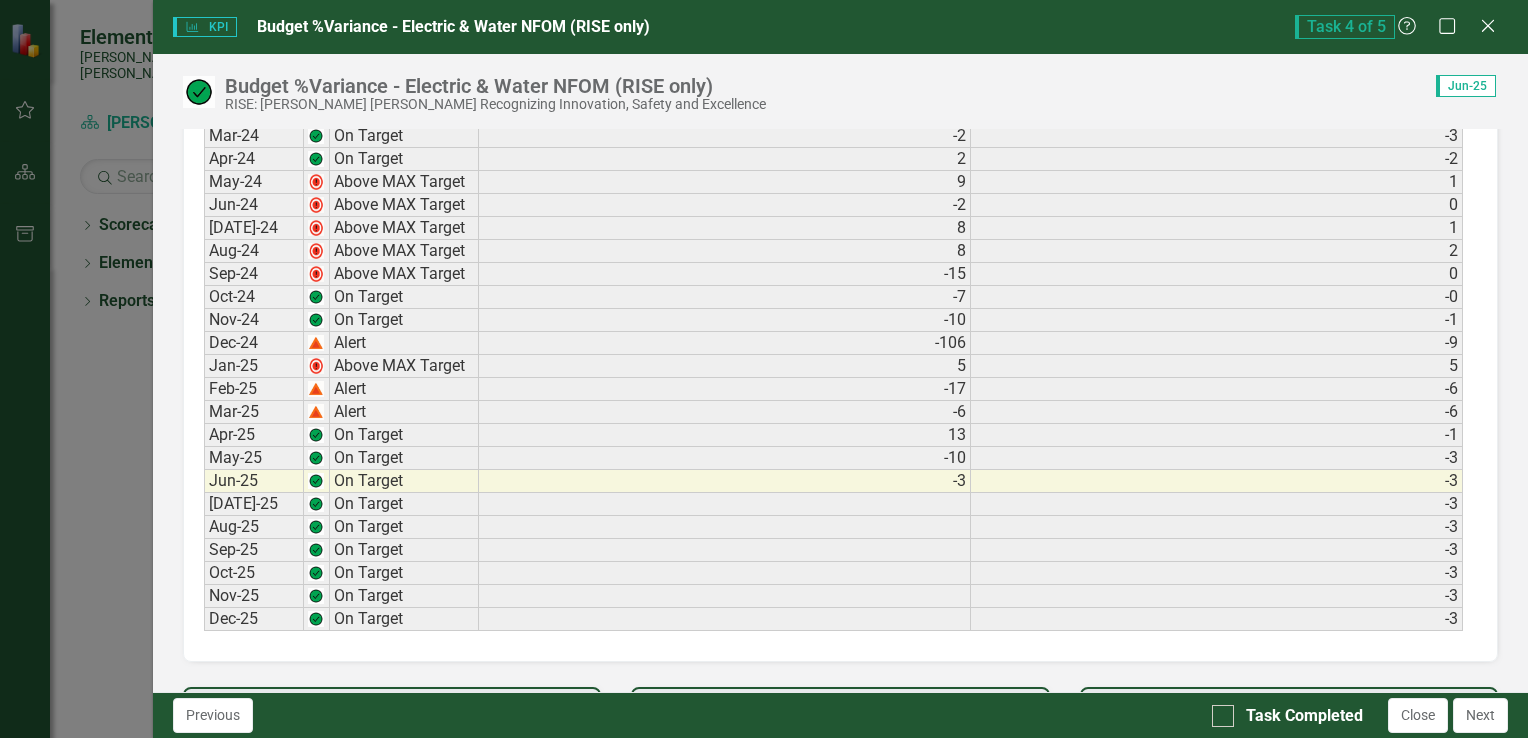scroll, scrollTop: 1200, scrollLeft: 0, axis: vertical 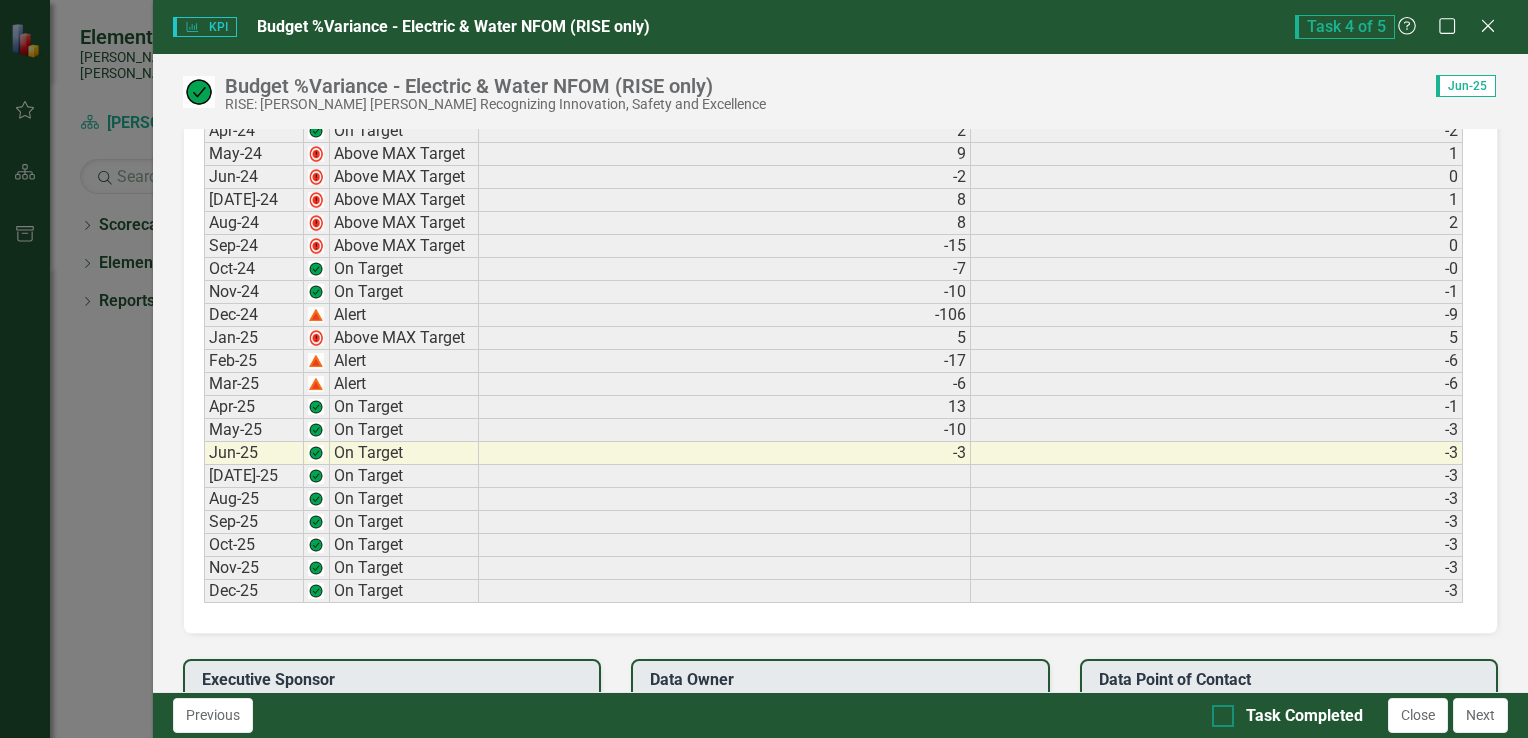 click at bounding box center [1223, 716] 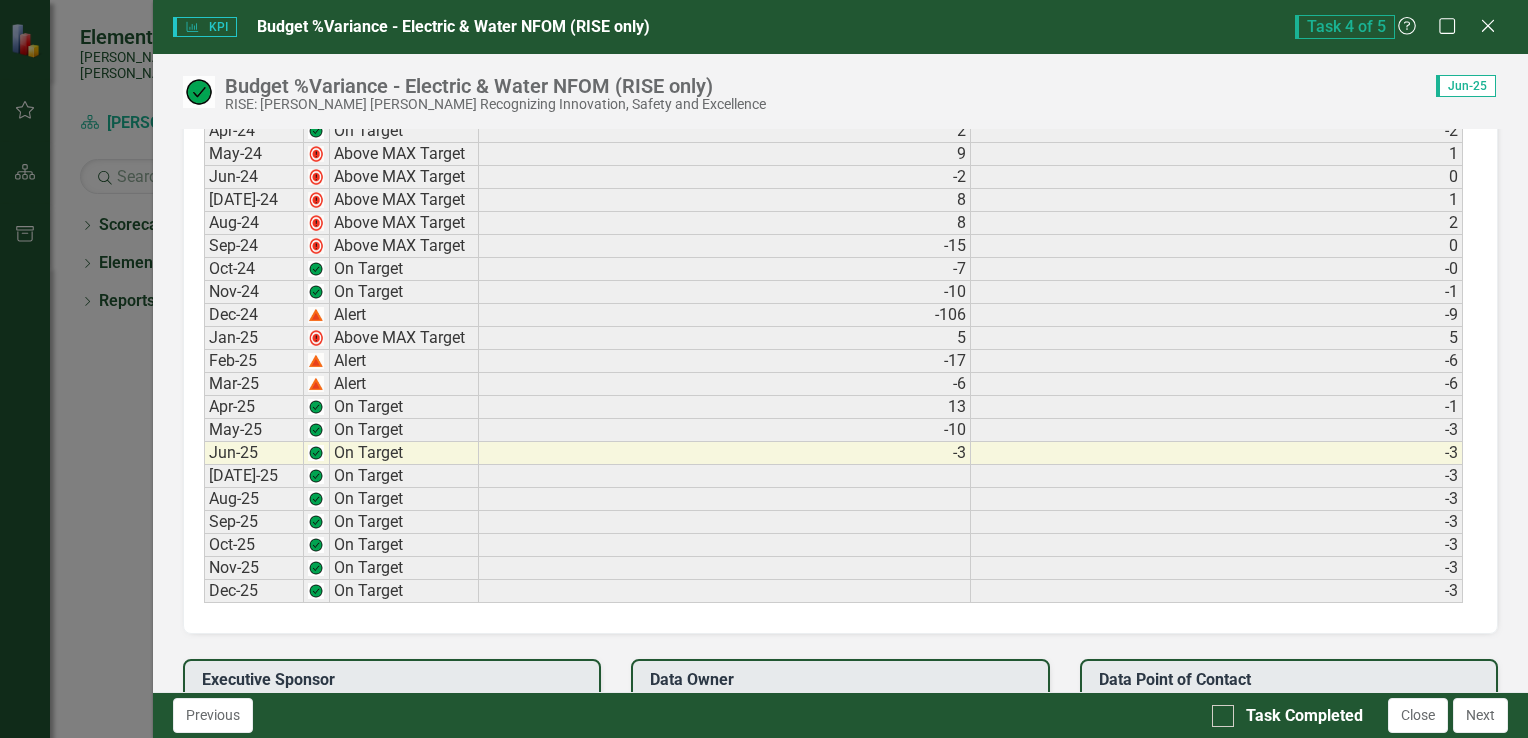 checkbox on "true" 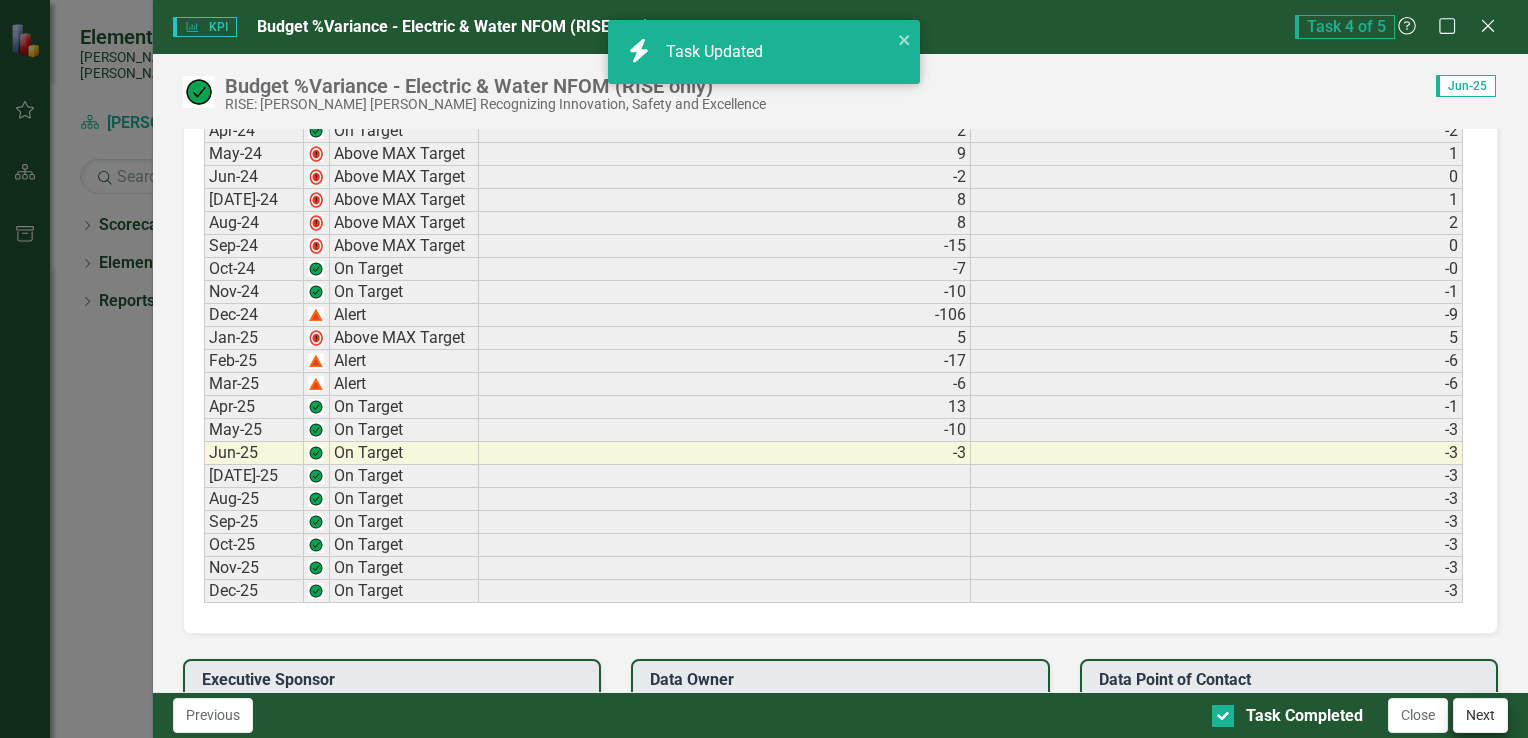 checkbox on "true" 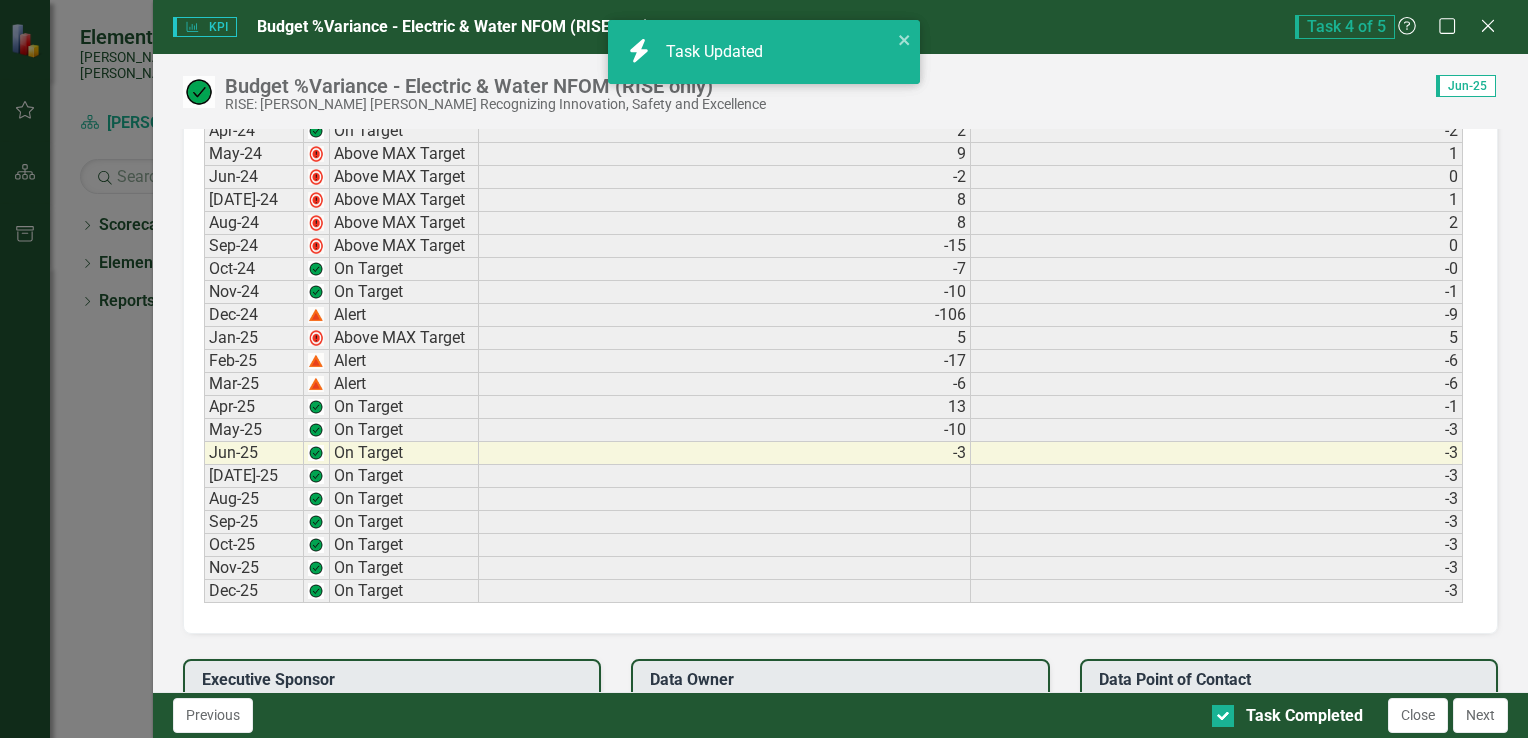 click on "Next" at bounding box center [1480, 715] 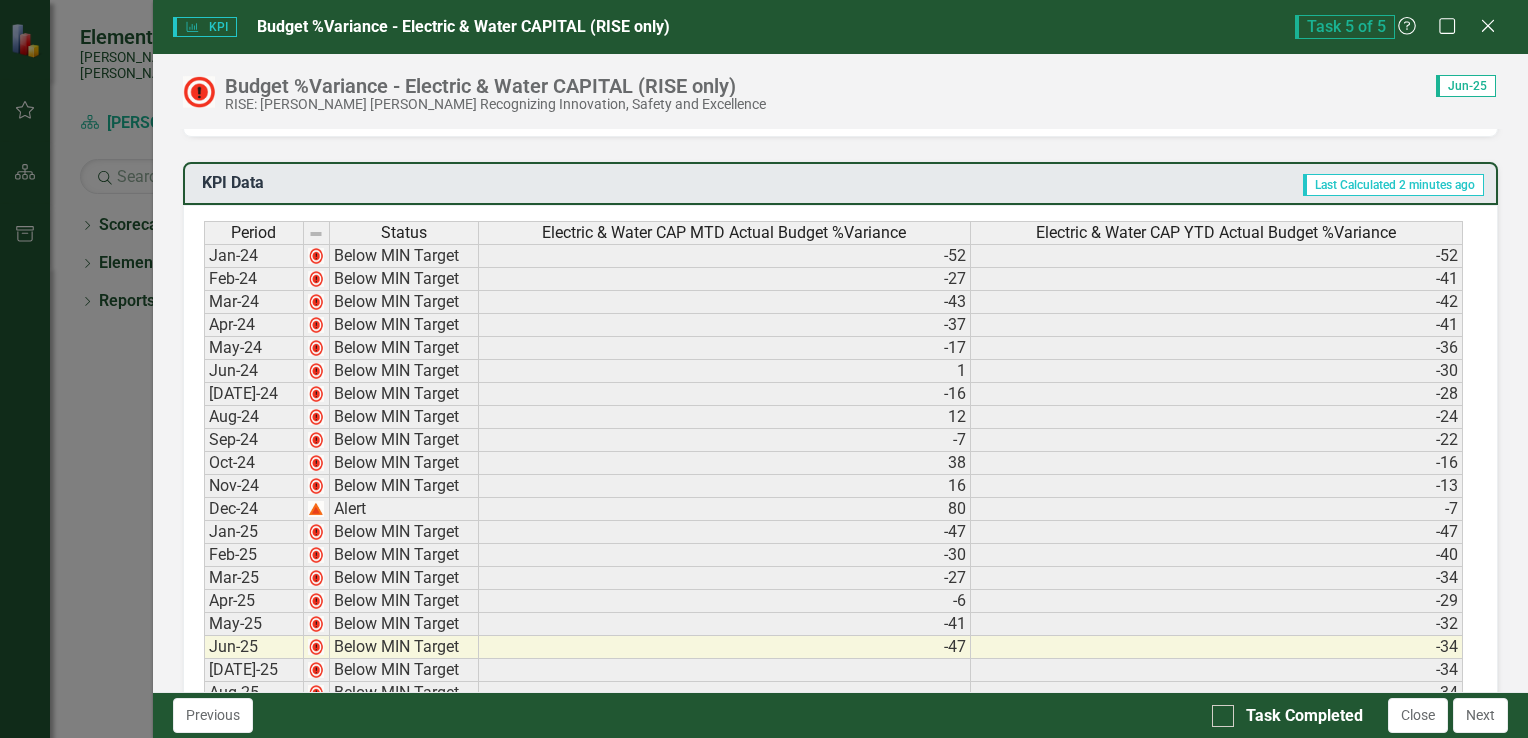 scroll, scrollTop: 1300, scrollLeft: 0, axis: vertical 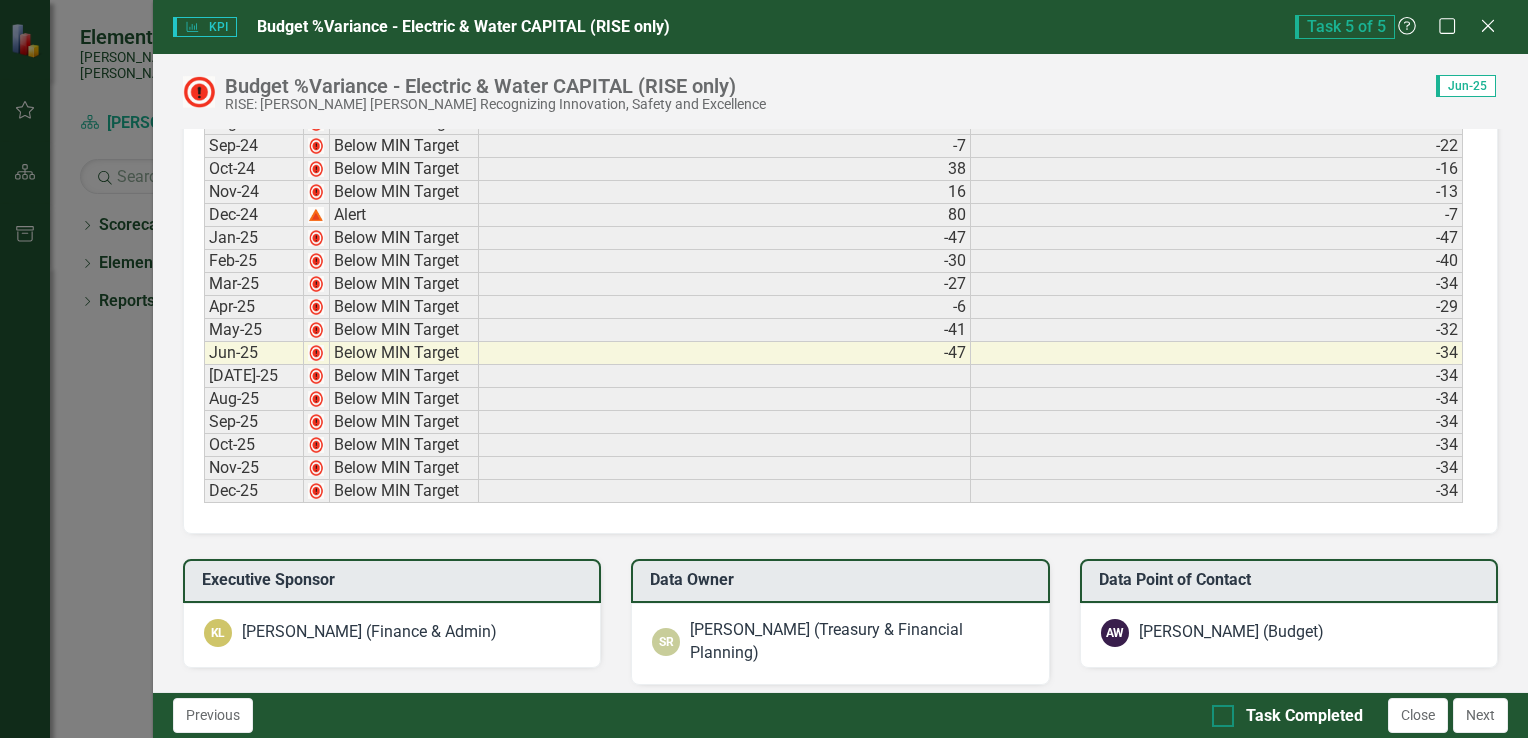 click at bounding box center (1223, 716) 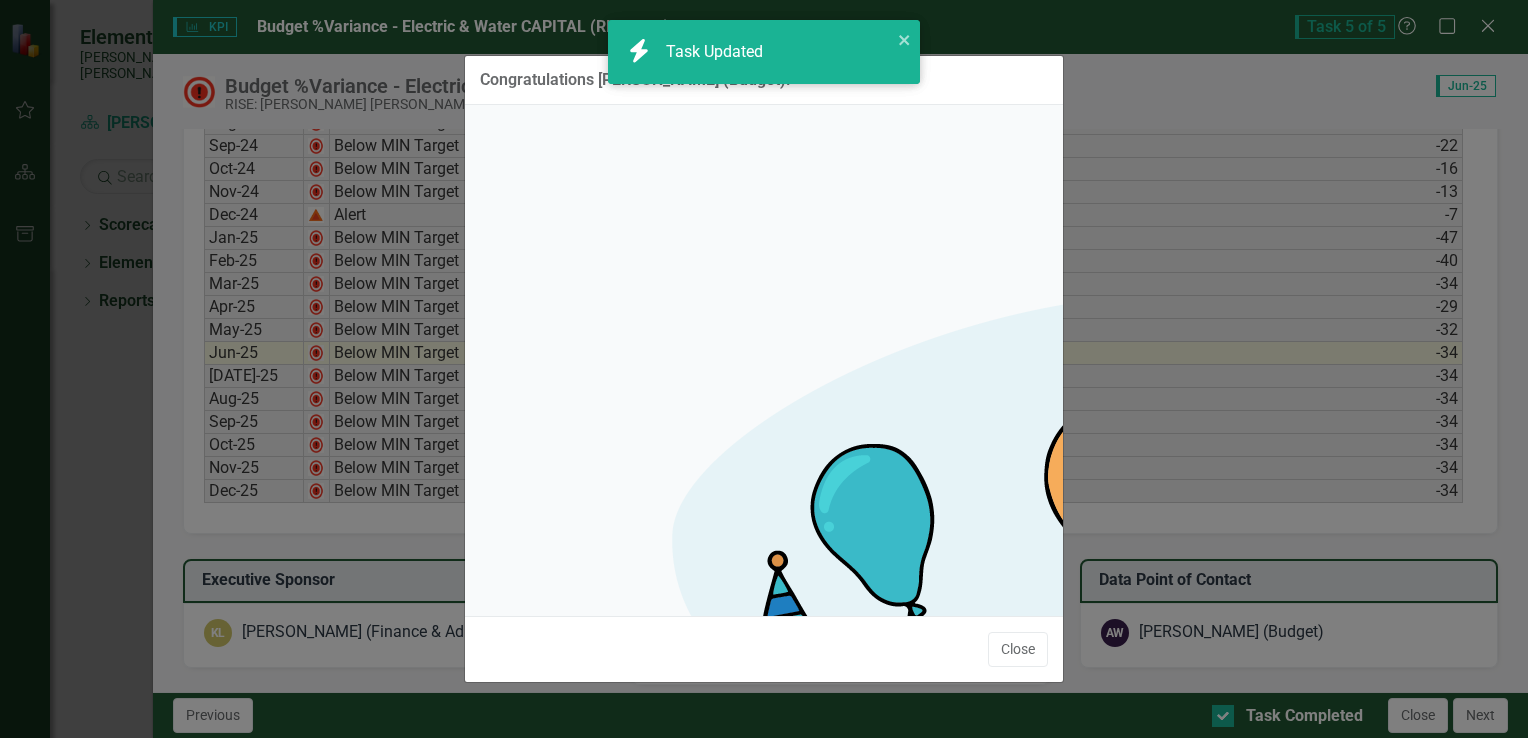 checkbox on "true" 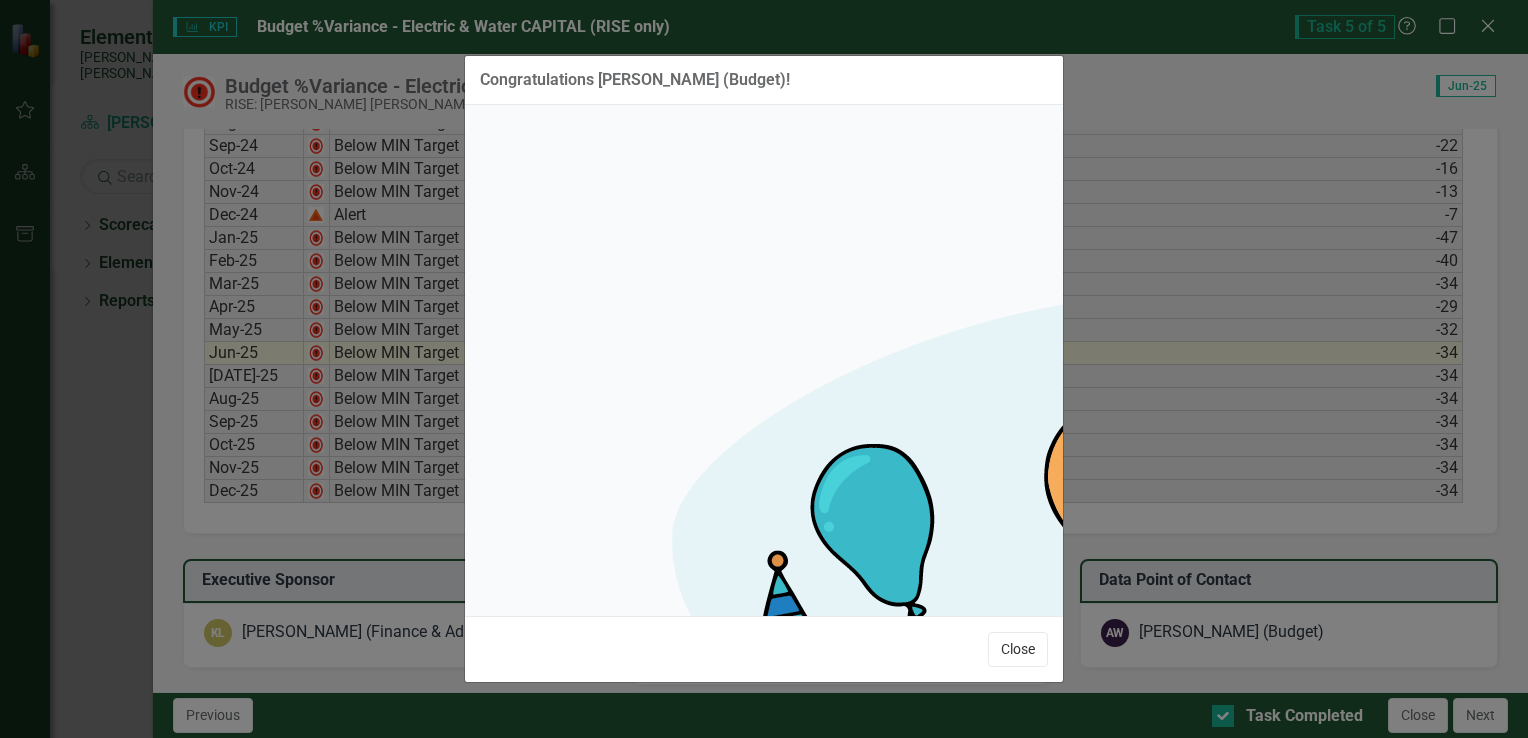 click on "Close" at bounding box center (1018, 649) 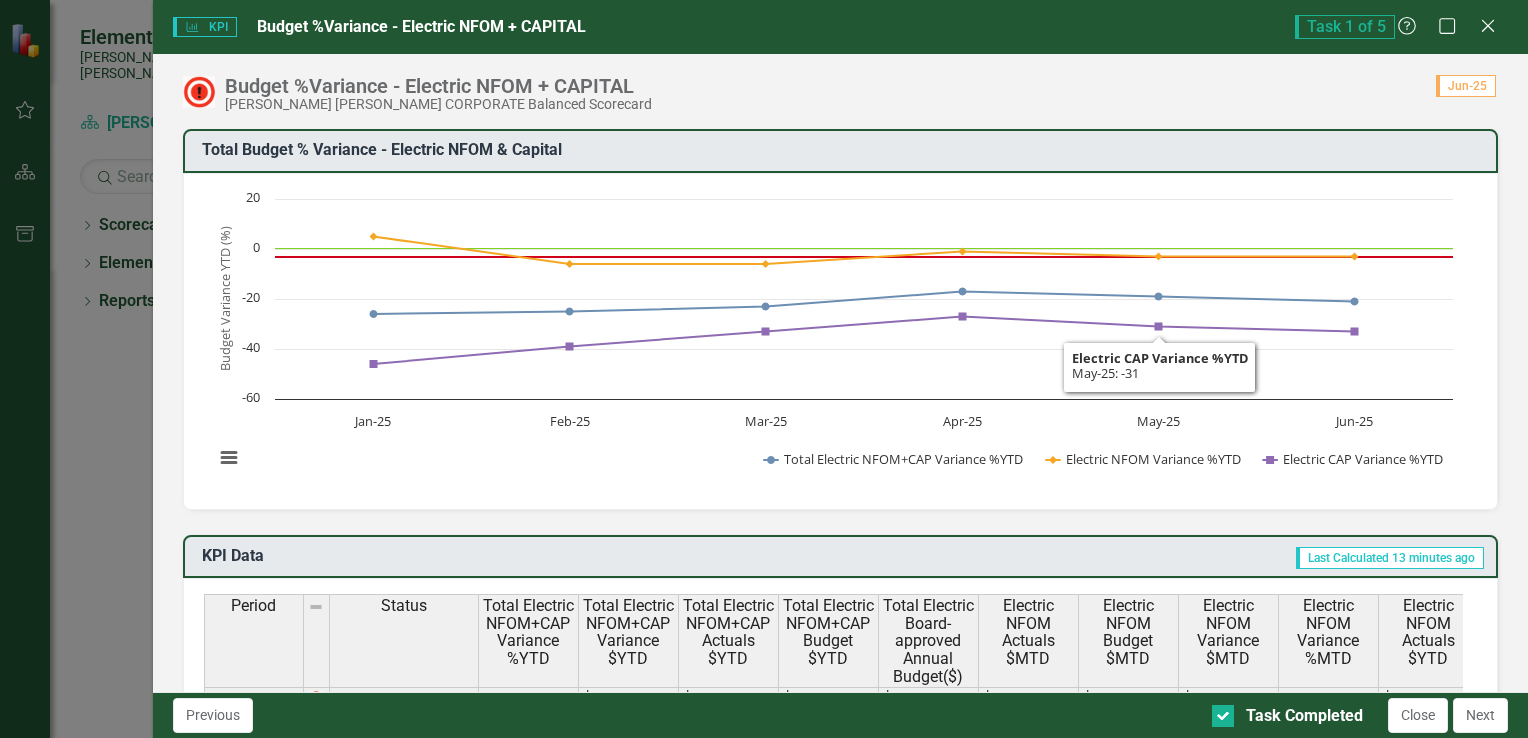 scroll, scrollTop: 0, scrollLeft: 0, axis: both 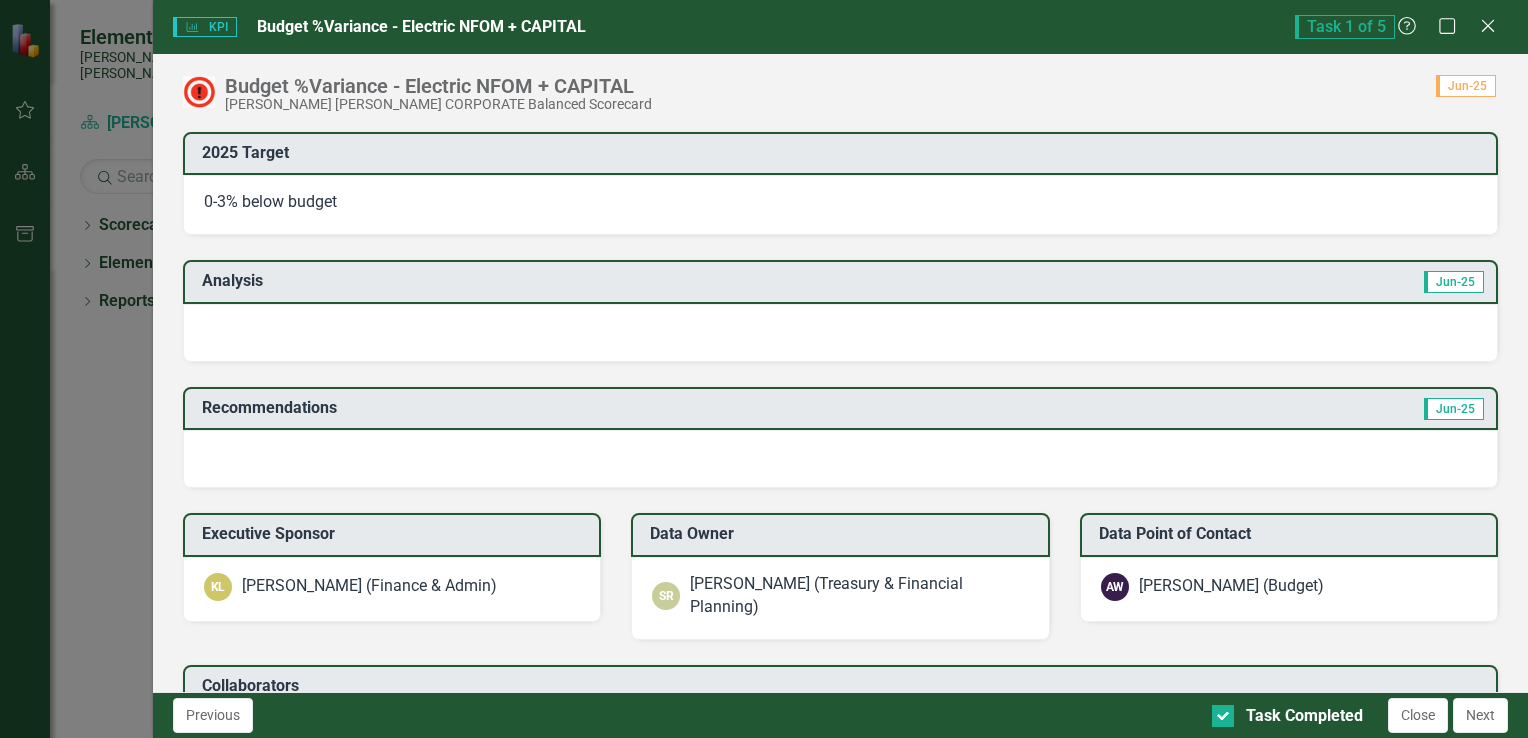 click at bounding box center [840, 333] 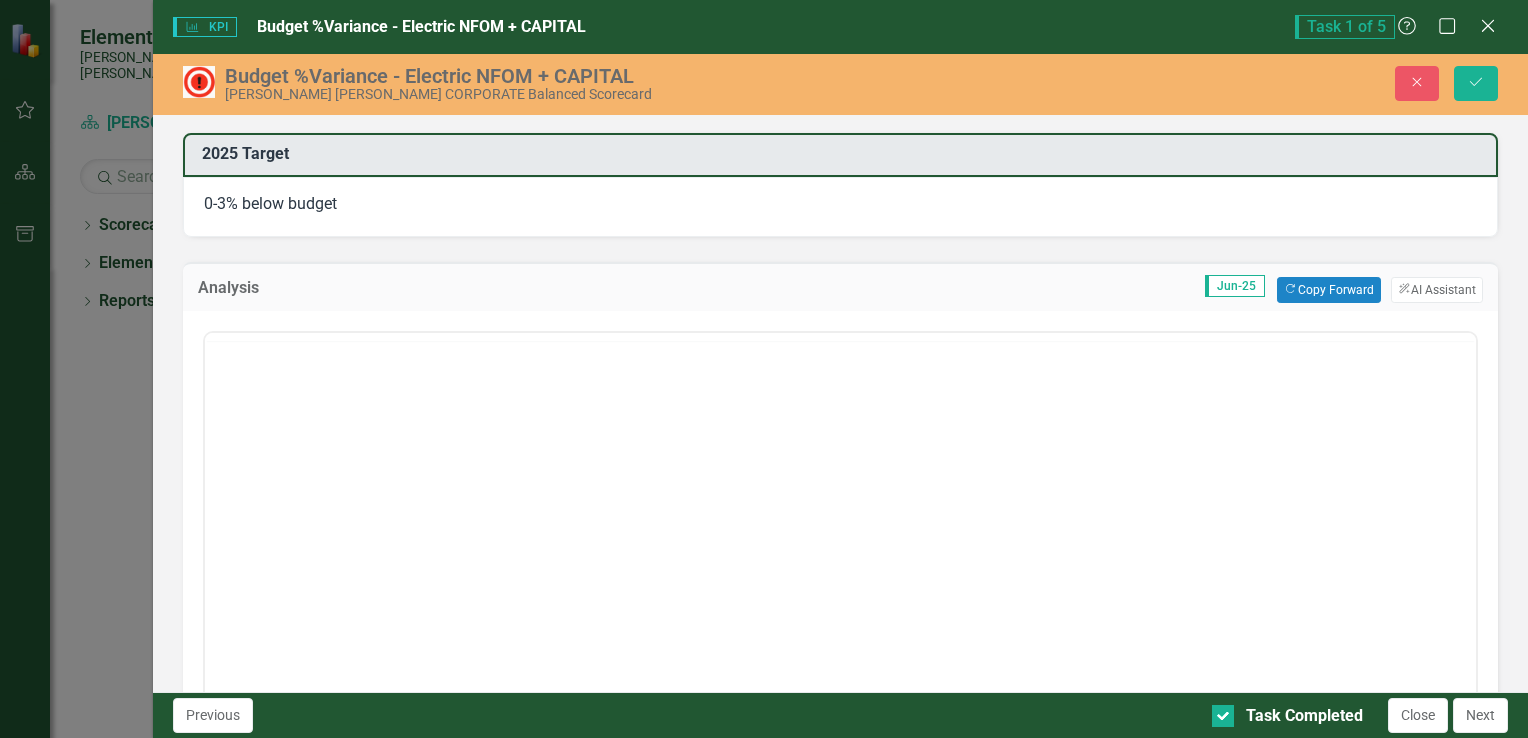scroll, scrollTop: 0, scrollLeft: 0, axis: both 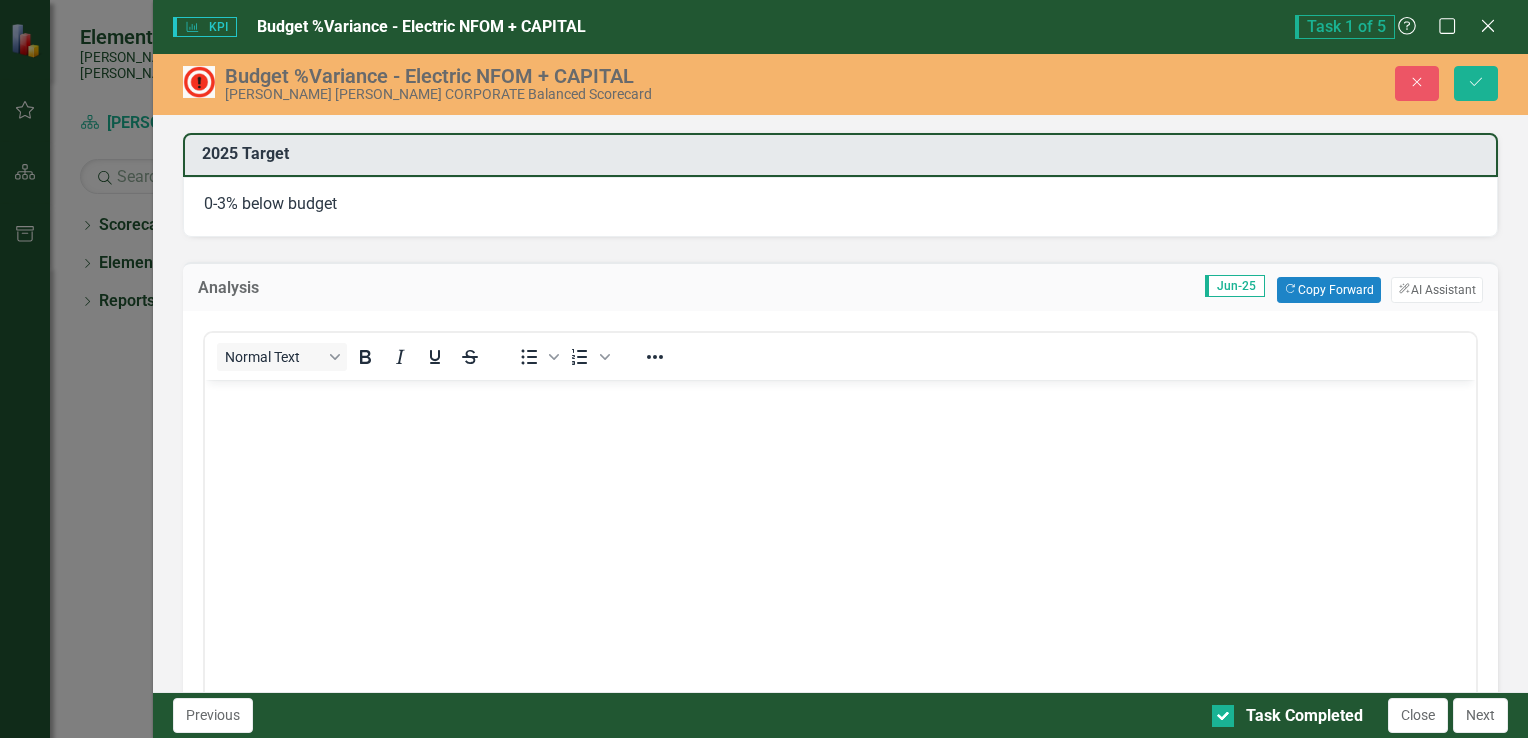 click on "Normal Text To open the popup, press Shift+Enter To open the popup, press Shift+Enter" at bounding box center (840, 356) 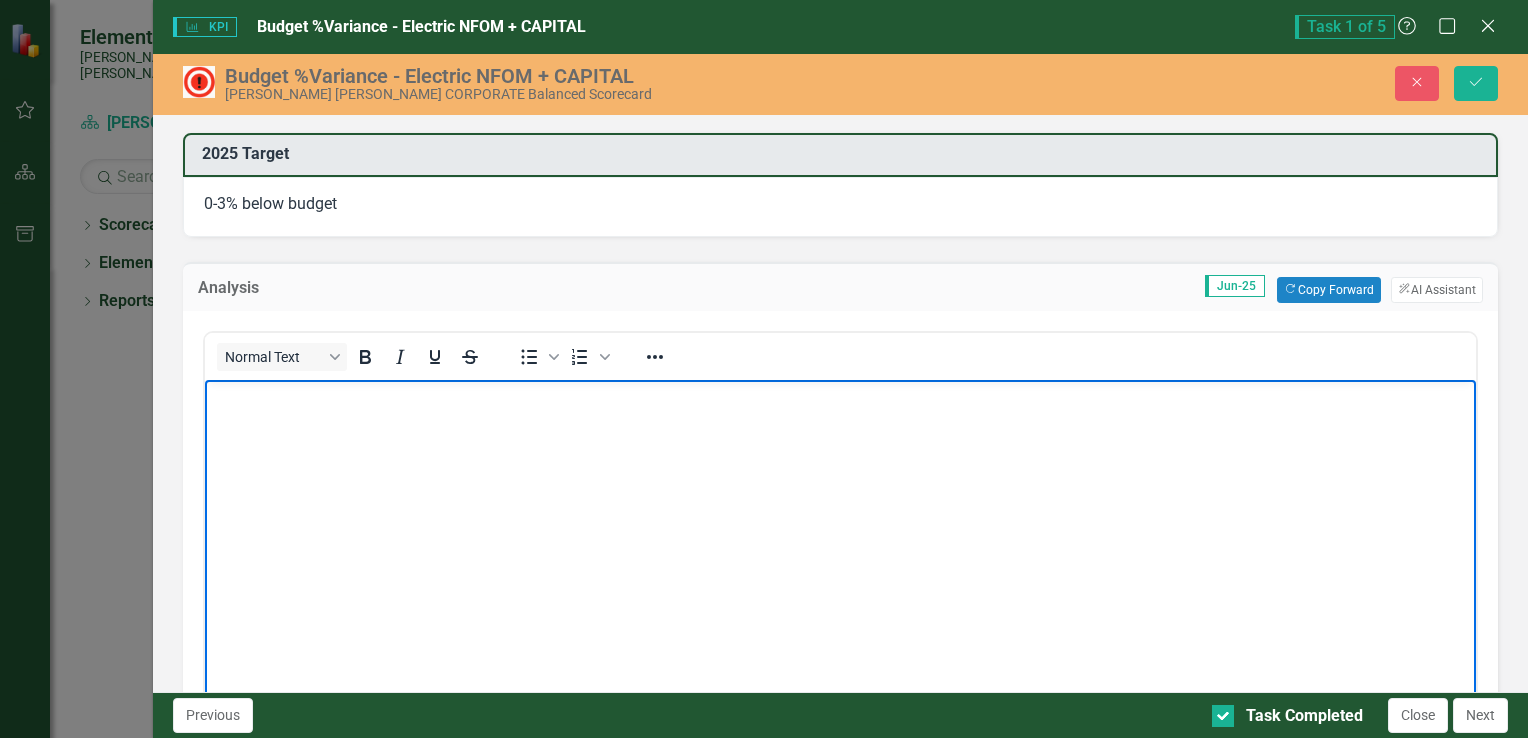click at bounding box center [839, 529] 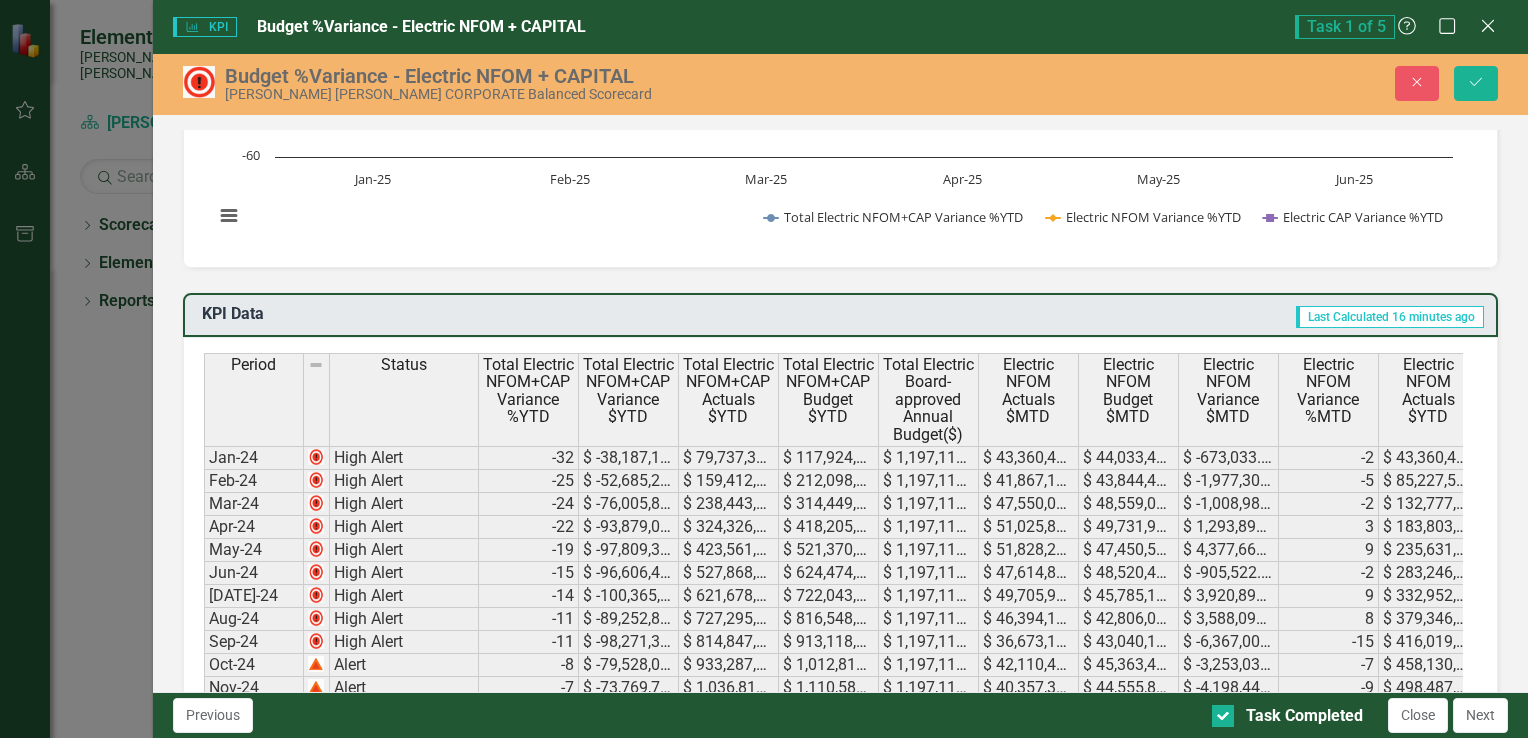 scroll, scrollTop: 200, scrollLeft: 0, axis: vertical 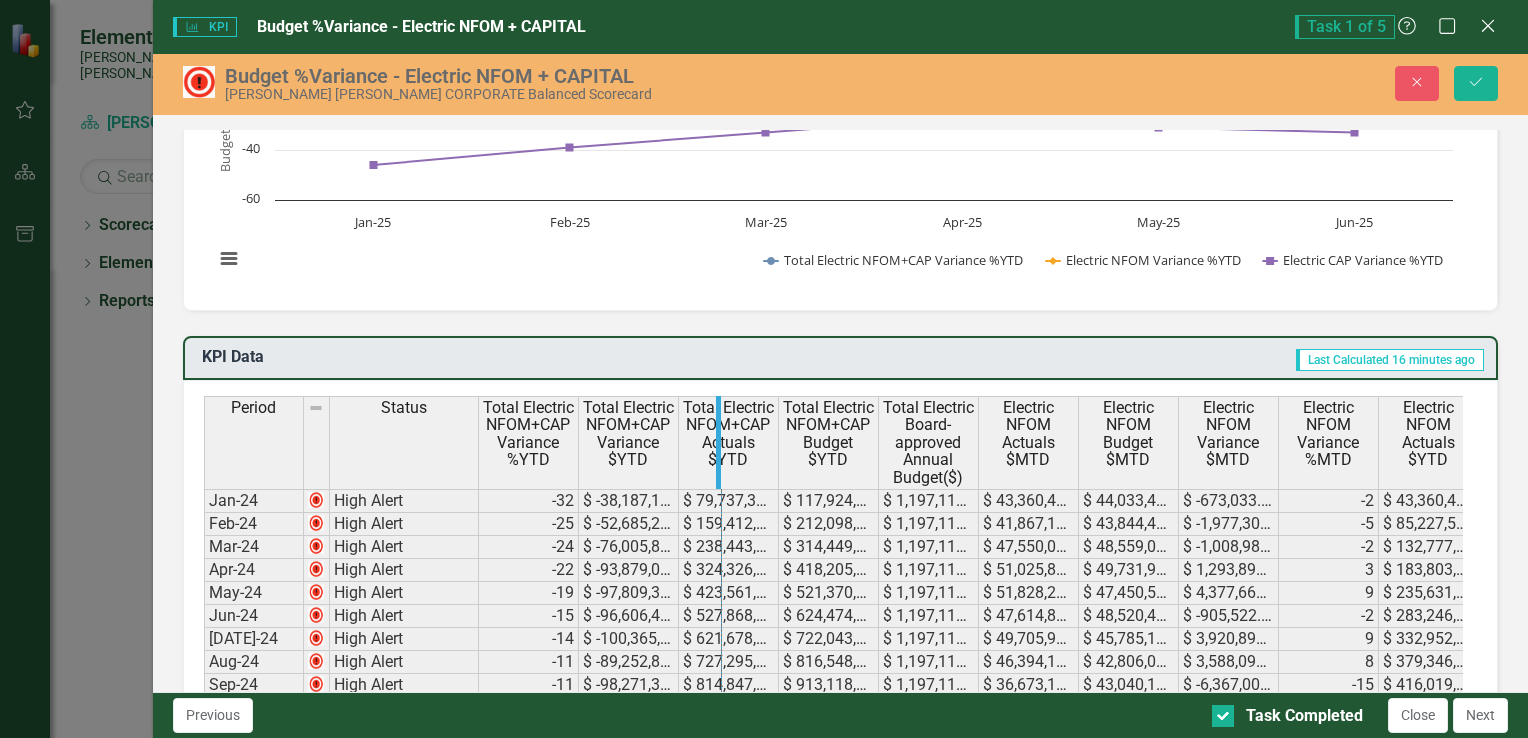 drag, startPoint x: 676, startPoint y: 418, endPoint x: 721, endPoint y: 424, distance: 45.39824 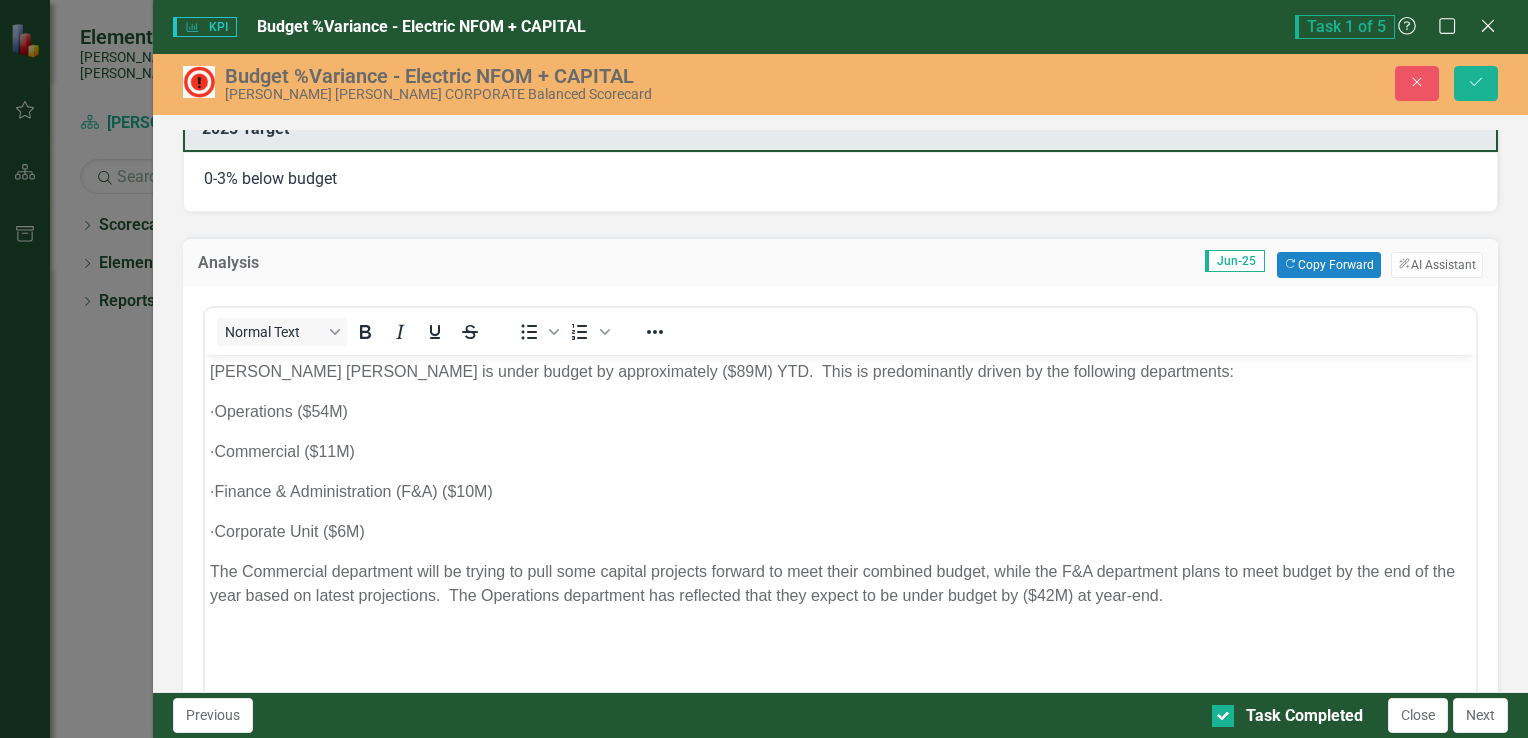 scroll, scrollTop: 2000, scrollLeft: 0, axis: vertical 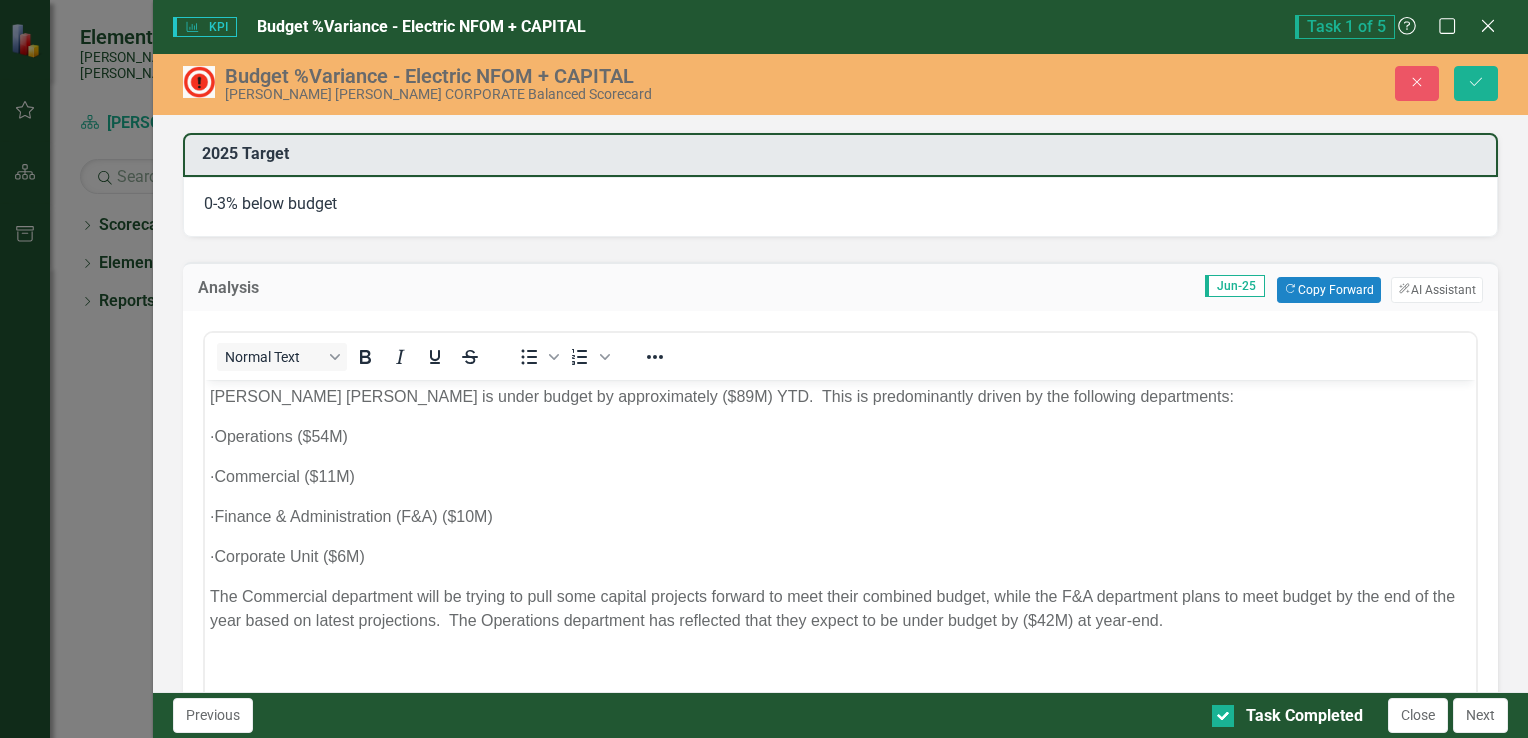 click on "[PERSON_NAME] [PERSON_NAME] is under budget by approximately ($89M) YTD.  This is predominantly driven by the following departments:" at bounding box center (839, 396) 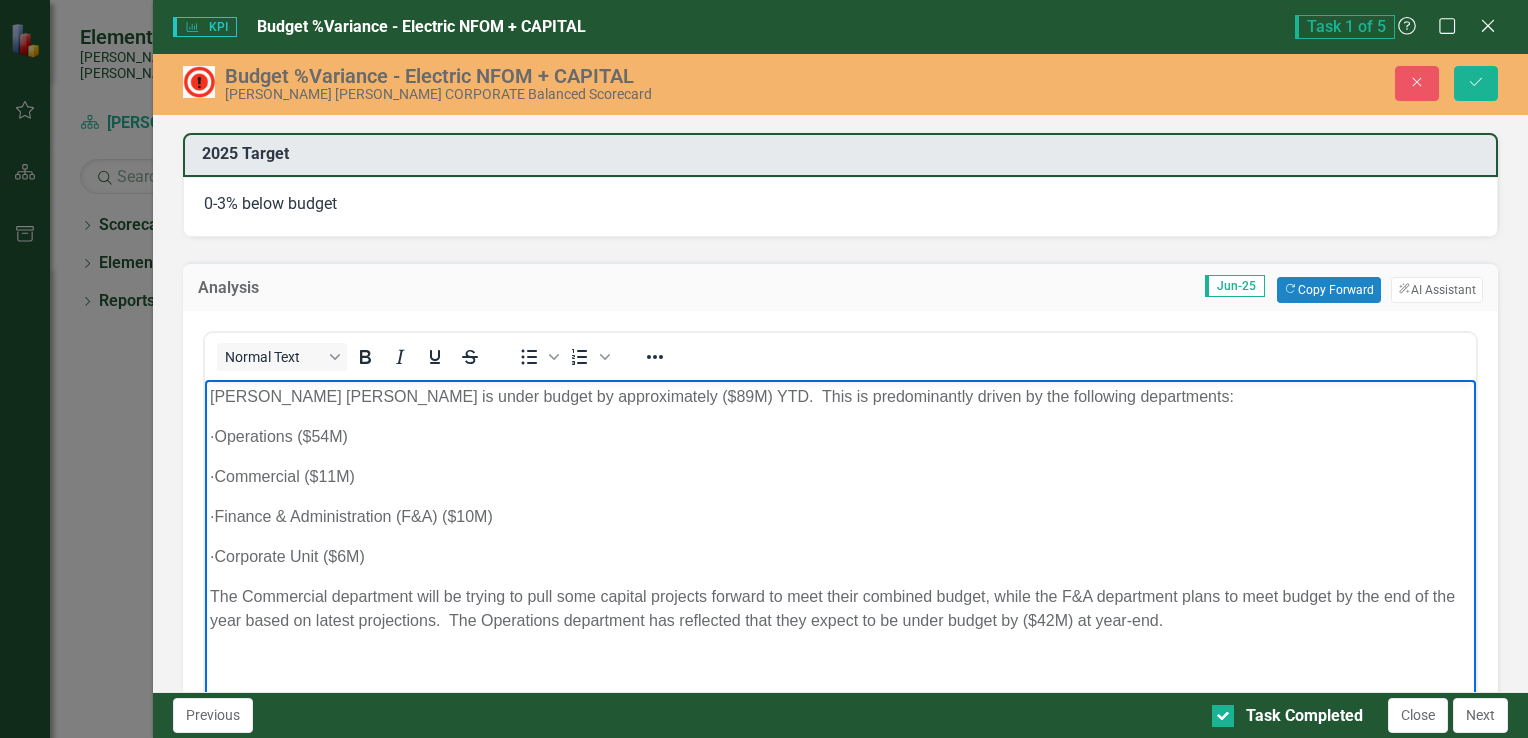 type 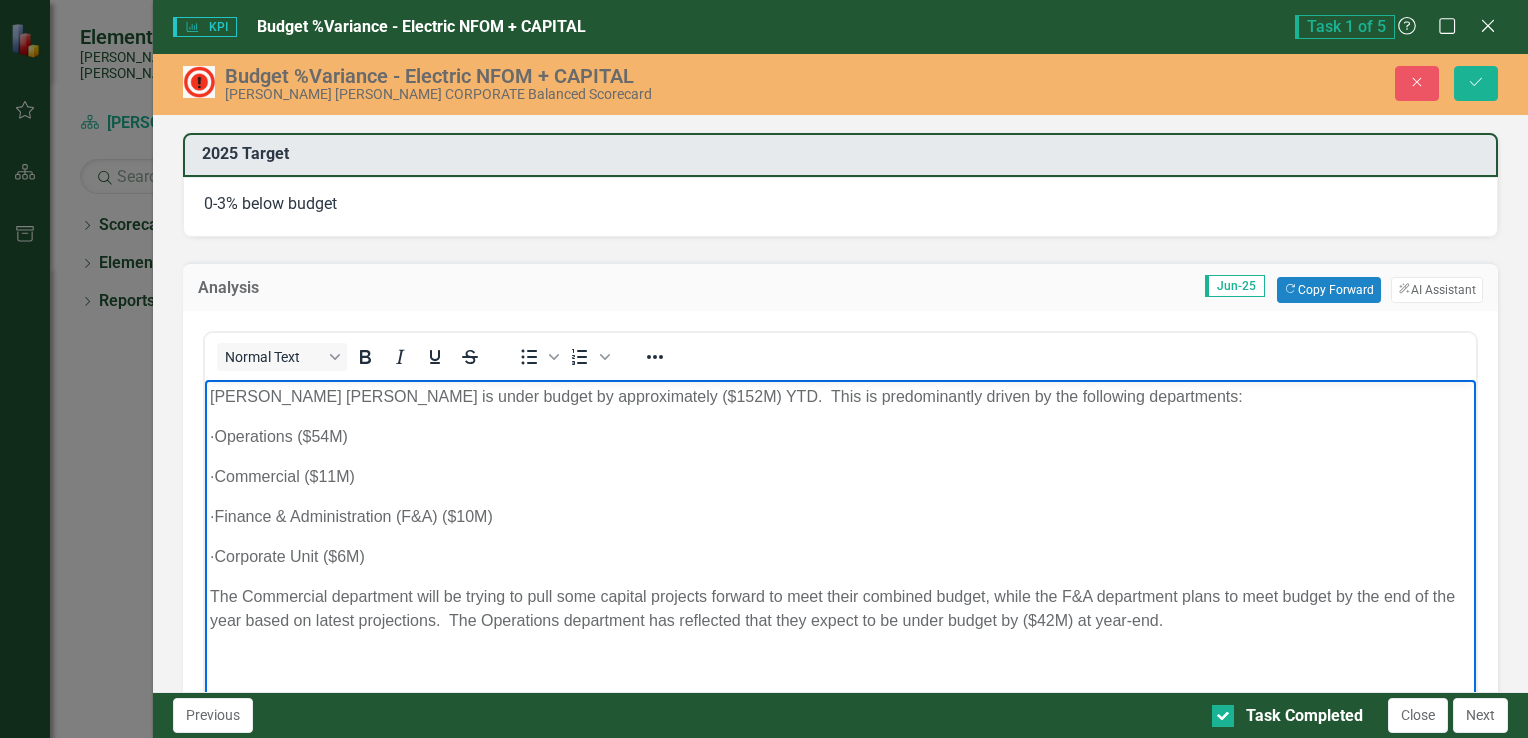 drag, startPoint x: 601, startPoint y: 394, endPoint x: 649, endPoint y: 394, distance: 48 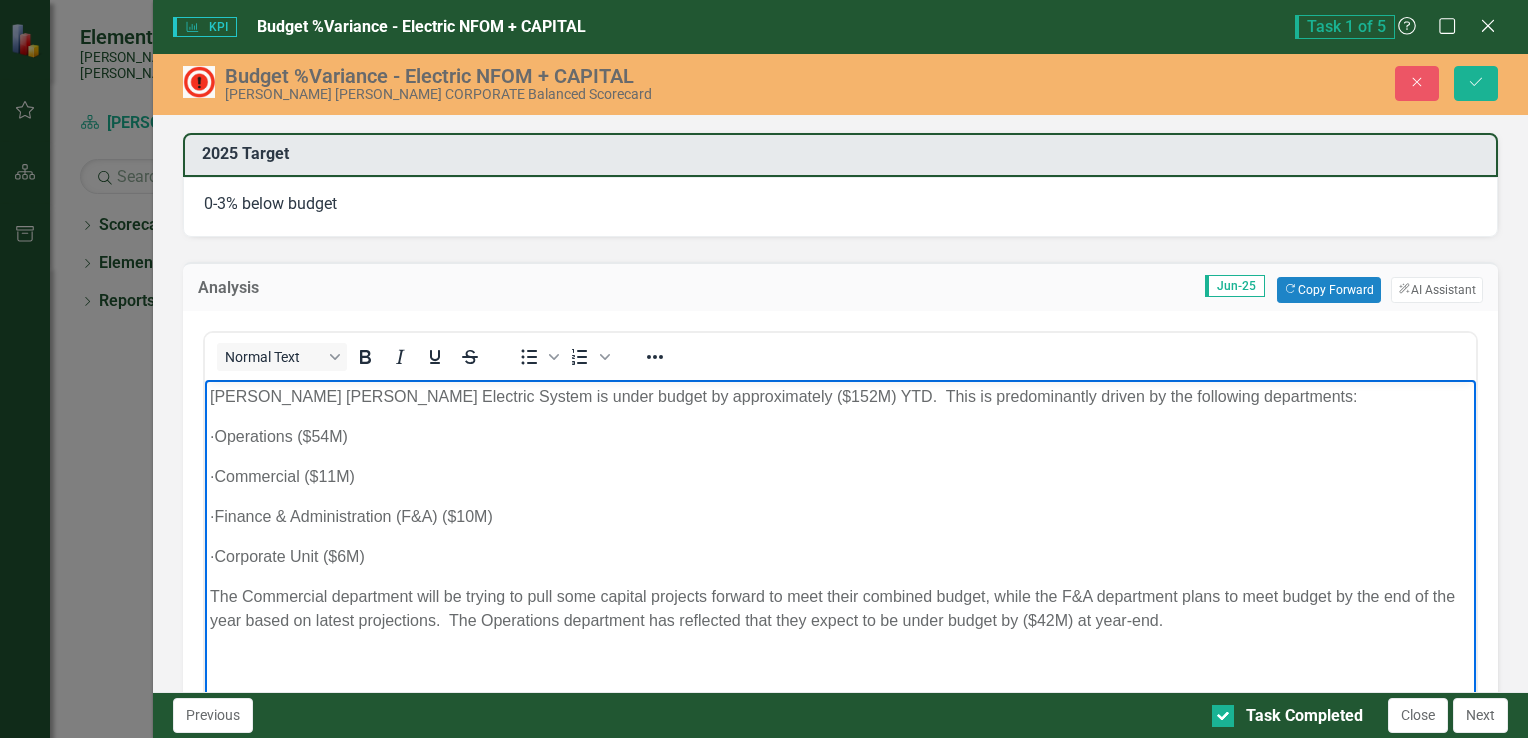 click on "·         Operations ($54M)" at bounding box center (839, 436) 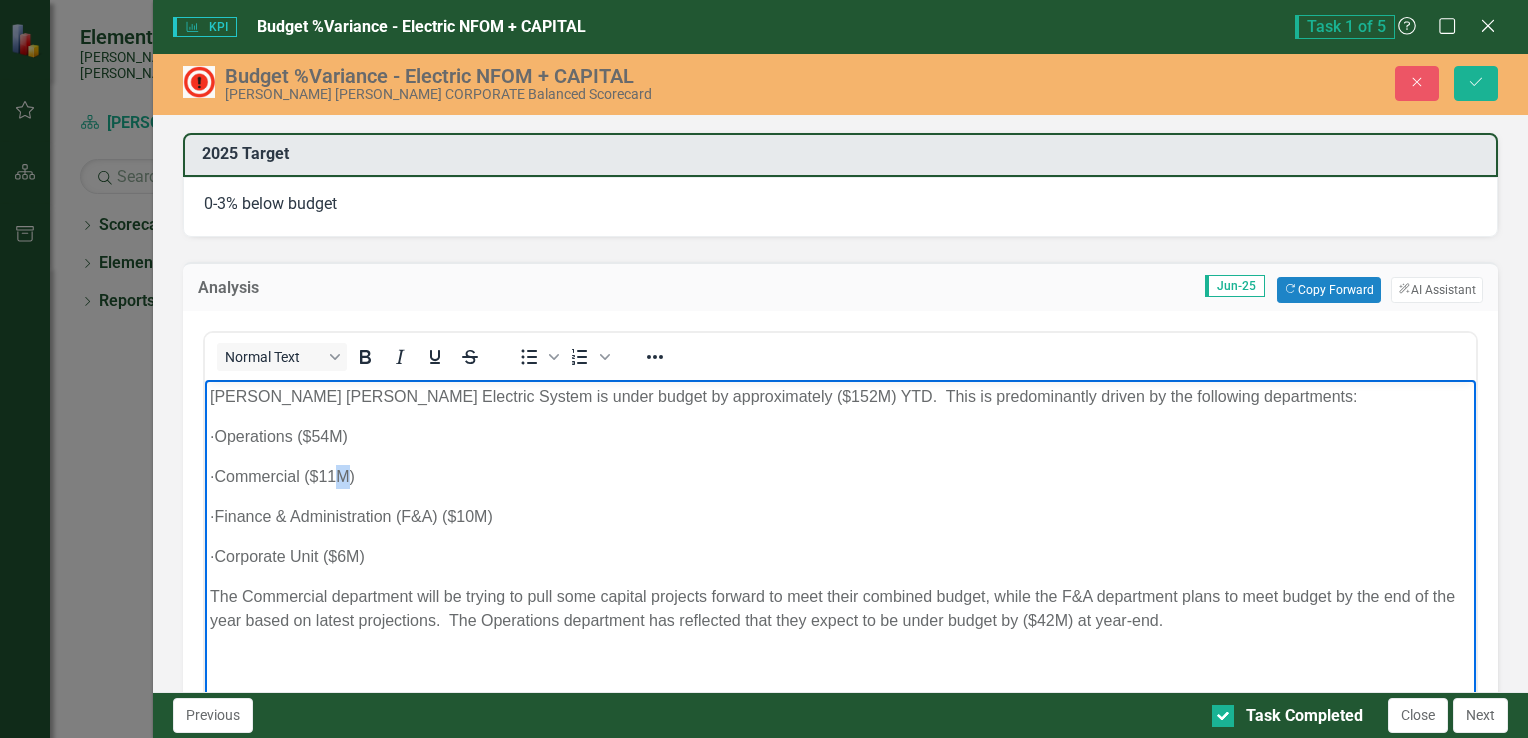 click on "·         Commercial ($11M)" at bounding box center [839, 476] 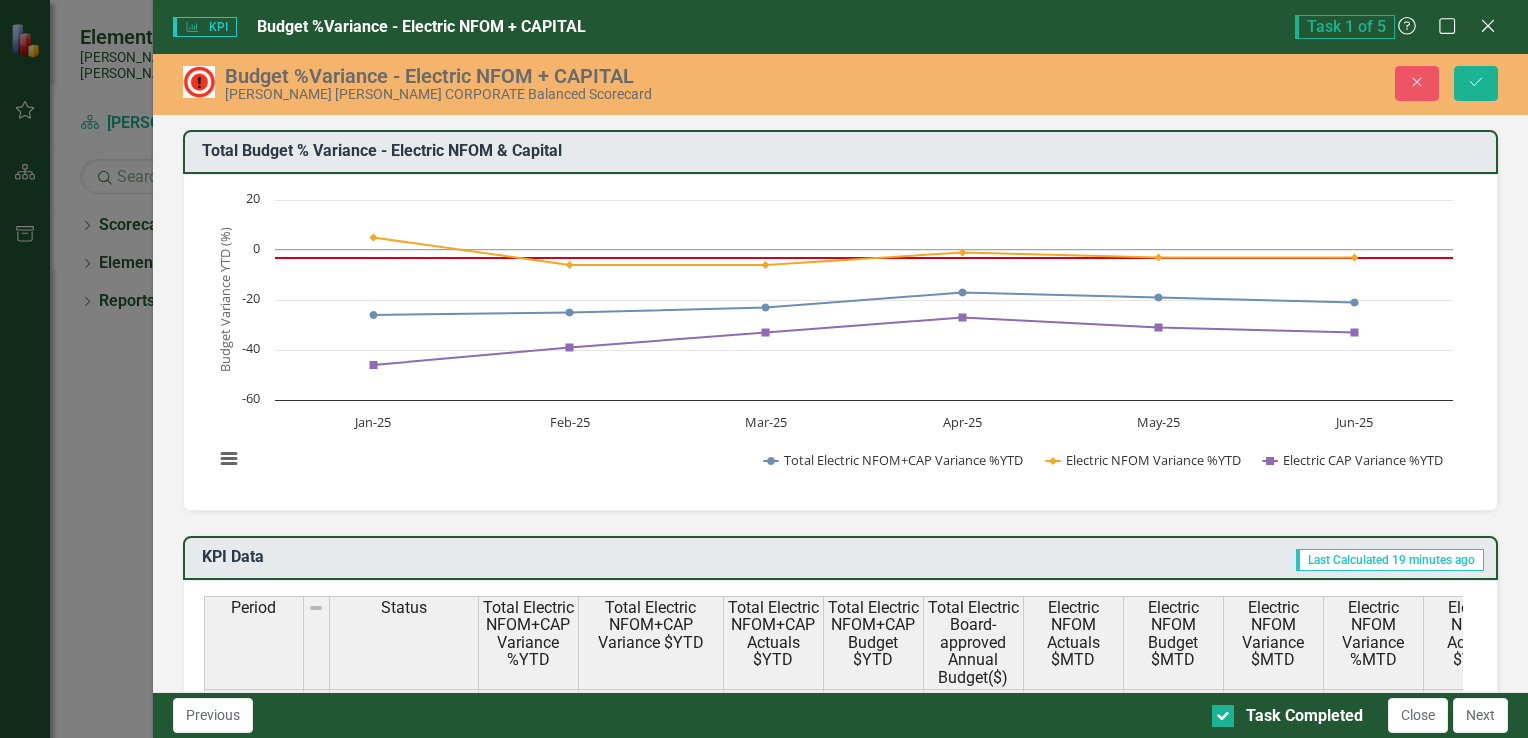 scroll, scrollTop: 0, scrollLeft: 0, axis: both 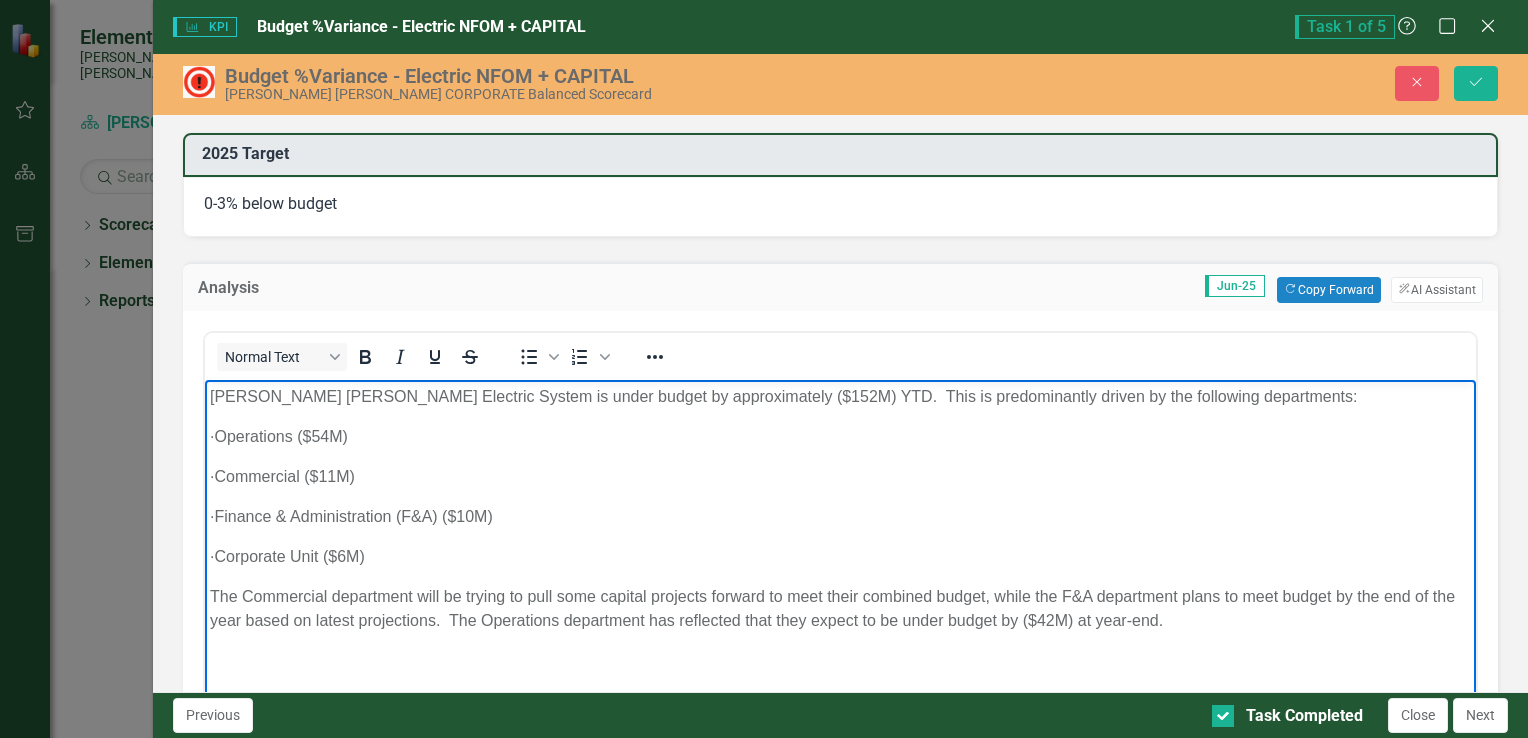 click on "[PERSON_NAME] [PERSON_NAME] Electric System is under budget by approximately ($152M) YTD.  This is predominantly driven by the following departments: ·         Operations ($54M) ·         Commercial ($11M) ·         Finance & Administration (F&A) ($10M) ·         Corporate Unit ($6M) The Commercial department will be trying to pull some capital projects forward to meet their combined budget, while the F&A department plans to meet budget by the end of the year based on latest projections.  The Operations department has reflected that they expect to be under budget by ($42M) at year-end." at bounding box center (839, 529) 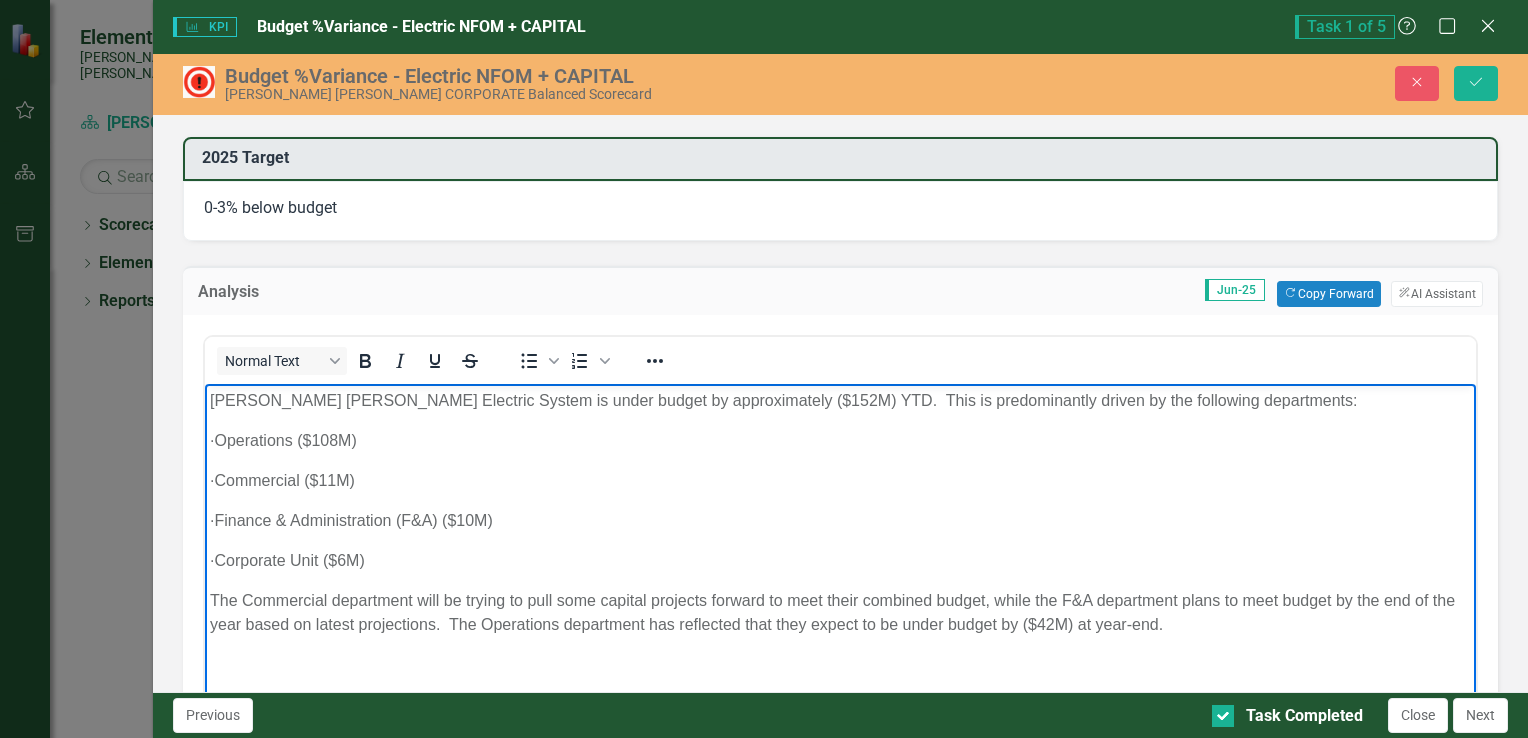 scroll, scrollTop: 2000, scrollLeft: 0, axis: vertical 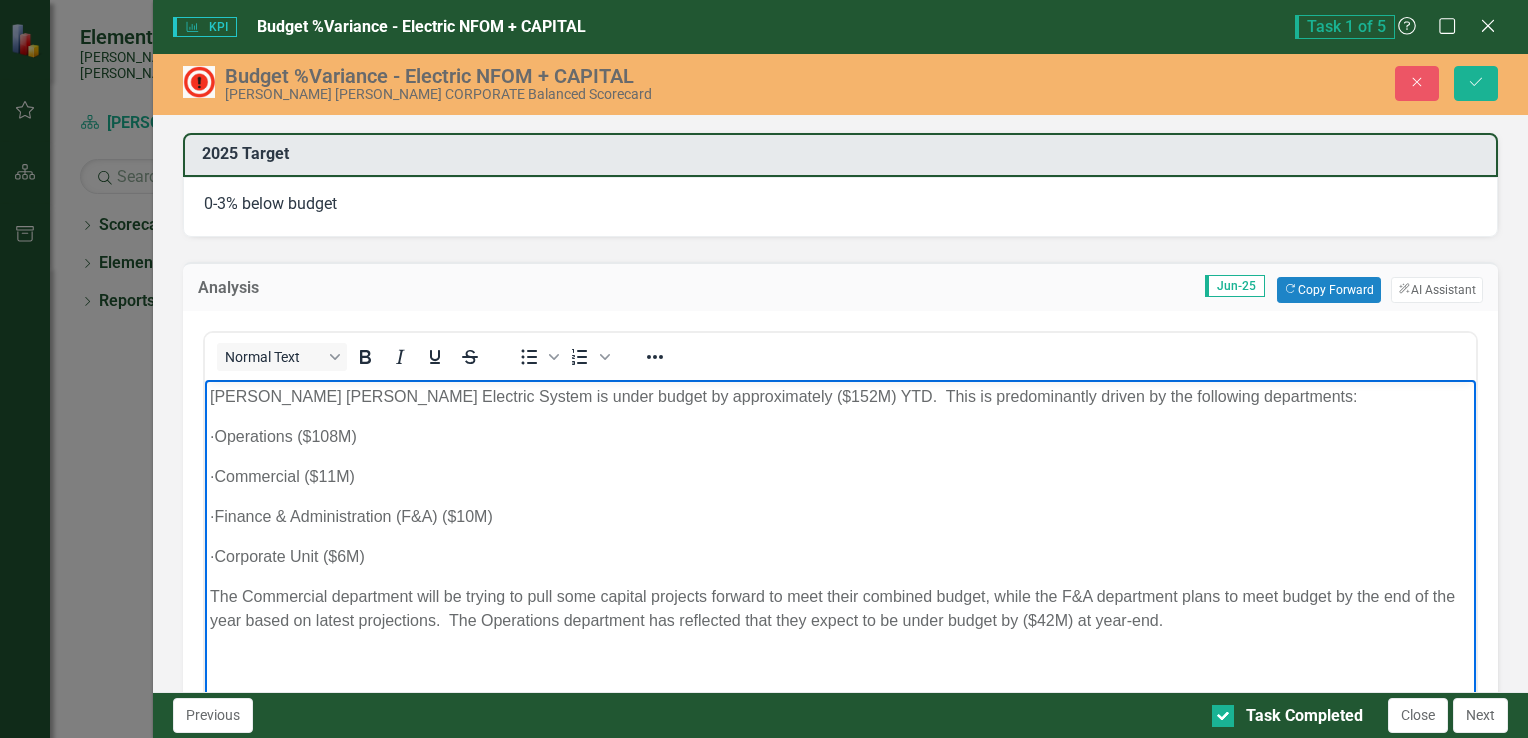 click on "·         Commercial ($11M)" at bounding box center (839, 476) 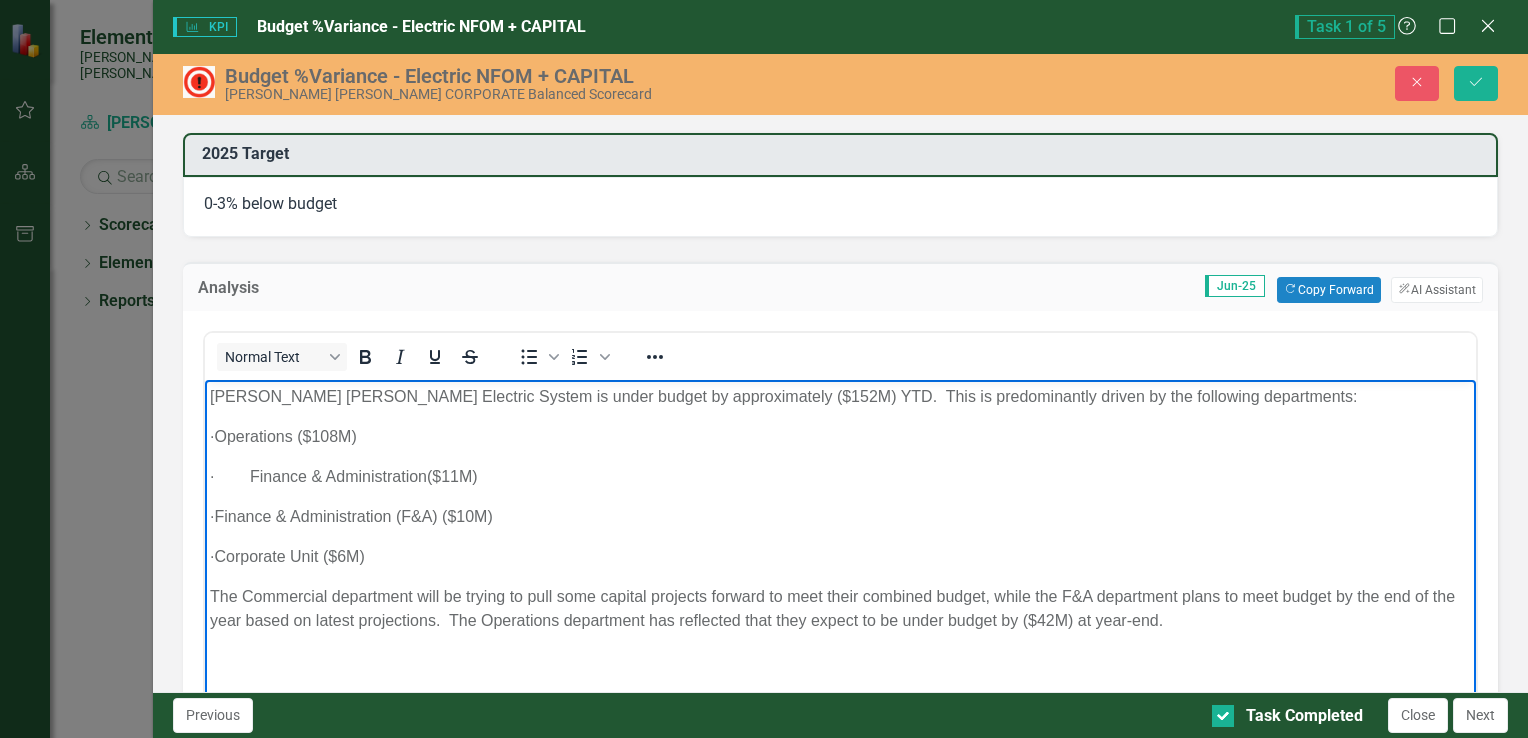 click on "·        Finance & Administration  ($11M)" at bounding box center [839, 476] 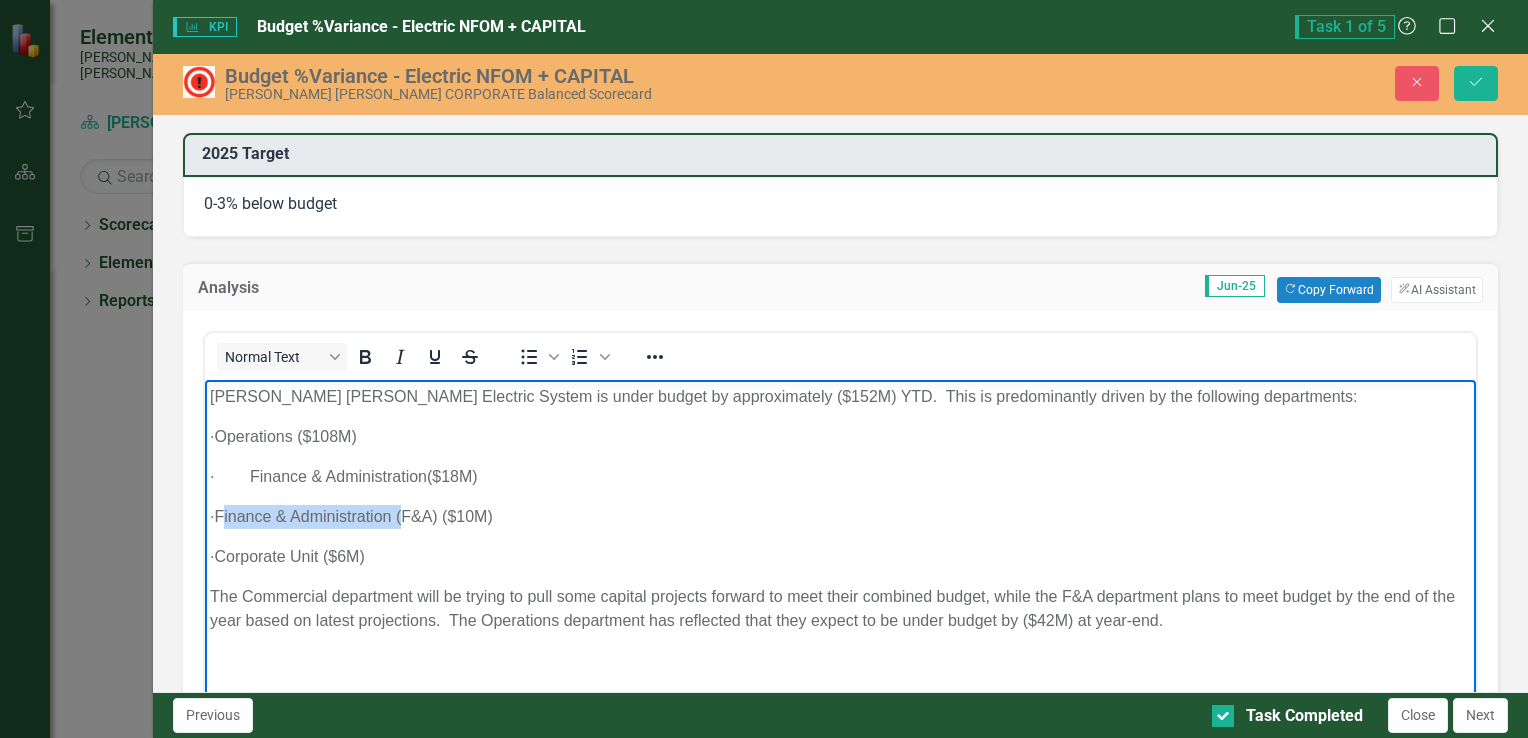 drag, startPoint x: 434, startPoint y: 512, endPoint x: 256, endPoint y: 507, distance: 178.0702 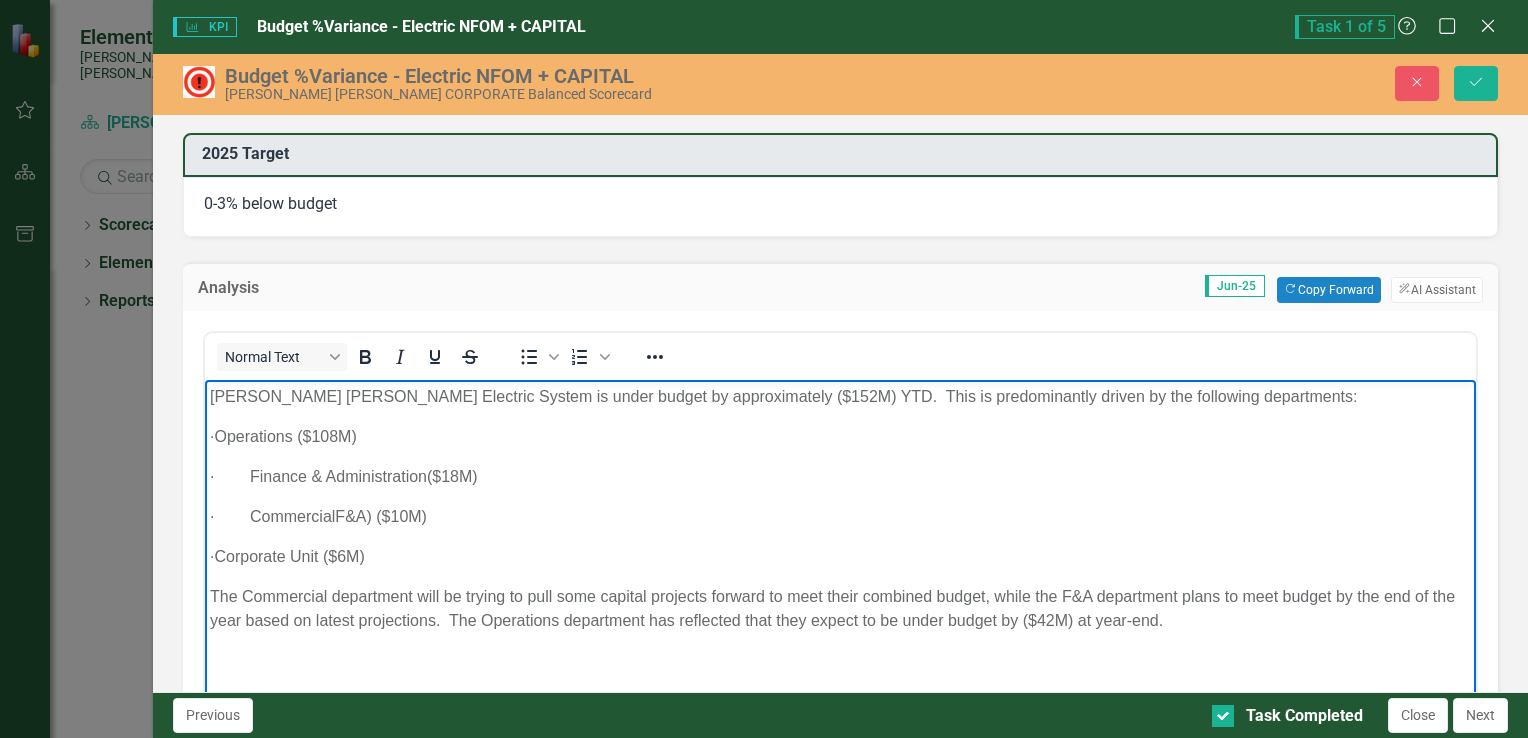drag, startPoint x: 378, startPoint y: 516, endPoint x: 347, endPoint y: 510, distance: 31.575306 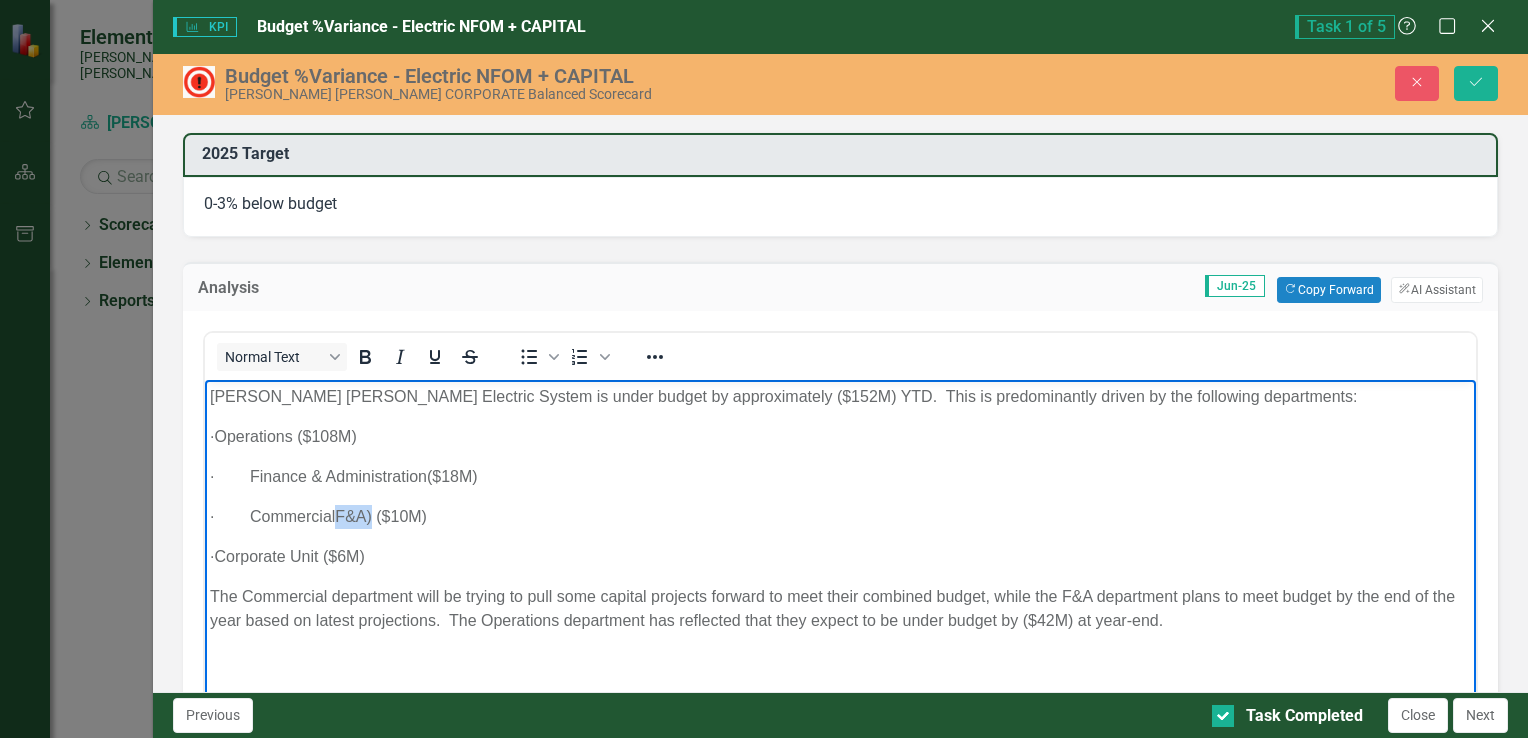 drag, startPoint x: 375, startPoint y: 516, endPoint x: 340, endPoint y: 514, distance: 35.057095 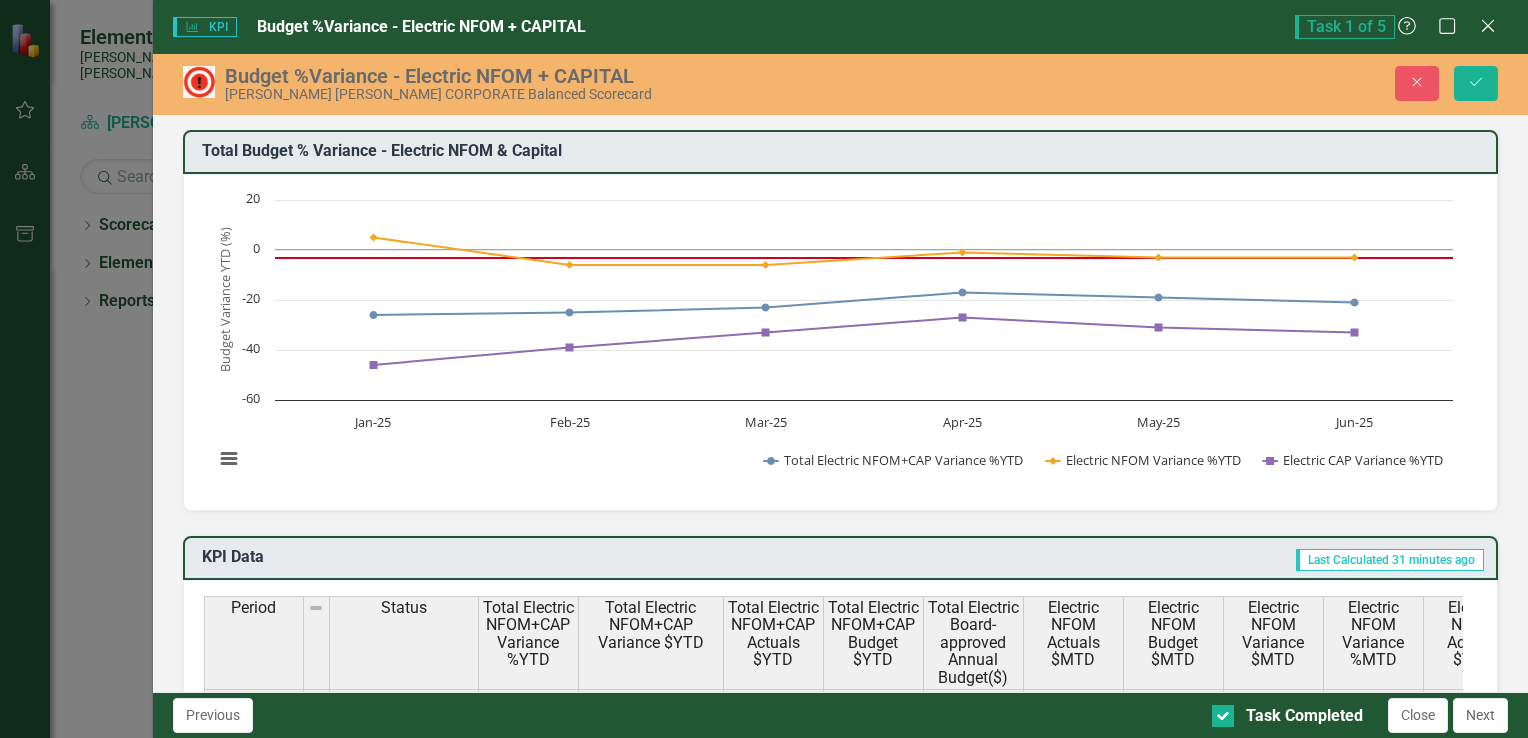 scroll, scrollTop: 0, scrollLeft: 0, axis: both 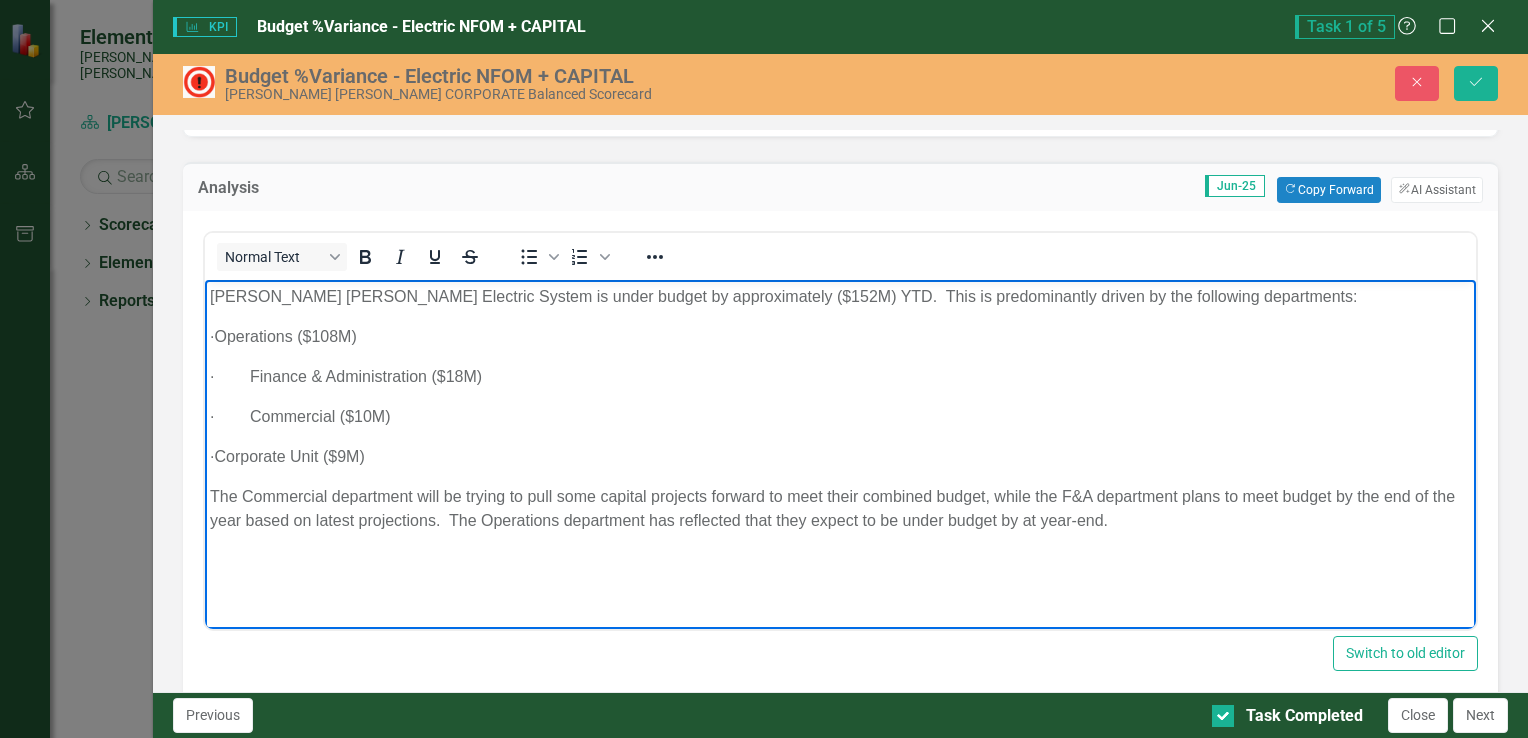 click on "[PERSON_NAME] [PERSON_NAME] Electric System is under budget by approximately ($152M) YTD.  This is predominantly driven by the following departments: ·         Operations ($108M) ·        Finance & Administration ($18M) ·        Commercial ($10M) ·         Corporate Unit ($9M) The Commercial department will be trying to pull some capital projects forward to meet their combined budget, while the F&A department plans to meet budget by the end of the year based on latest projections.  The Operations department has reflected that they expect to be under budget by at year-end." at bounding box center [839, 429] 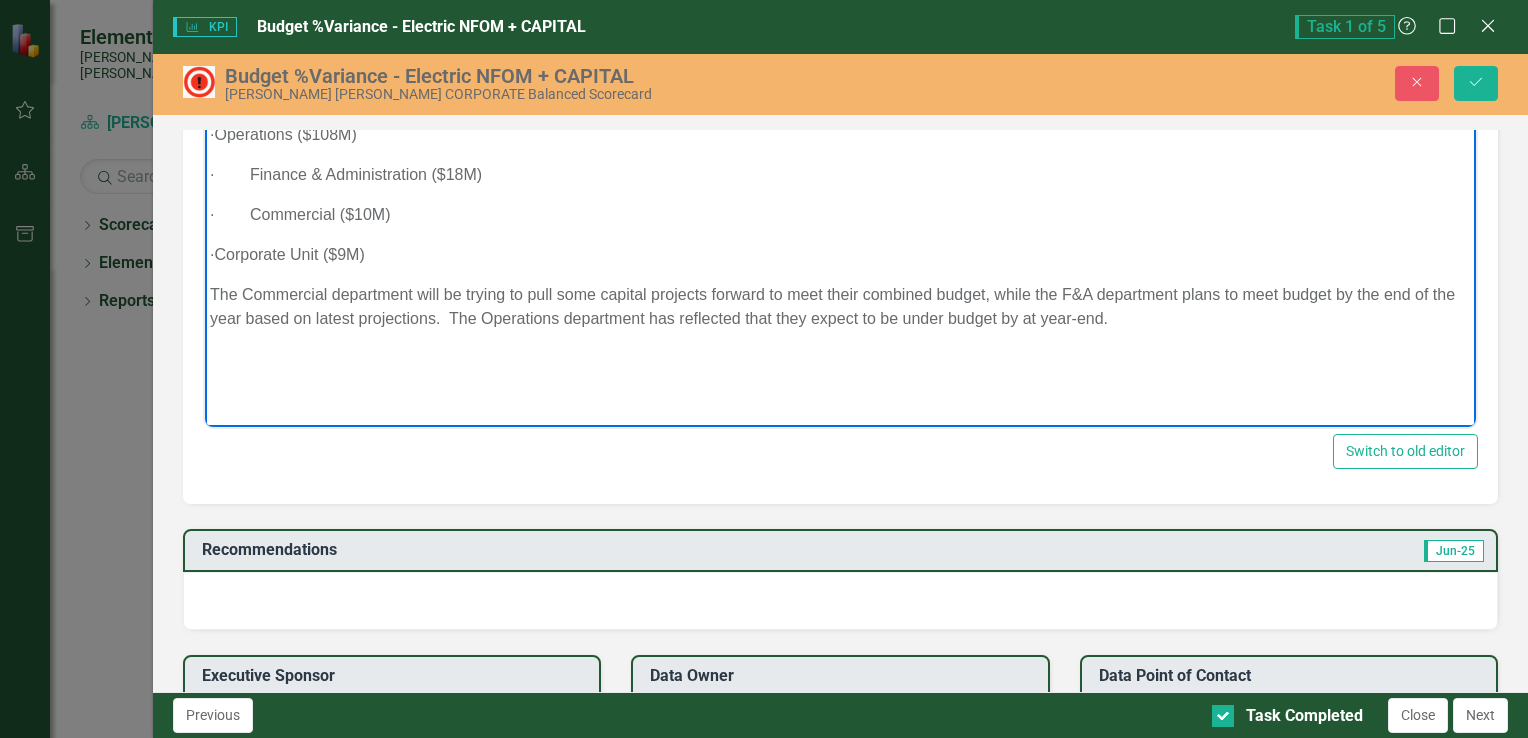 scroll, scrollTop: 2500, scrollLeft: 0, axis: vertical 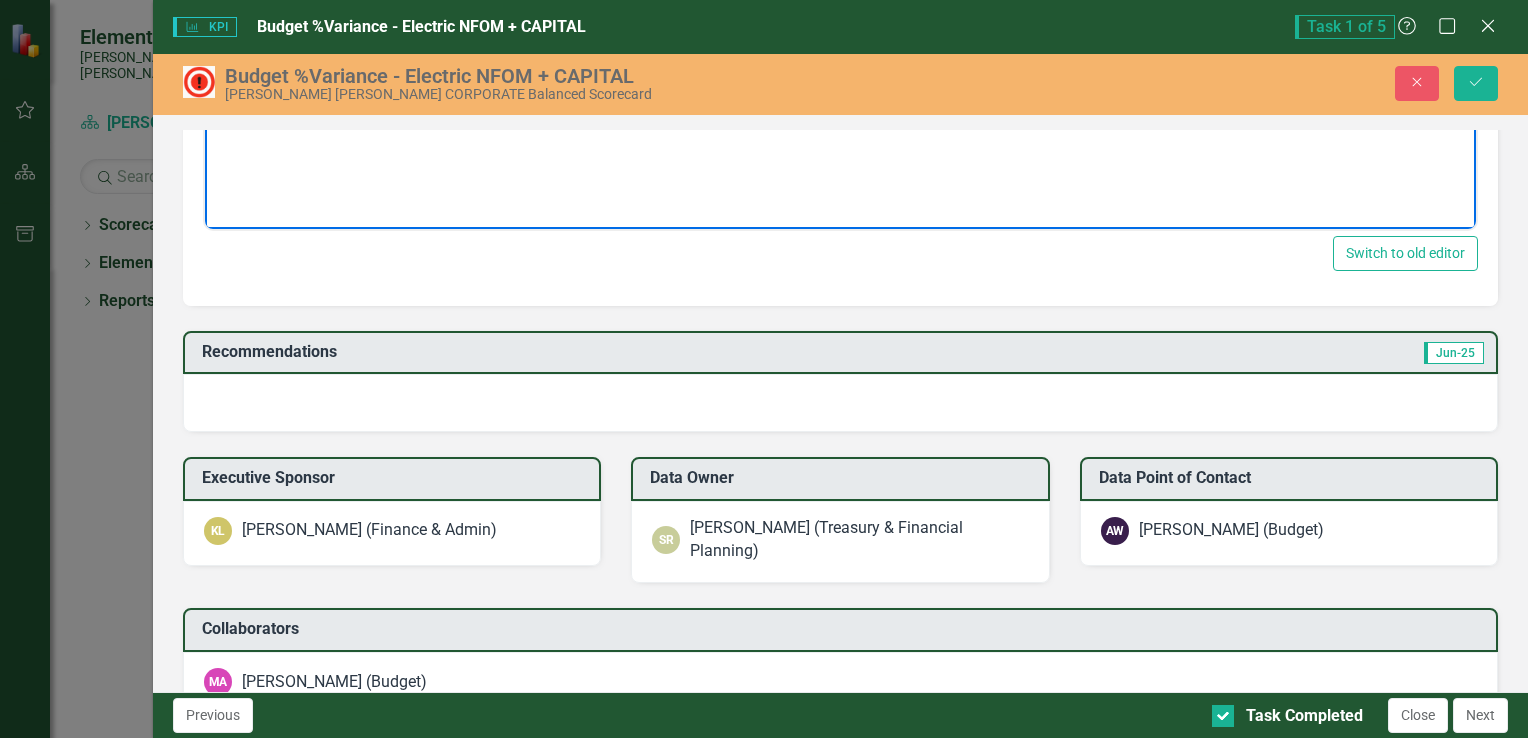 click at bounding box center (840, 403) 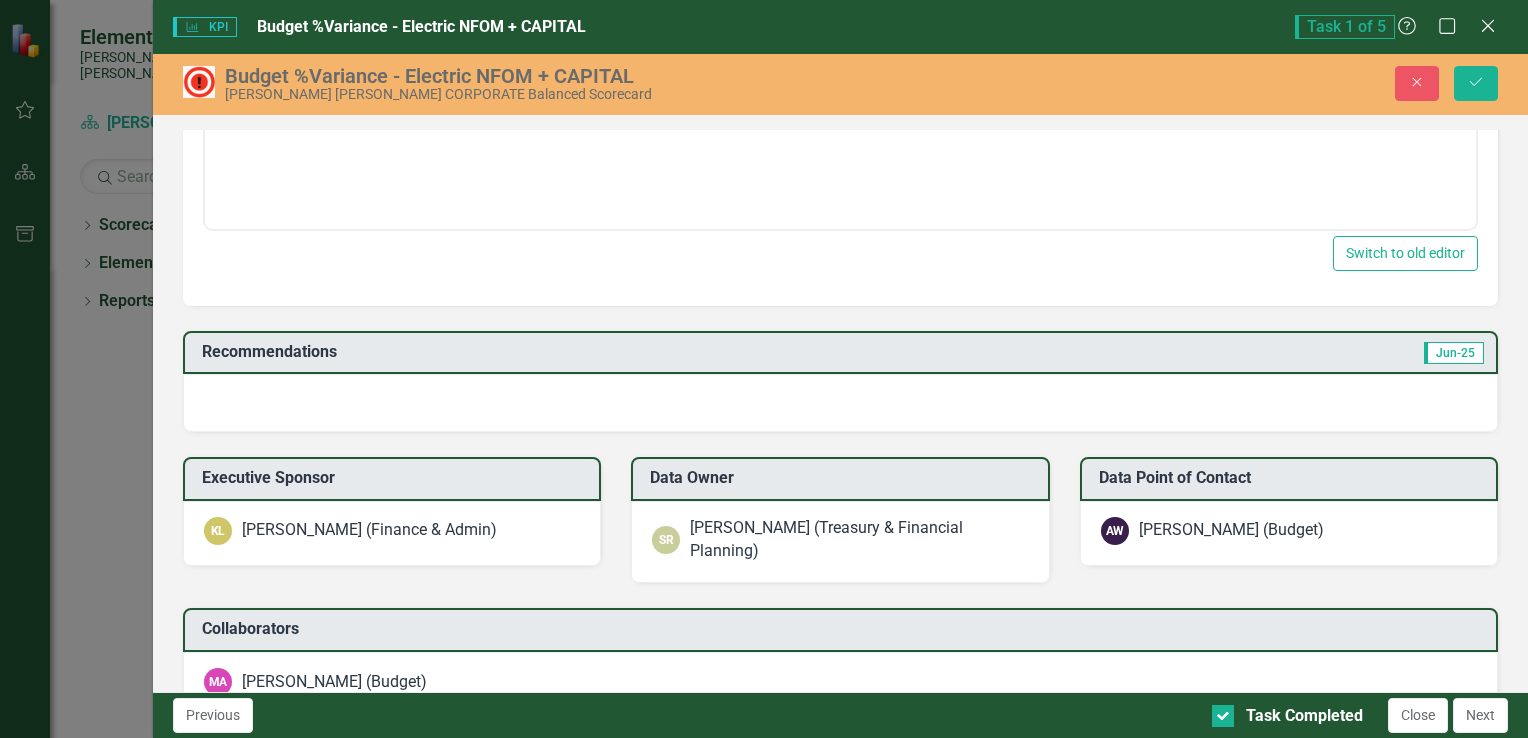 click at bounding box center (840, 403) 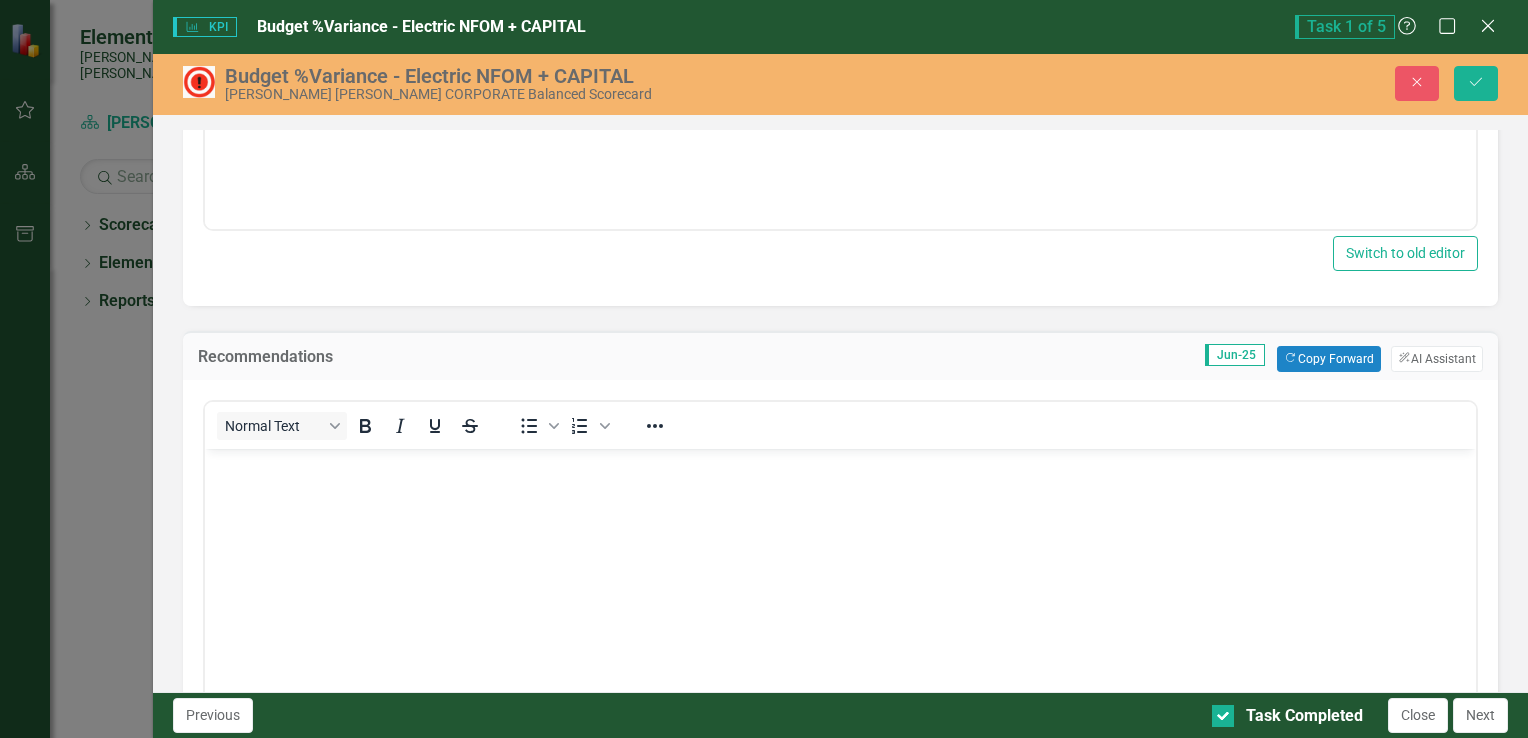 scroll, scrollTop: 0, scrollLeft: 0, axis: both 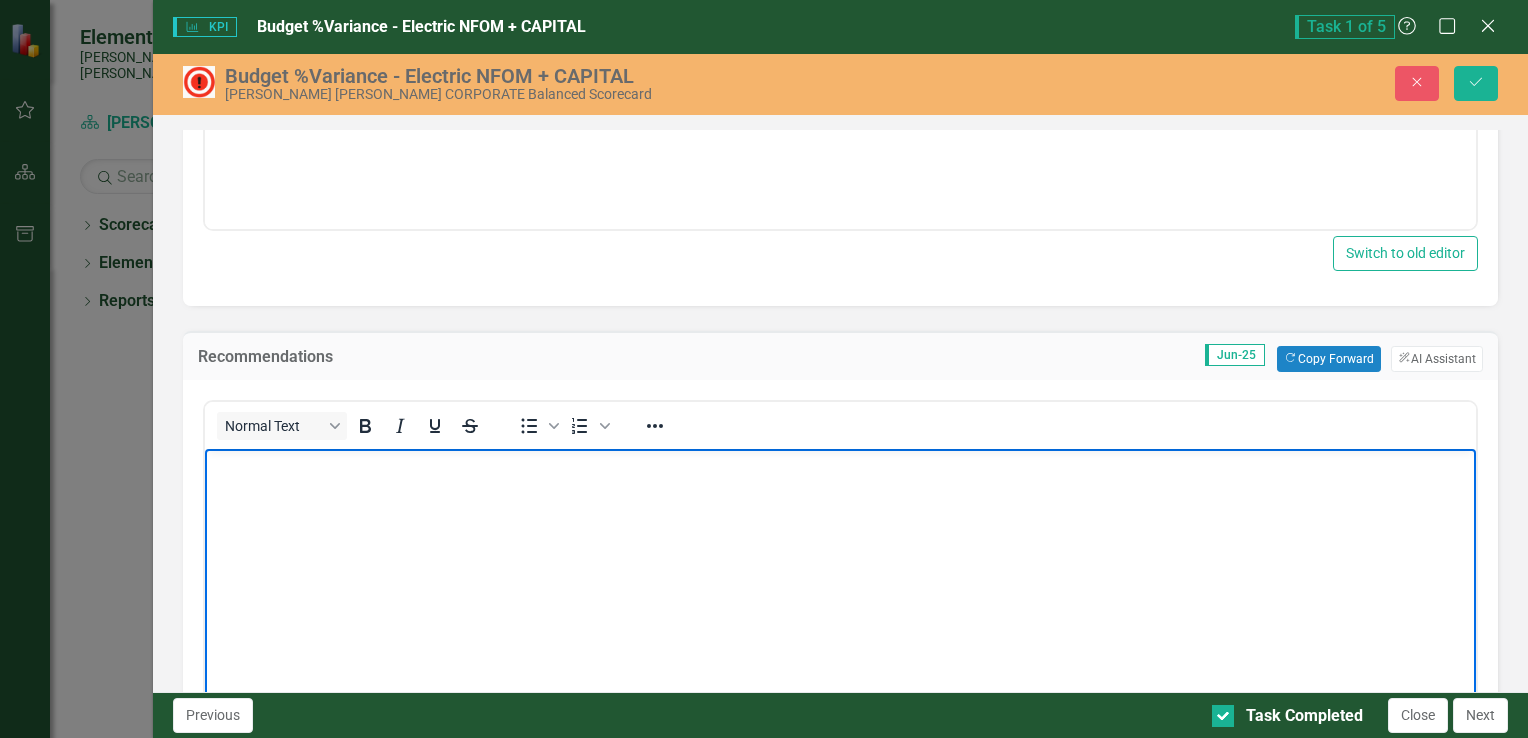 paste 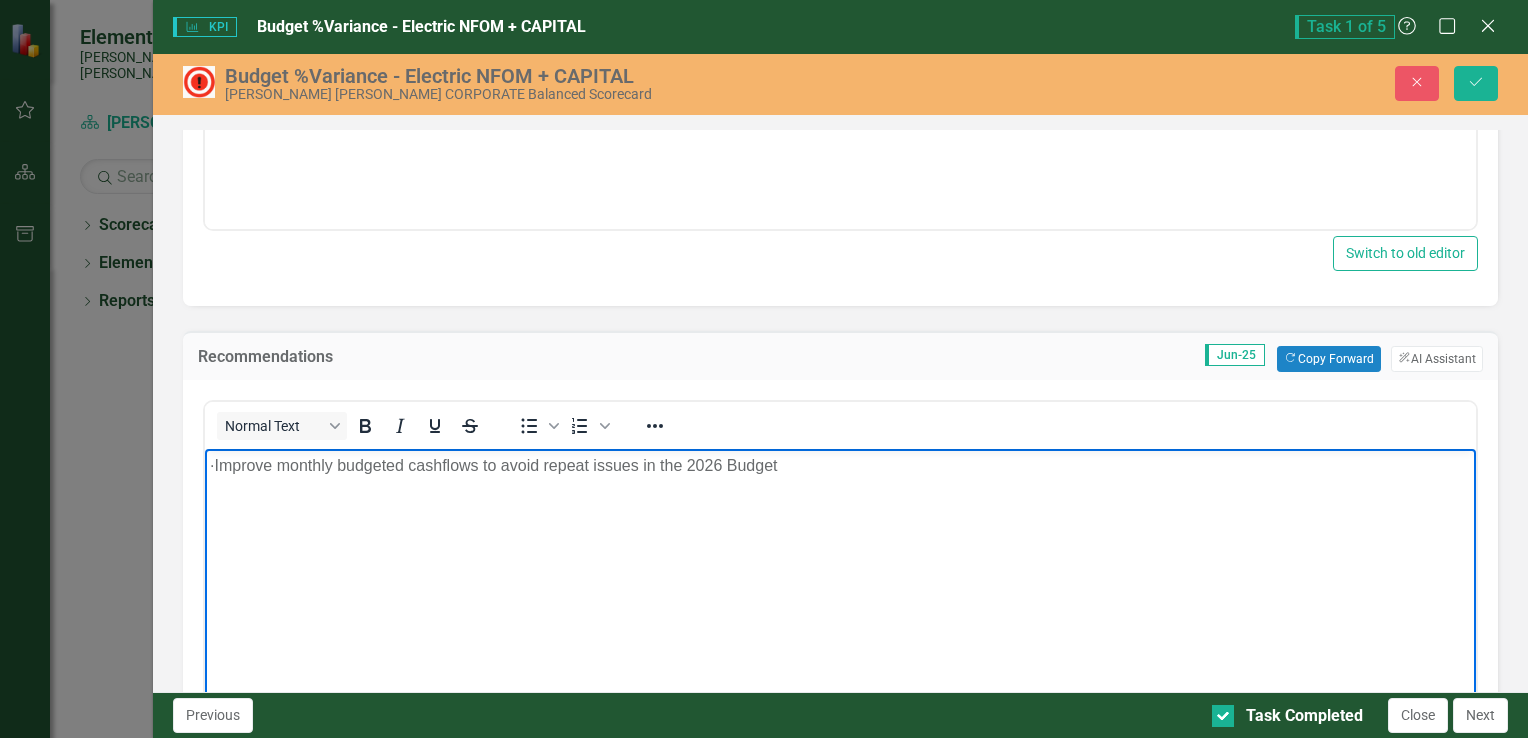 click on "·         Improve monthly budgeted cashflows to avoid repeat issues in the 2026 Budget" at bounding box center [839, 465] 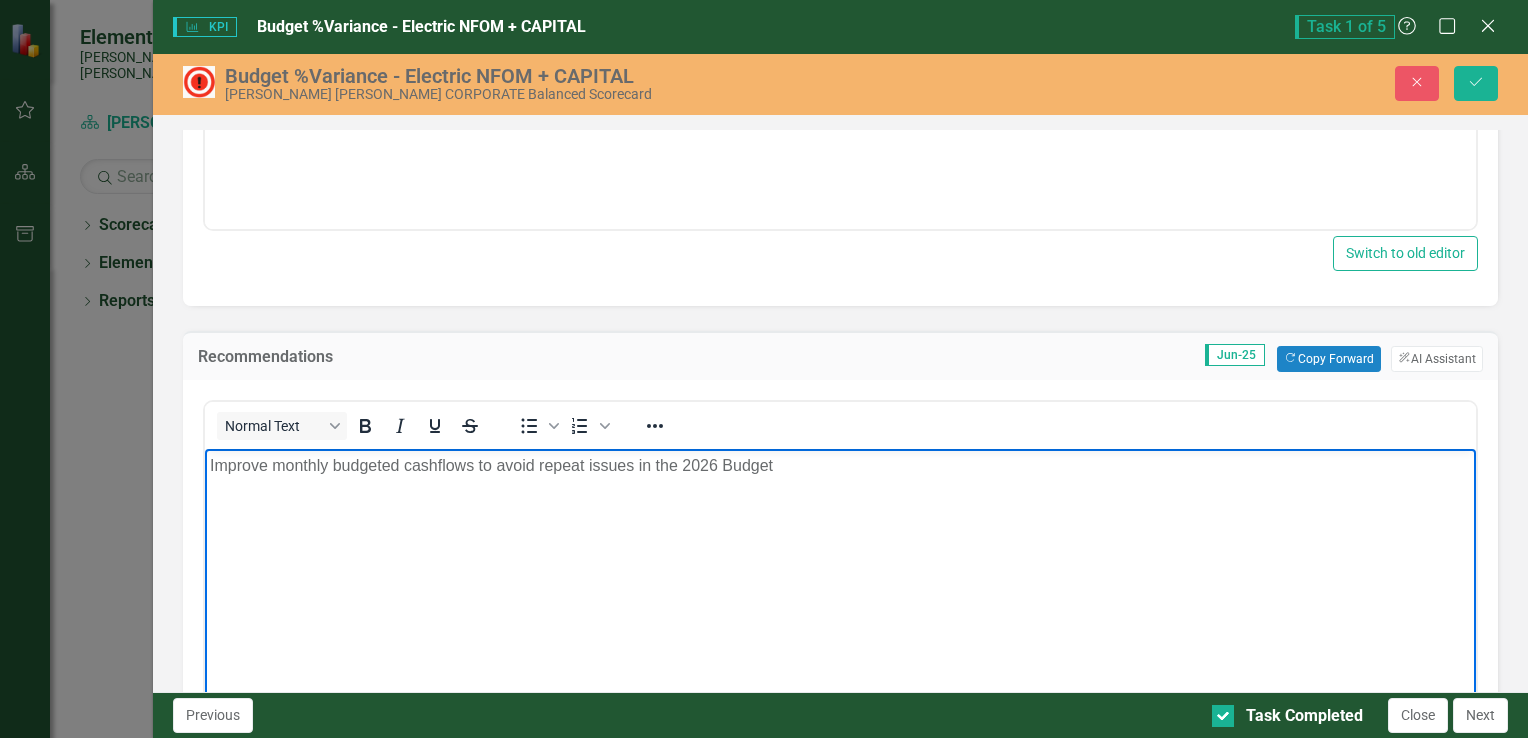 click on "Improve monthly budgeted cashflows to avoid repeat issues in the 2026 Budget" at bounding box center [839, 598] 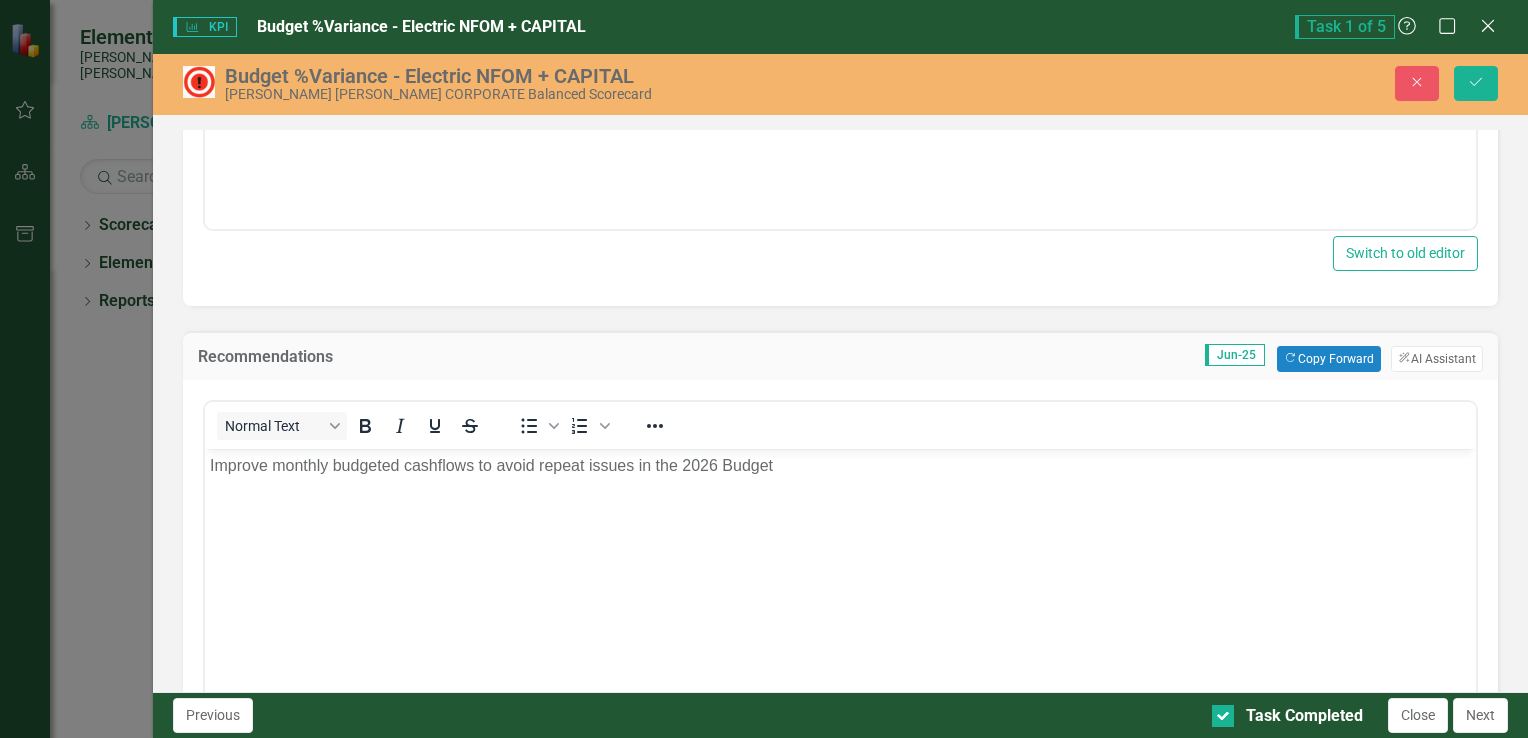 click on "Improve monthly budgeted cashflows to avoid repeat issues in the 2026 Budget" at bounding box center [839, 465] 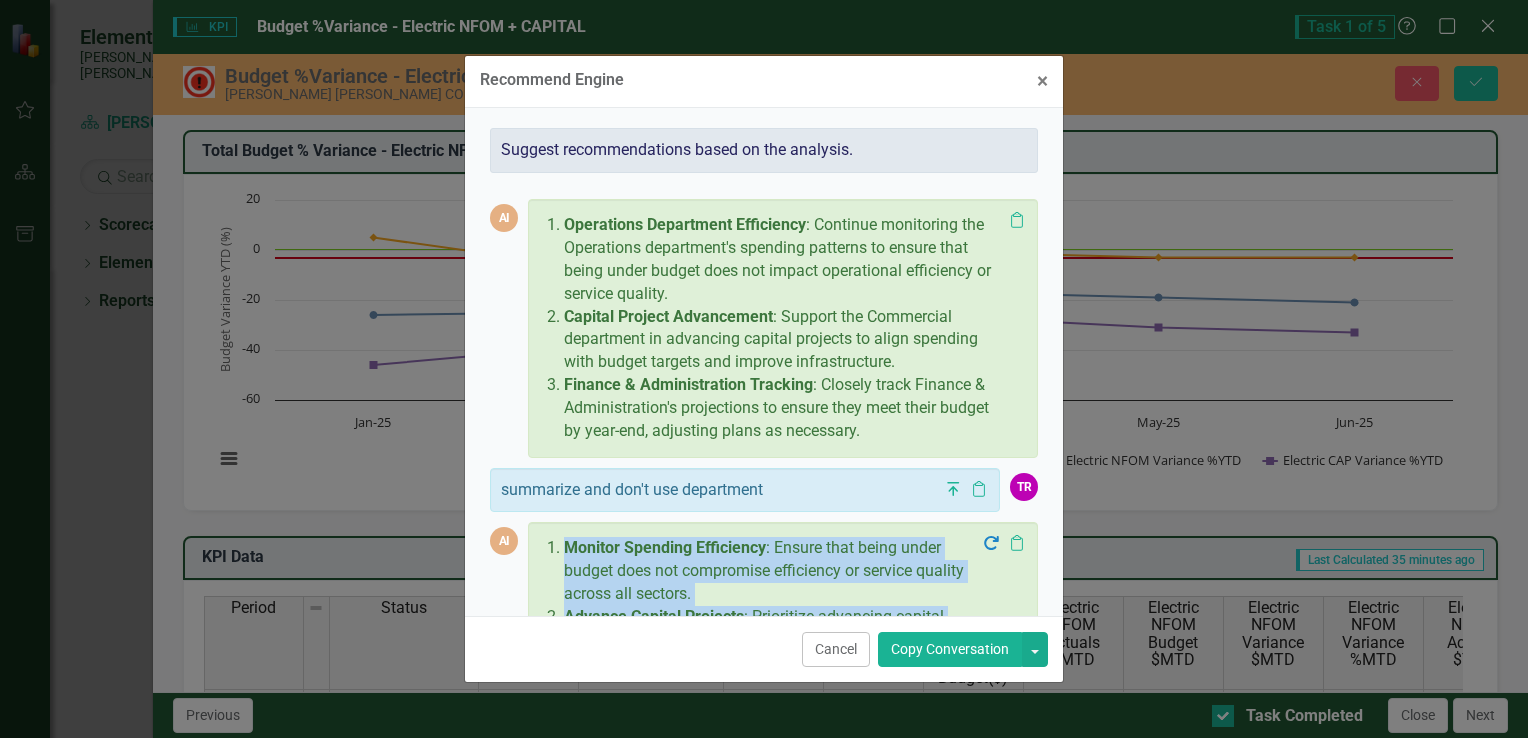 scroll, scrollTop: 0, scrollLeft: 0, axis: both 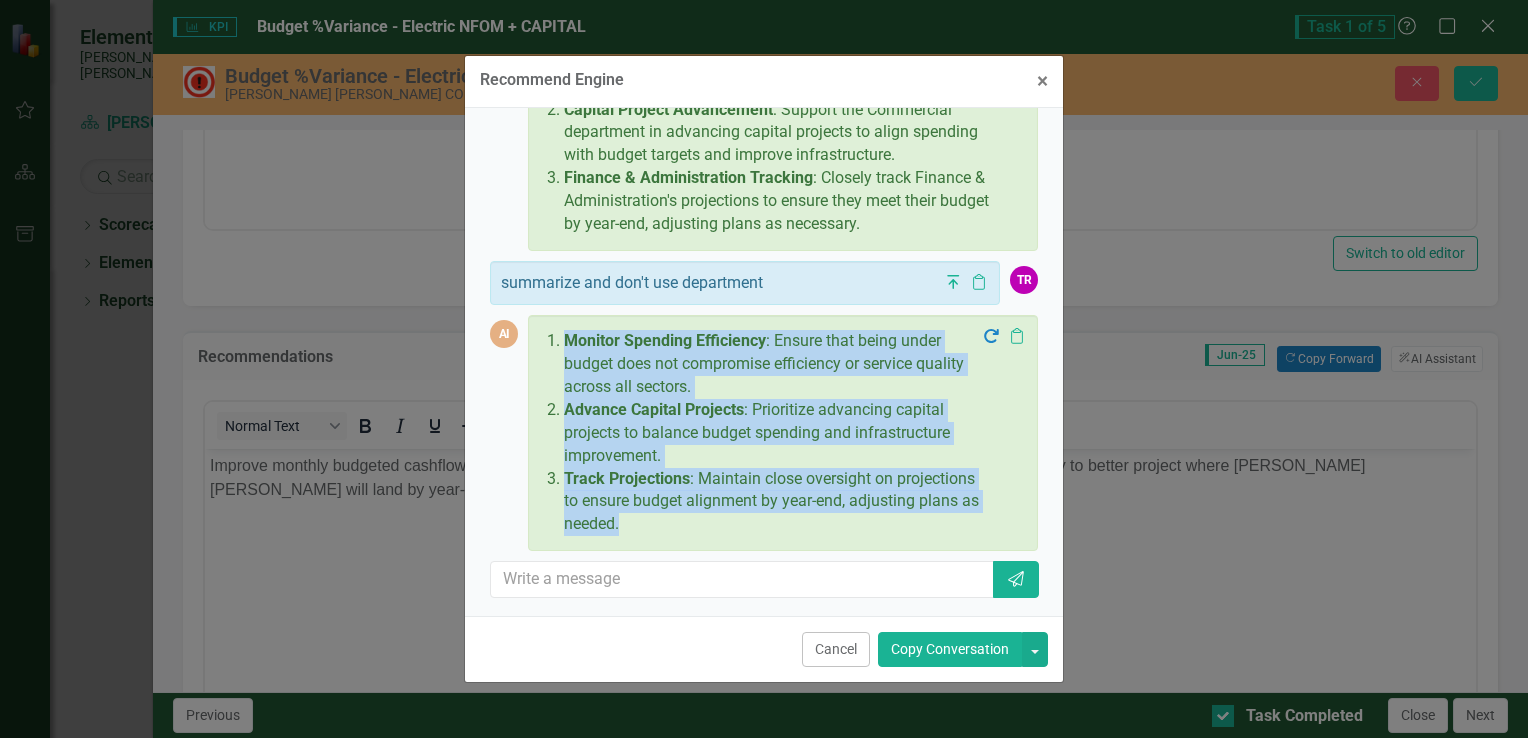 copy on "Monitor Spending Efficiency : Ensure that being under budget does not compromise efficiency or service quality across all sectors.
Advance Capital Projects : Prioritize advancing capital projects to balance budget spending and infrastructure improvement.
Track Projections : Maintain close oversight on projections to ensure budget alignment by year-end, adjusting plans as needed." 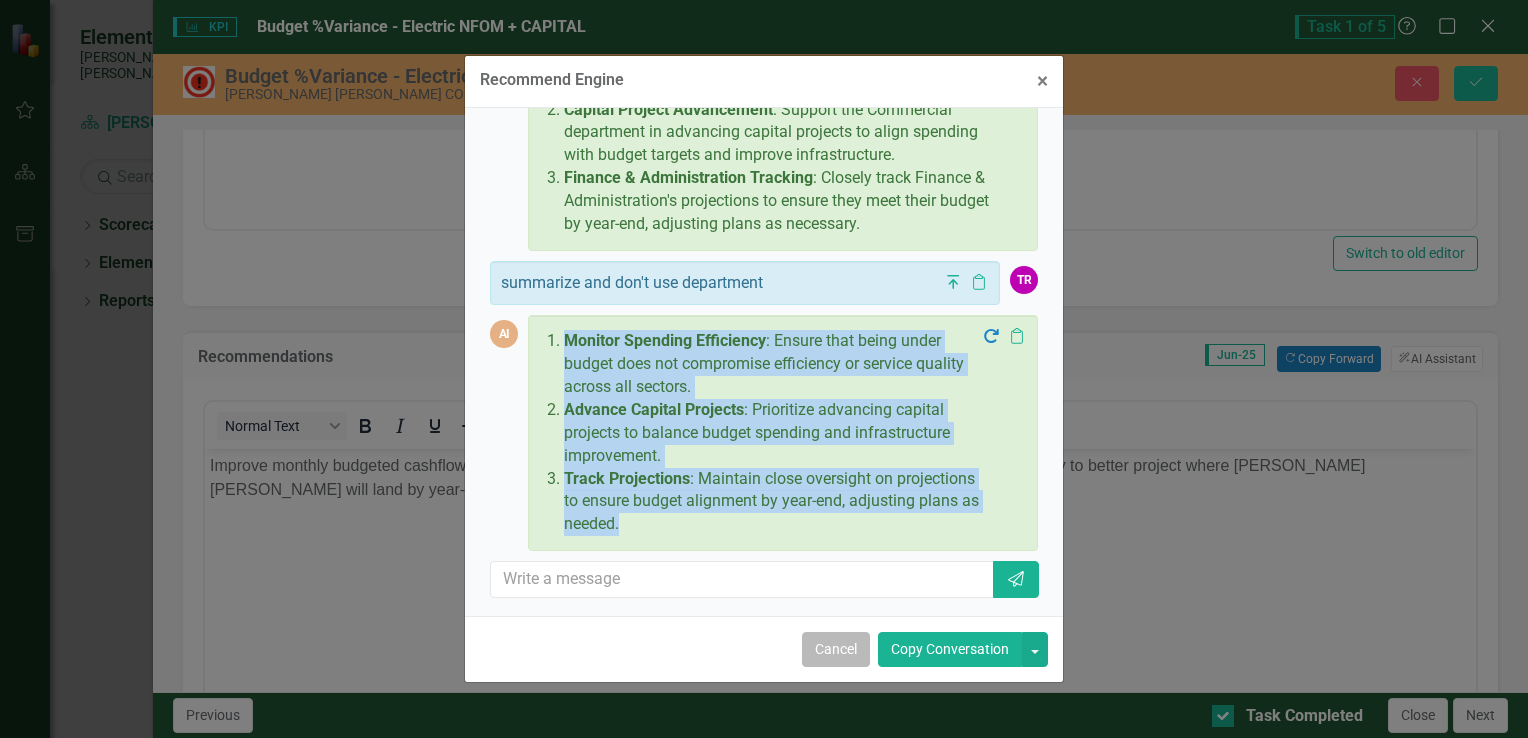 click on "Cancel" at bounding box center (836, 649) 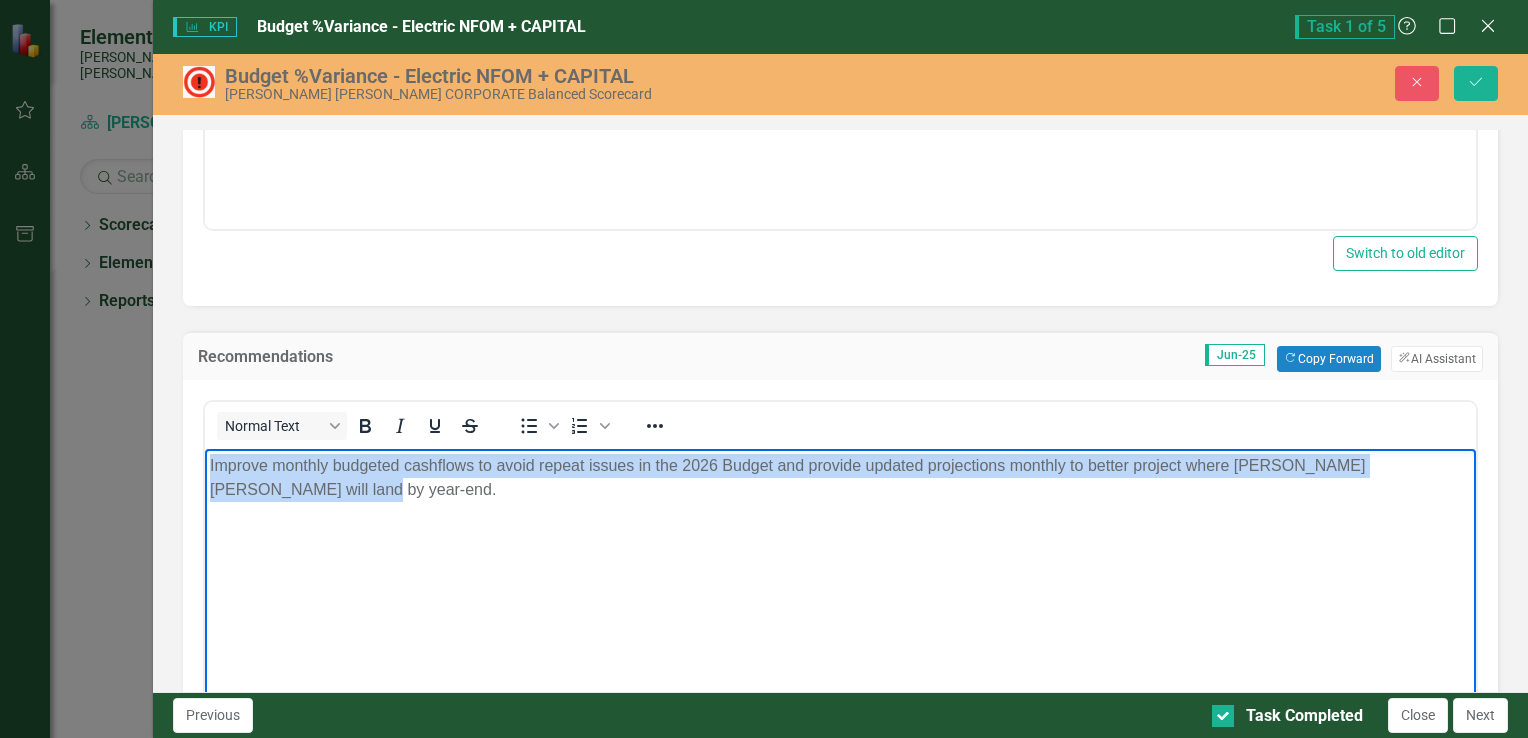 drag, startPoint x: 376, startPoint y: 509, endPoint x: 170, endPoint y: 448, distance: 214.8418 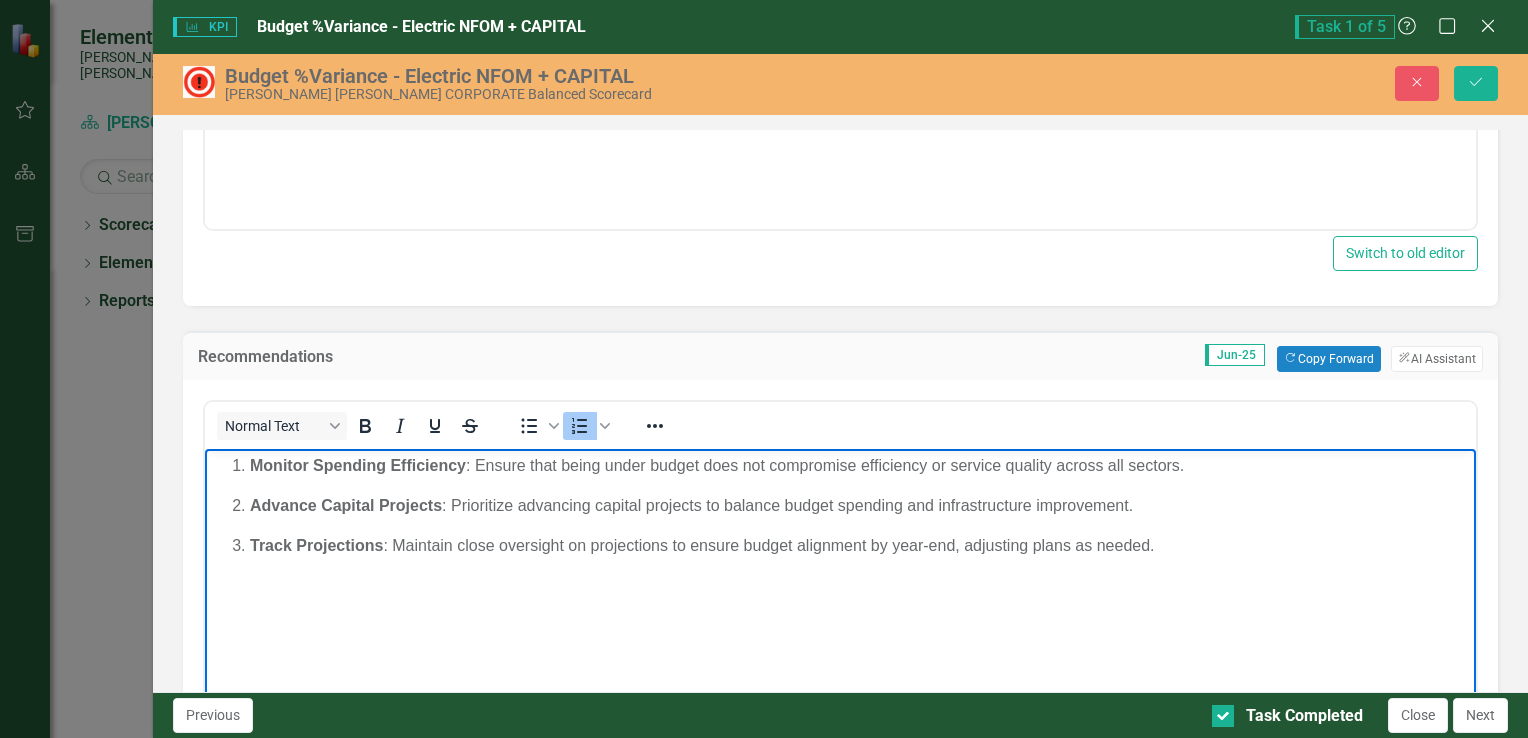 click on "Advance Capital Projects" at bounding box center [345, 504] 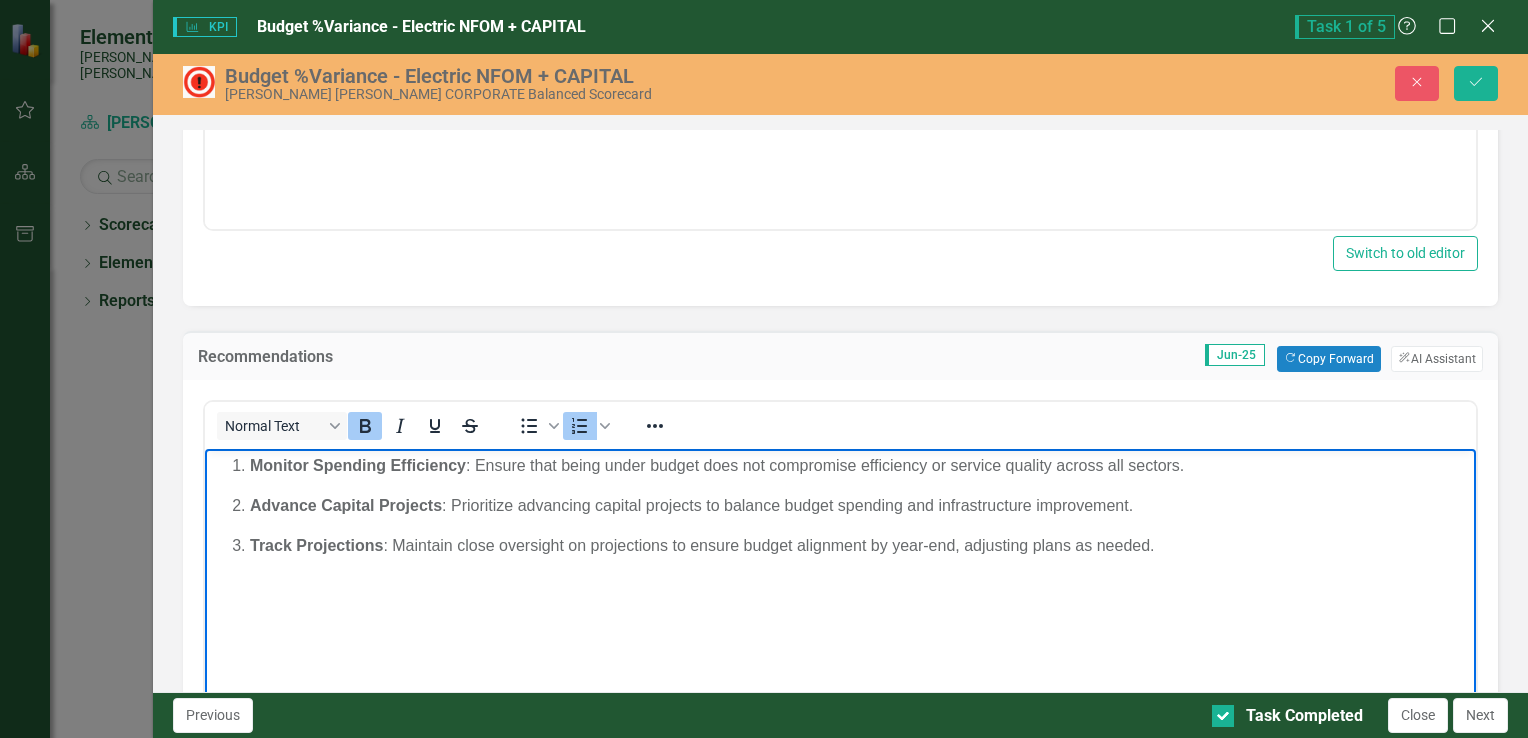 click on "Monitor Spending Efficiency : Ensure that being under budget does not compromise efficiency or service quality across all sectors. Advance Capital Projects : Prioritize advancing capital projects to balance budget spending and infrastructure improvement. Track Projections : Maintain close oversight on projections to ensure budget alignment by year-end, adjusting plans as needed." at bounding box center (839, 598) 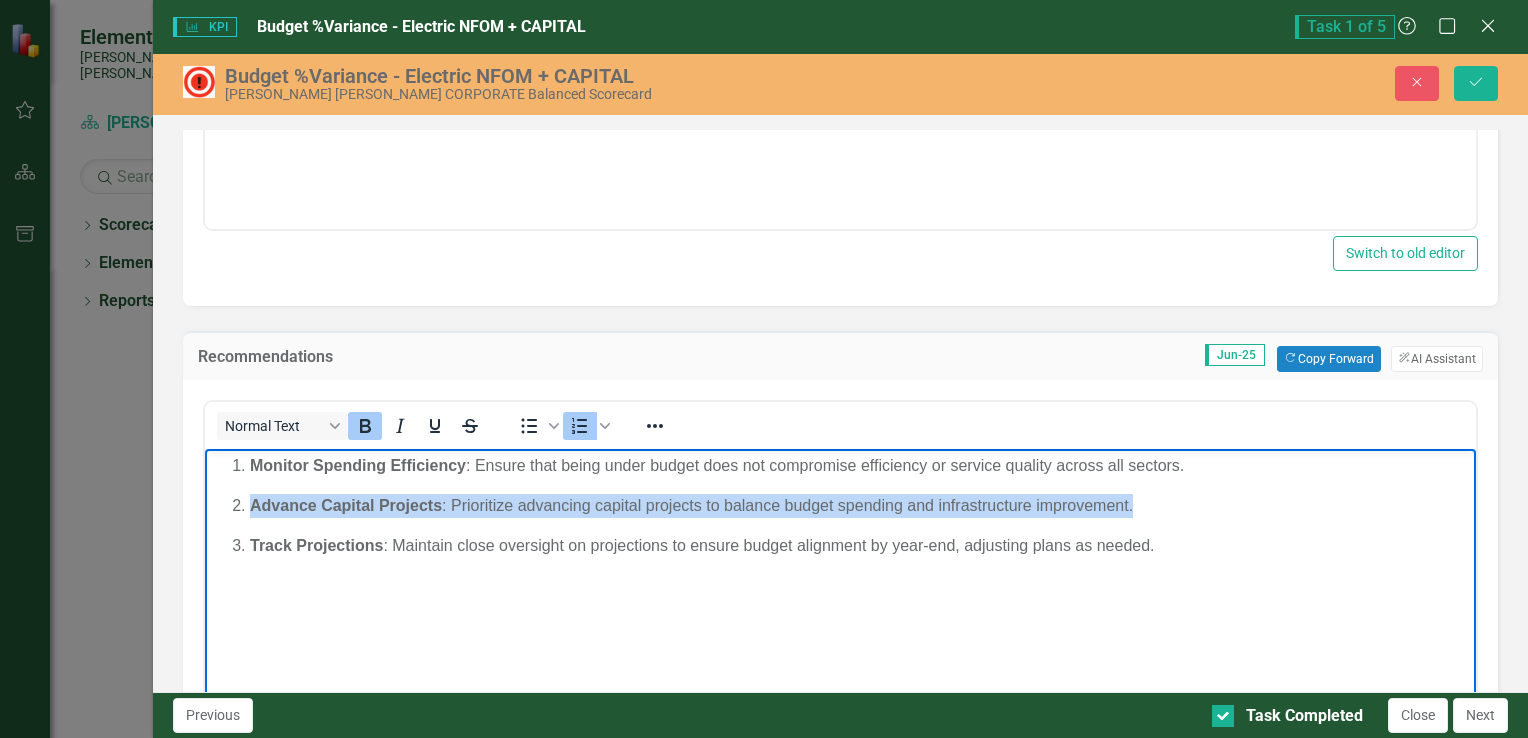 drag, startPoint x: 1160, startPoint y: 499, endPoint x: 178, endPoint y: 500, distance: 982.0005 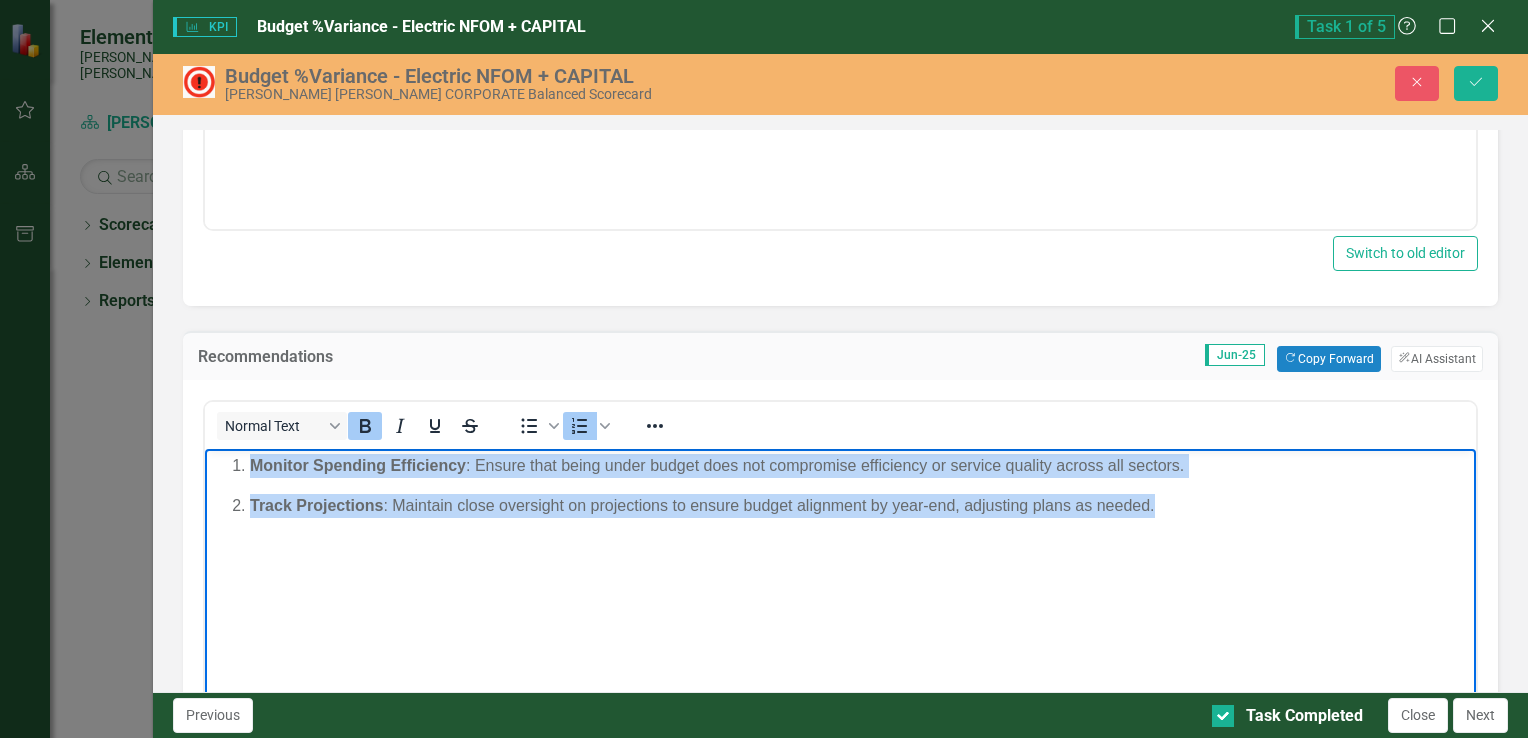 drag, startPoint x: 1174, startPoint y: 517, endPoint x: 370, endPoint y: 898, distance: 889.7061 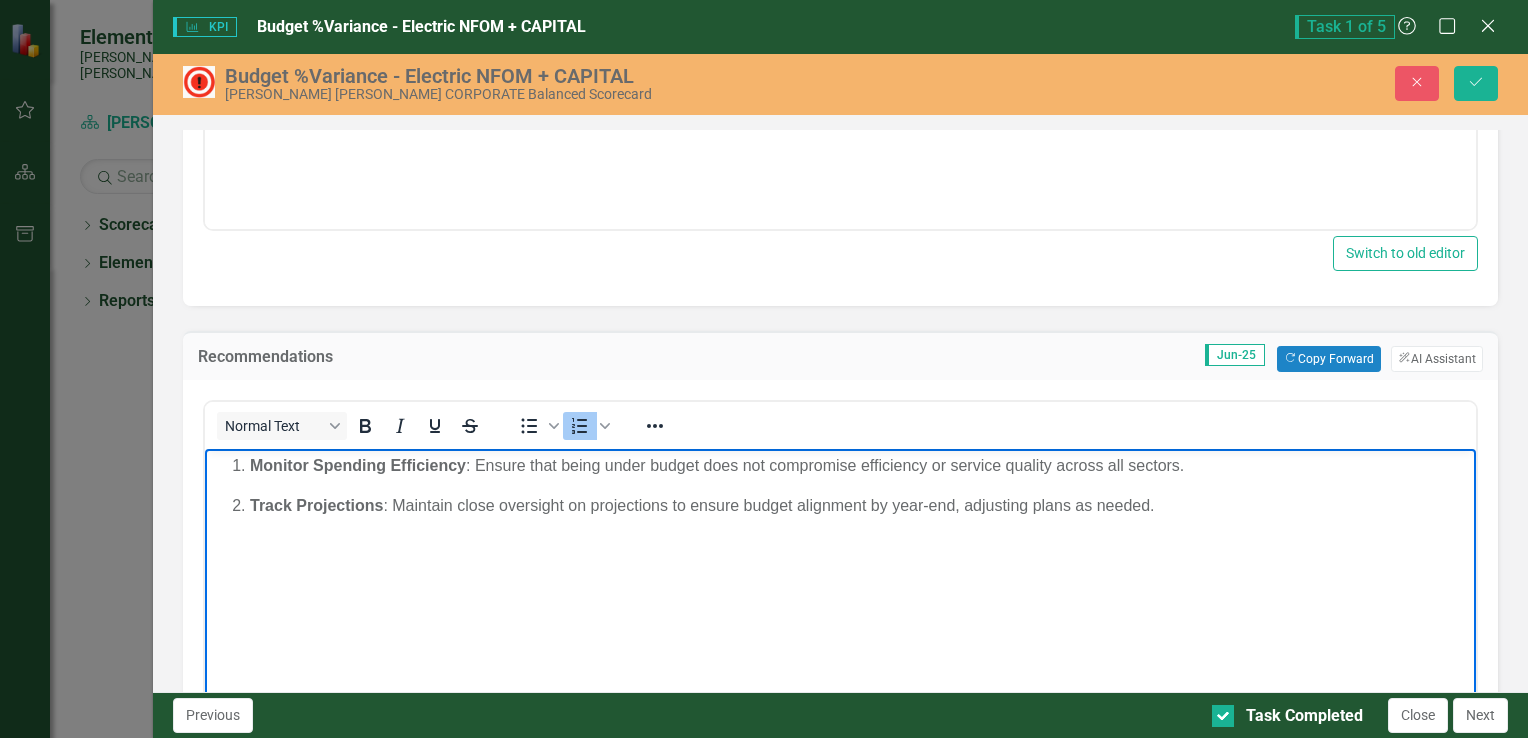click on "Monitor Spending Efficiency : Ensure that being under budget does not compromise efficiency or service quality across all sectors. Track Projections : Maintain close oversight on projections to ensure budget alignment by year-end, adjusting plans as needed." at bounding box center [839, 598] 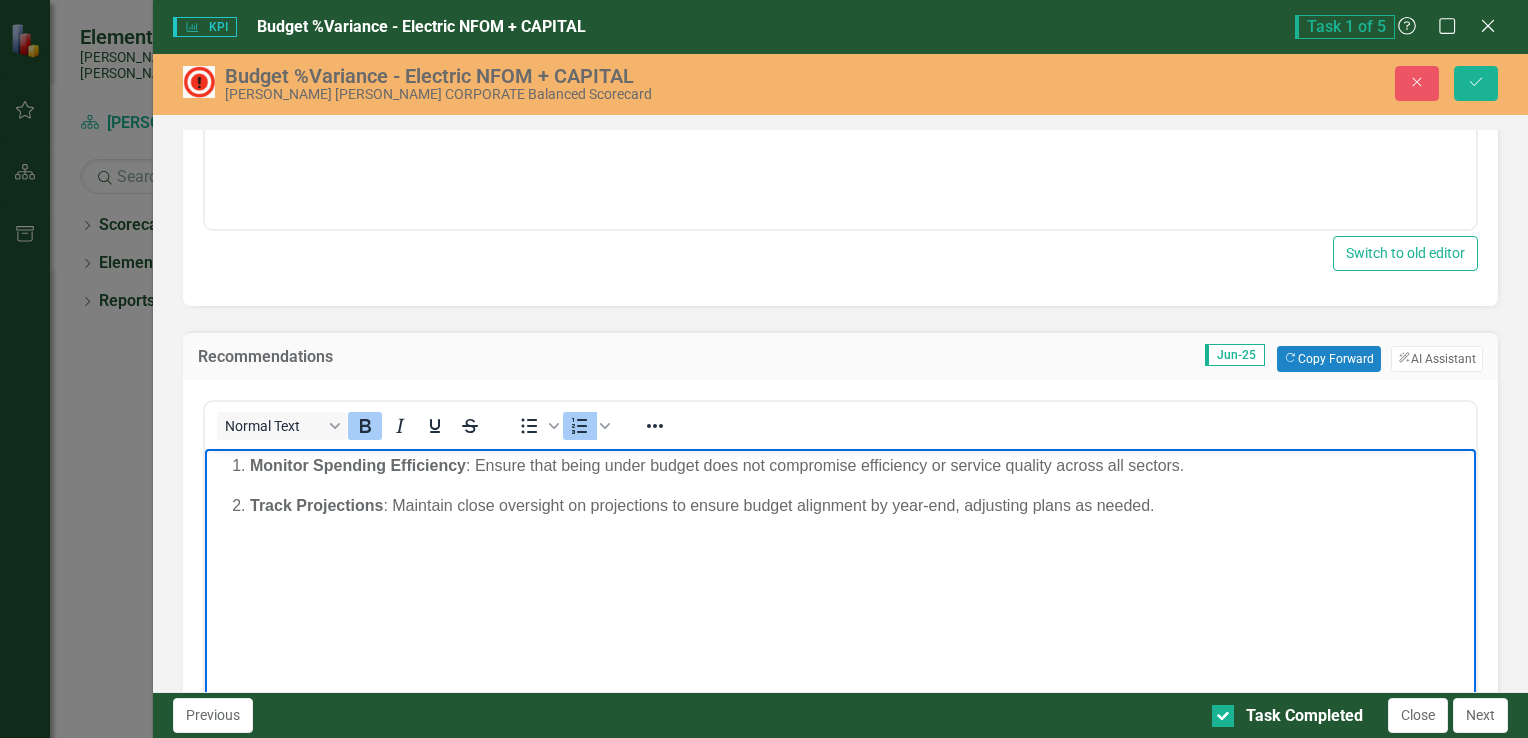 click on "Monitor Spending Efficiency : Ensure that being under budget does not compromise efficiency or service quality across all sectors." at bounding box center (859, 465) 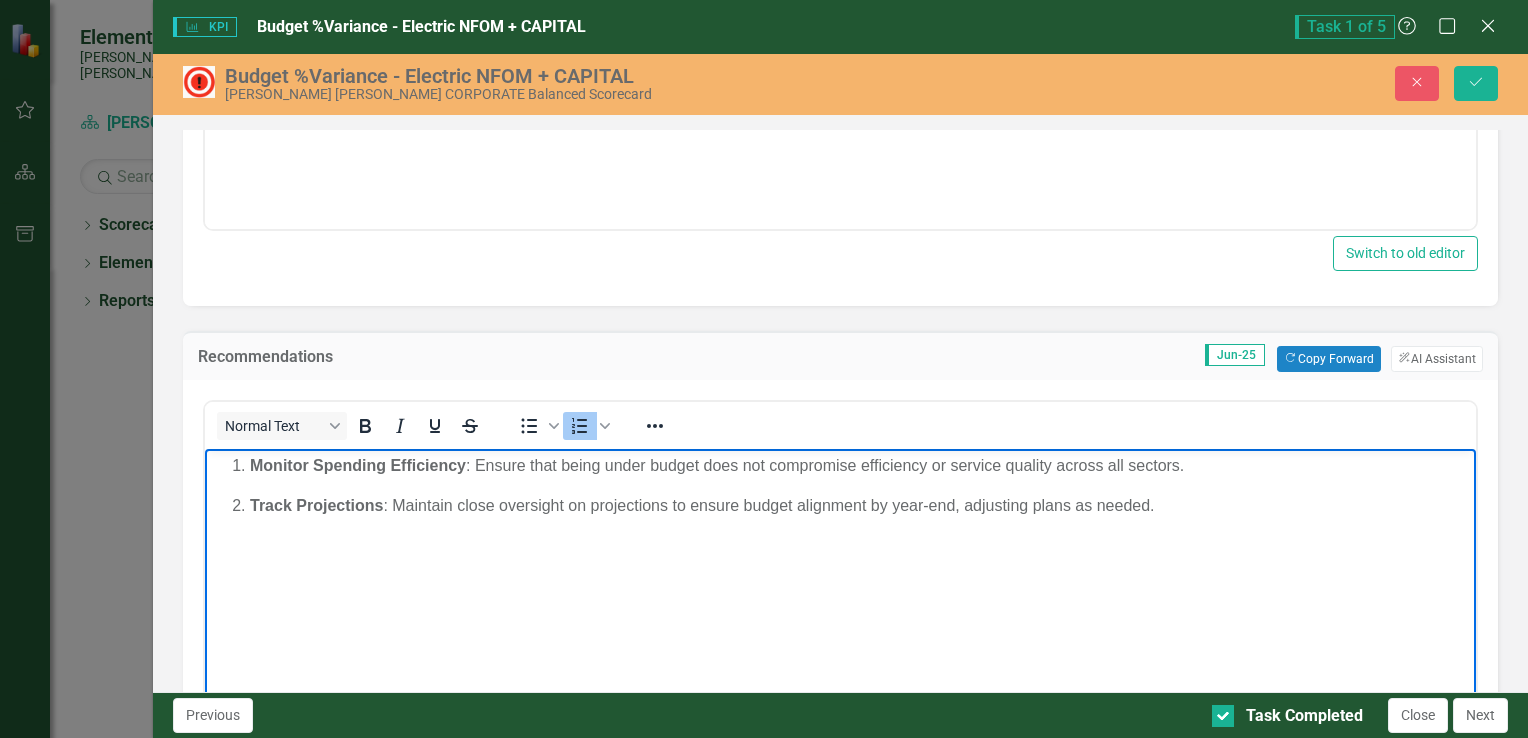 click on "Track Projections : Maintain close oversight on projections to ensure budget alignment by year-end, adjusting plans as needed." at bounding box center [859, 505] 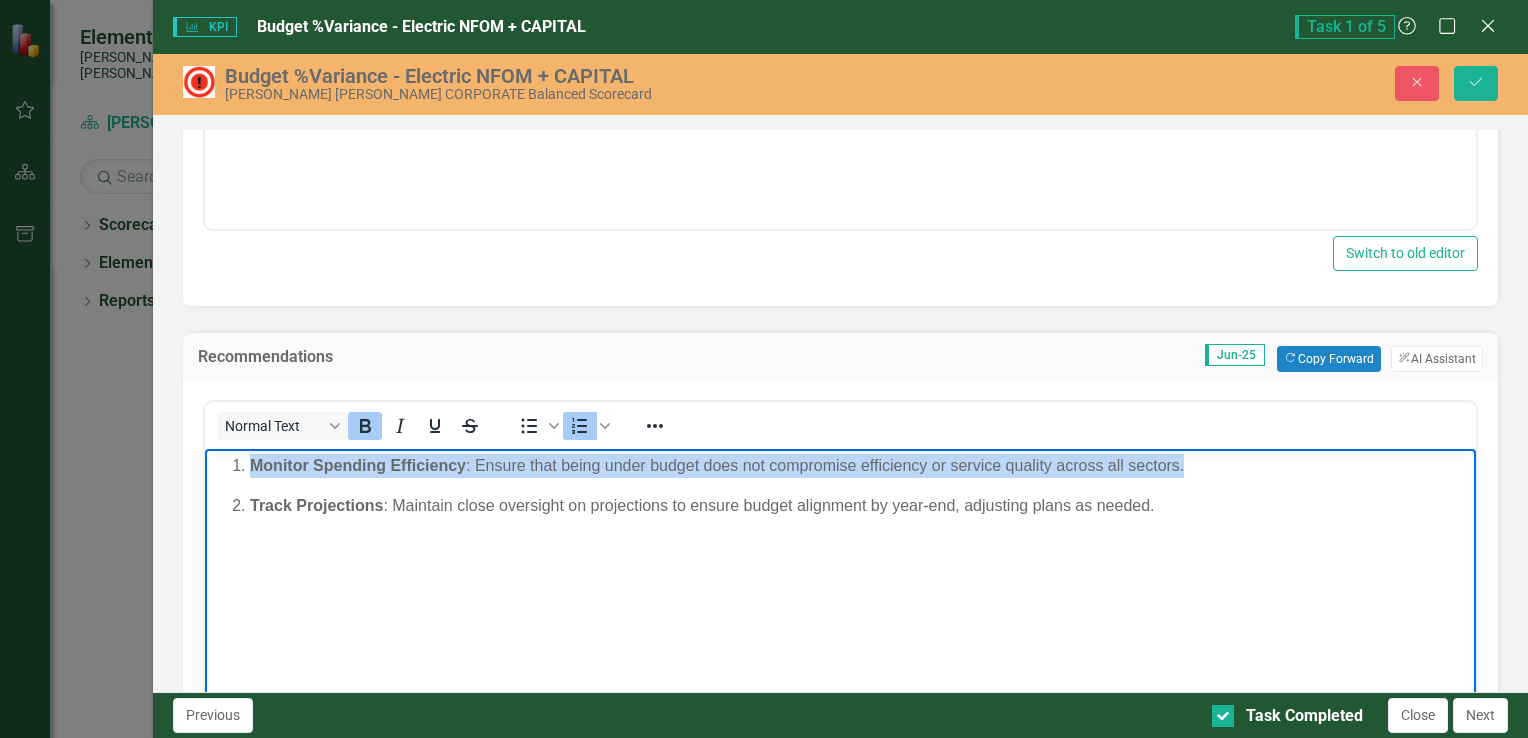 drag, startPoint x: 1210, startPoint y: 468, endPoint x: 228, endPoint y: 456, distance: 982.0733 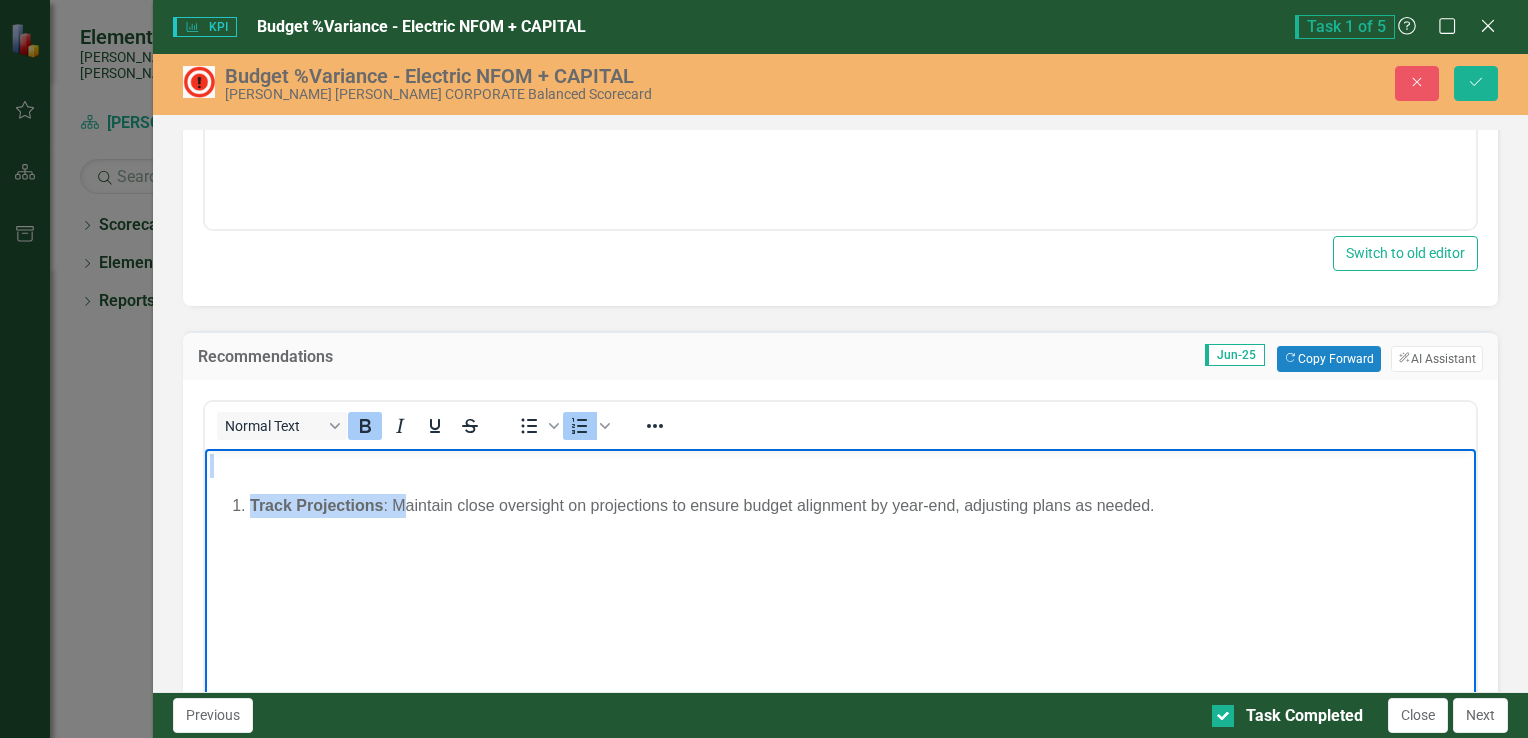drag, startPoint x: 402, startPoint y: 505, endPoint x: 234, endPoint y: 473, distance: 171.02046 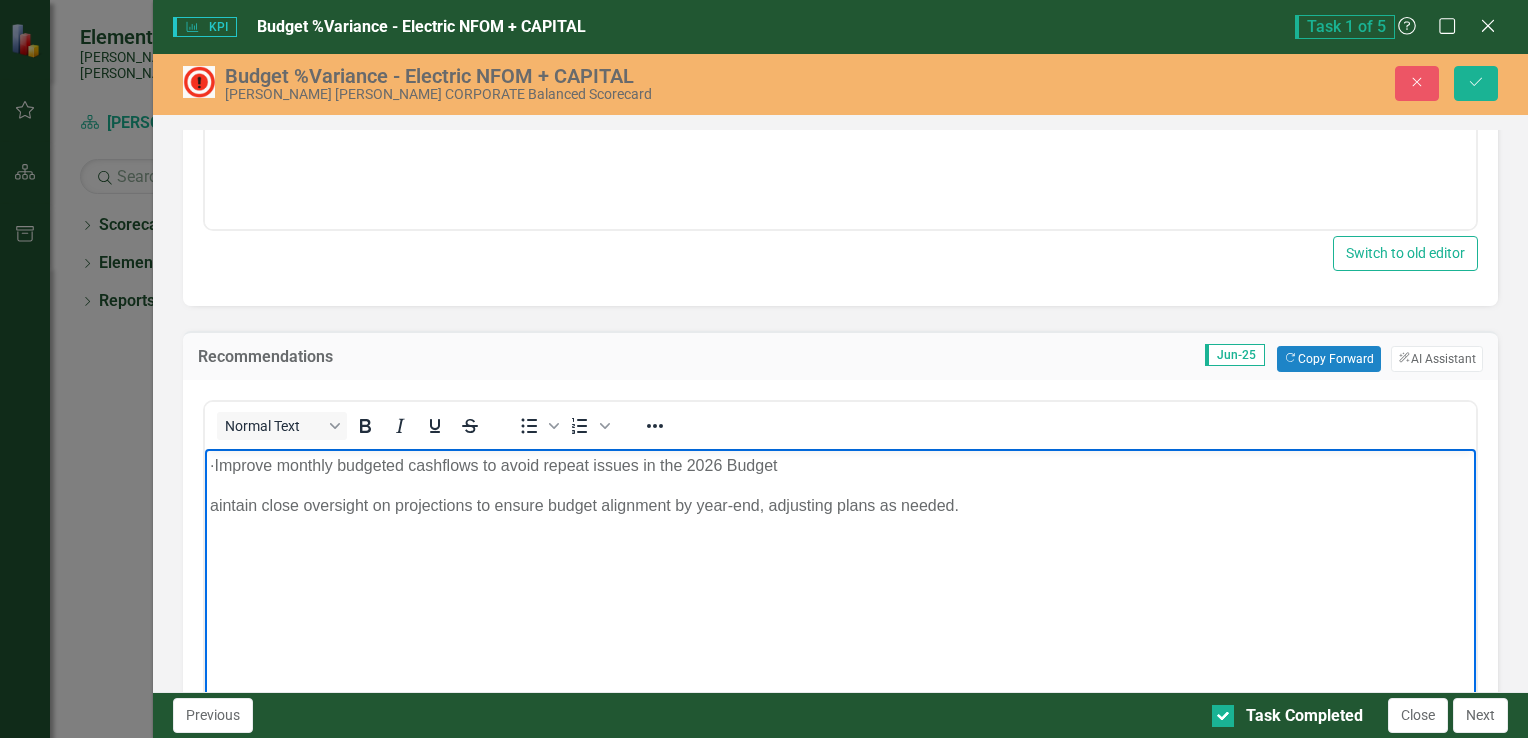 click on "·         Improve monthly budgeted cashflows to avoid repeat issues in the 2026 Budget" at bounding box center (839, 465) 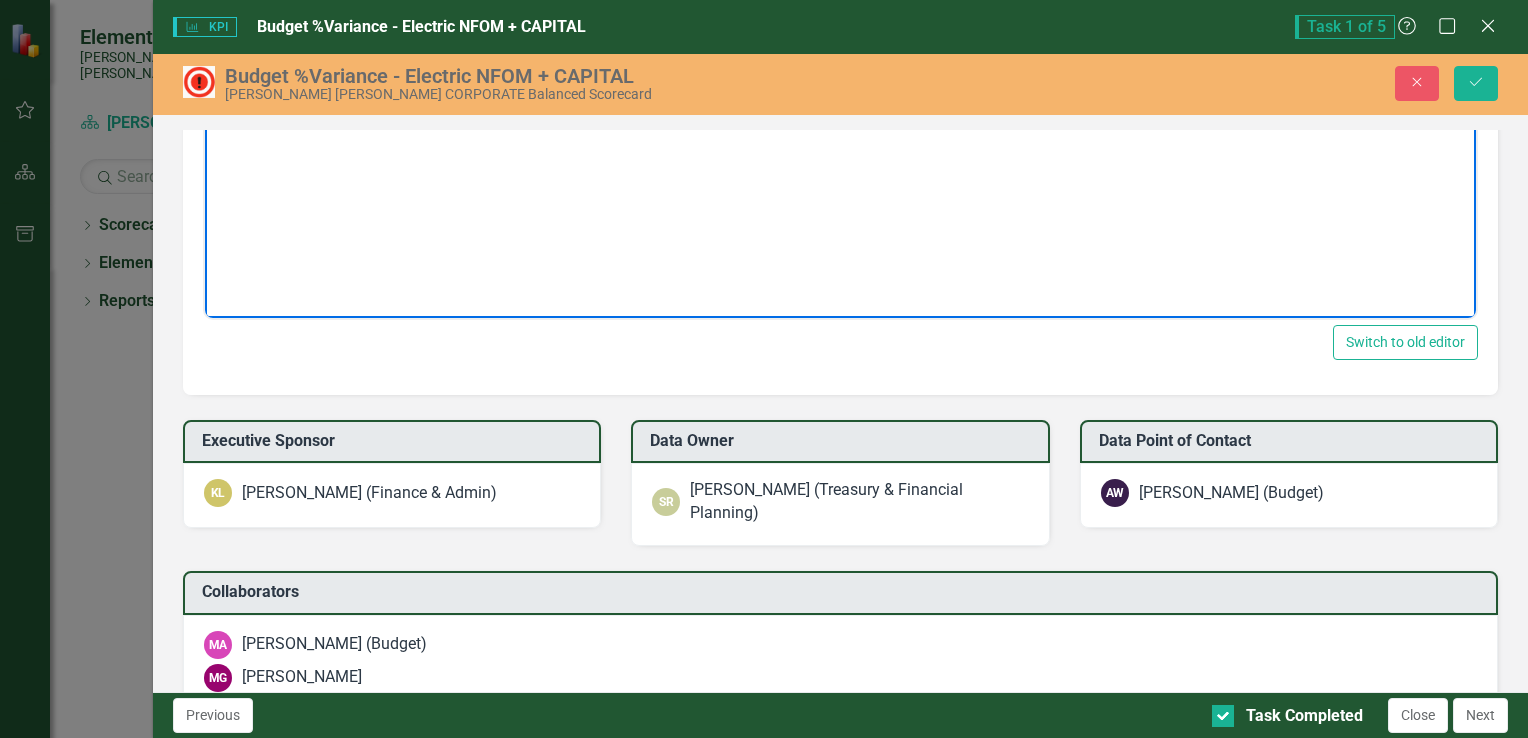 scroll, scrollTop: 2988, scrollLeft: 0, axis: vertical 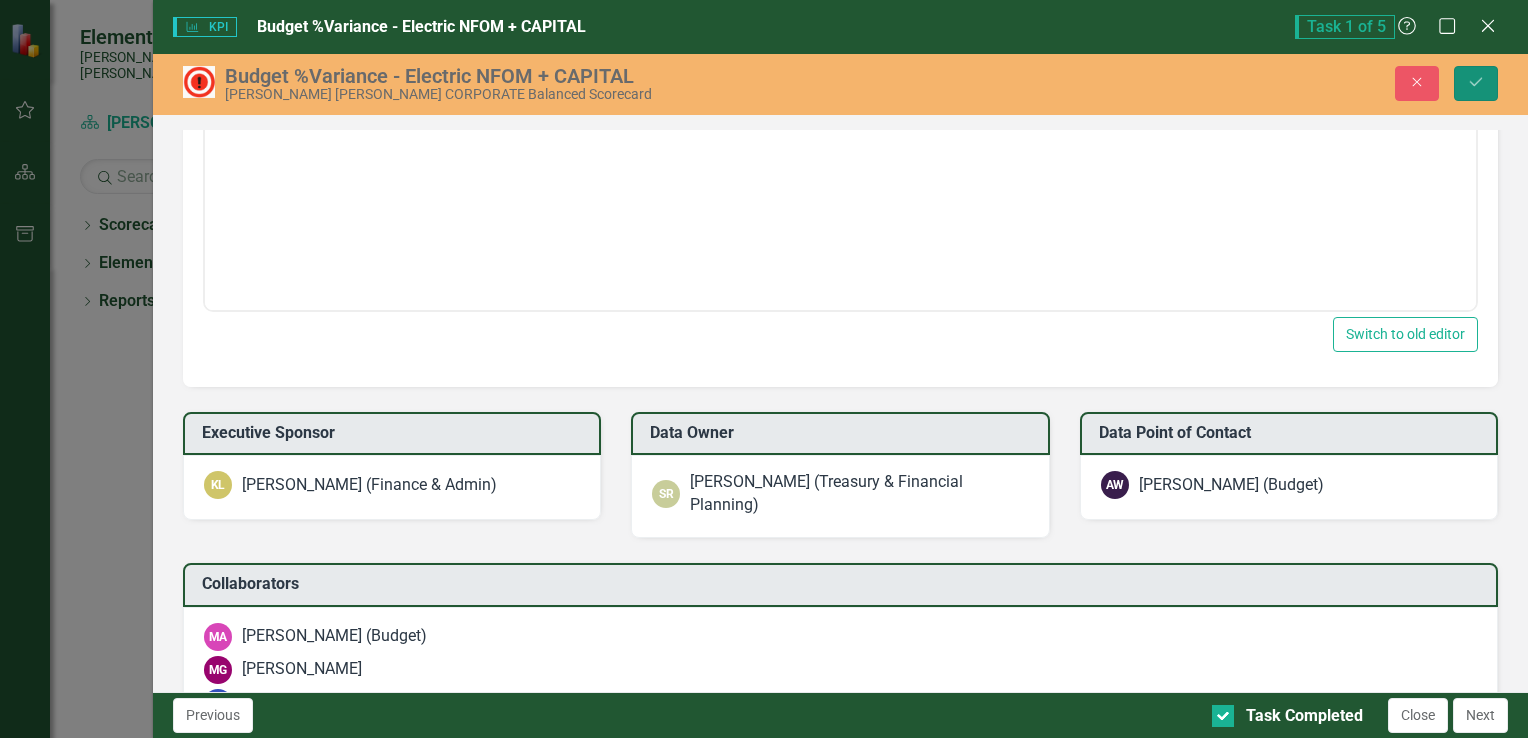 click on "Save" 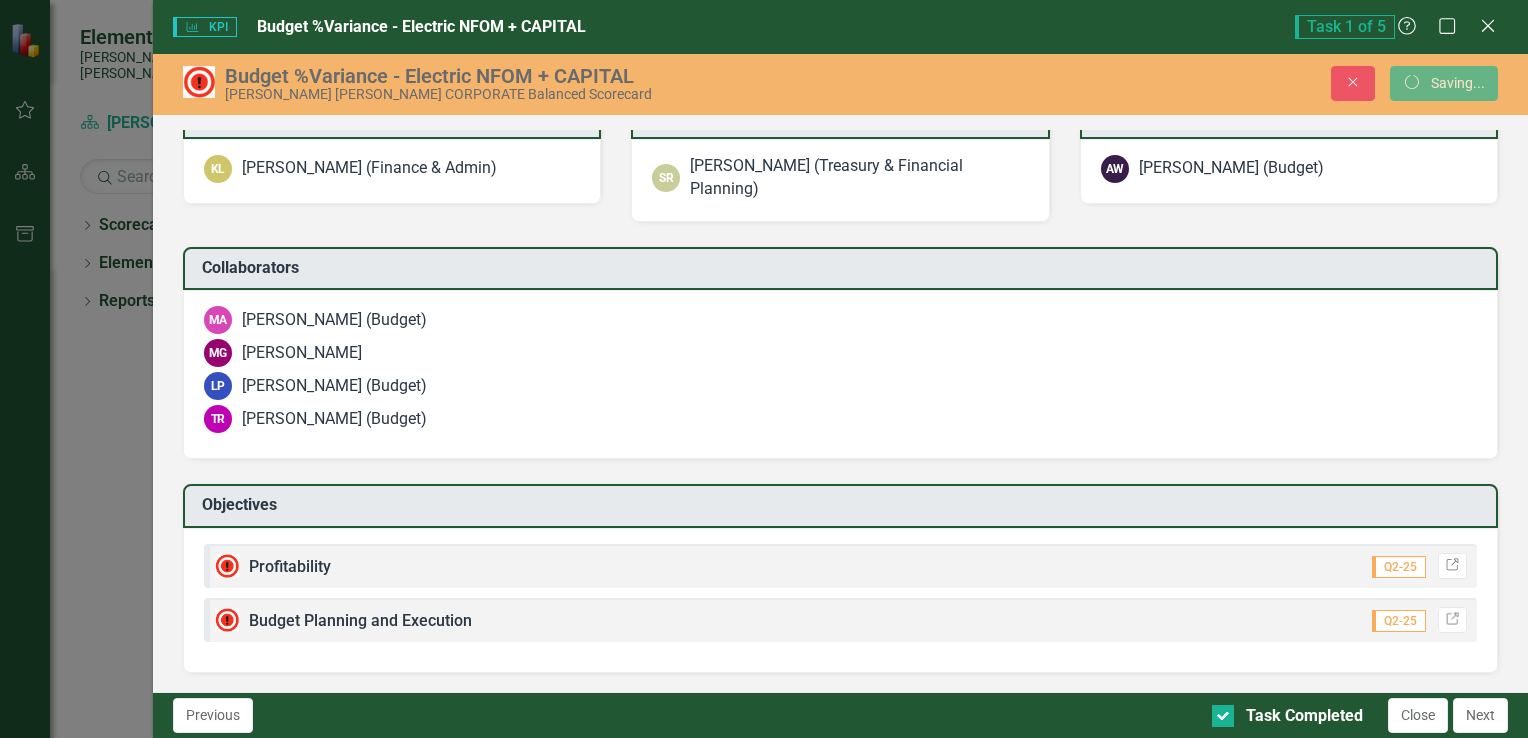 scroll, scrollTop: 0, scrollLeft: 0, axis: both 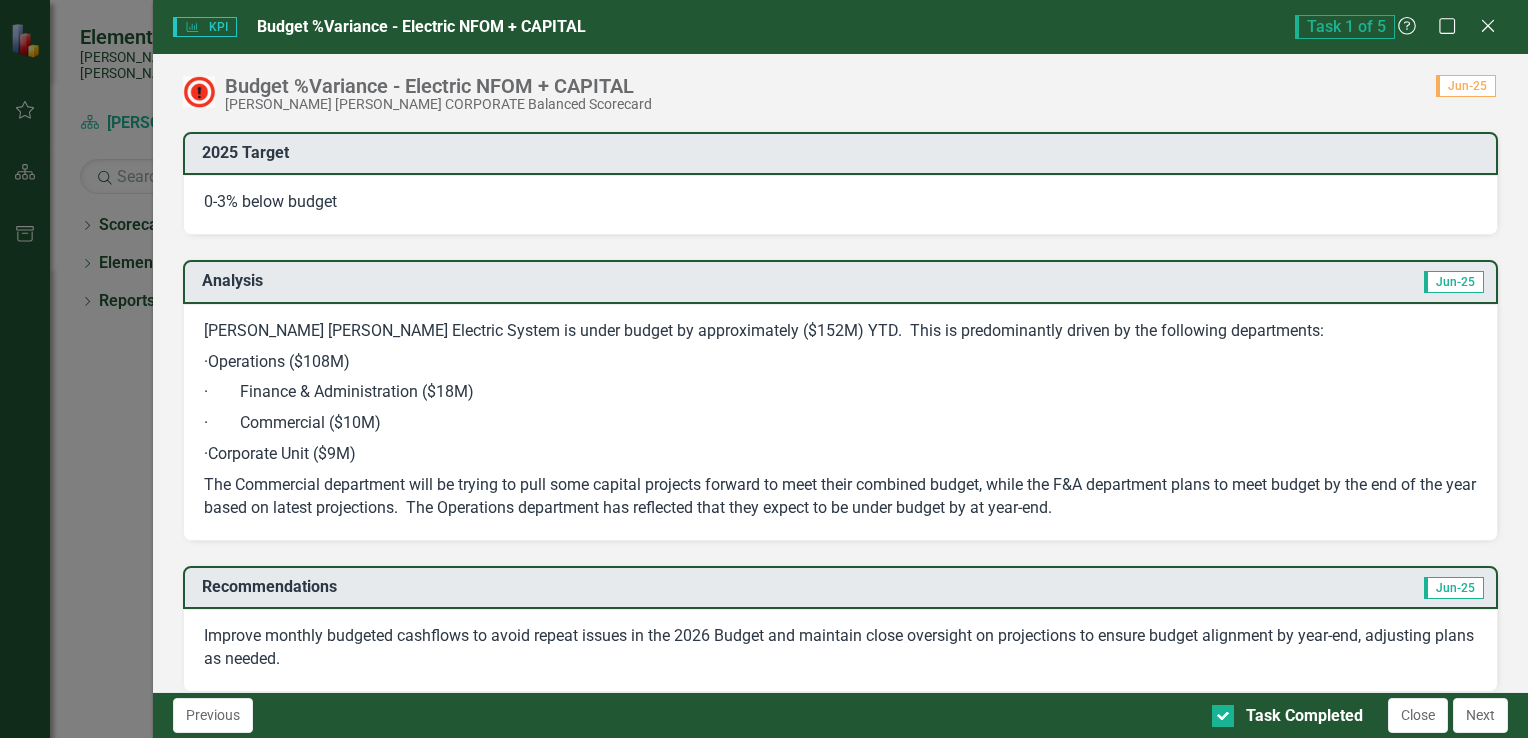 click on "The Commercial department will be trying to pull some capital projects forward to meet their combined budget, while the F&A department plans to meet budget by the end of the year based on latest projections.  The Operations department has reflected that they expect to be under budget by at year-end." at bounding box center (840, 495) 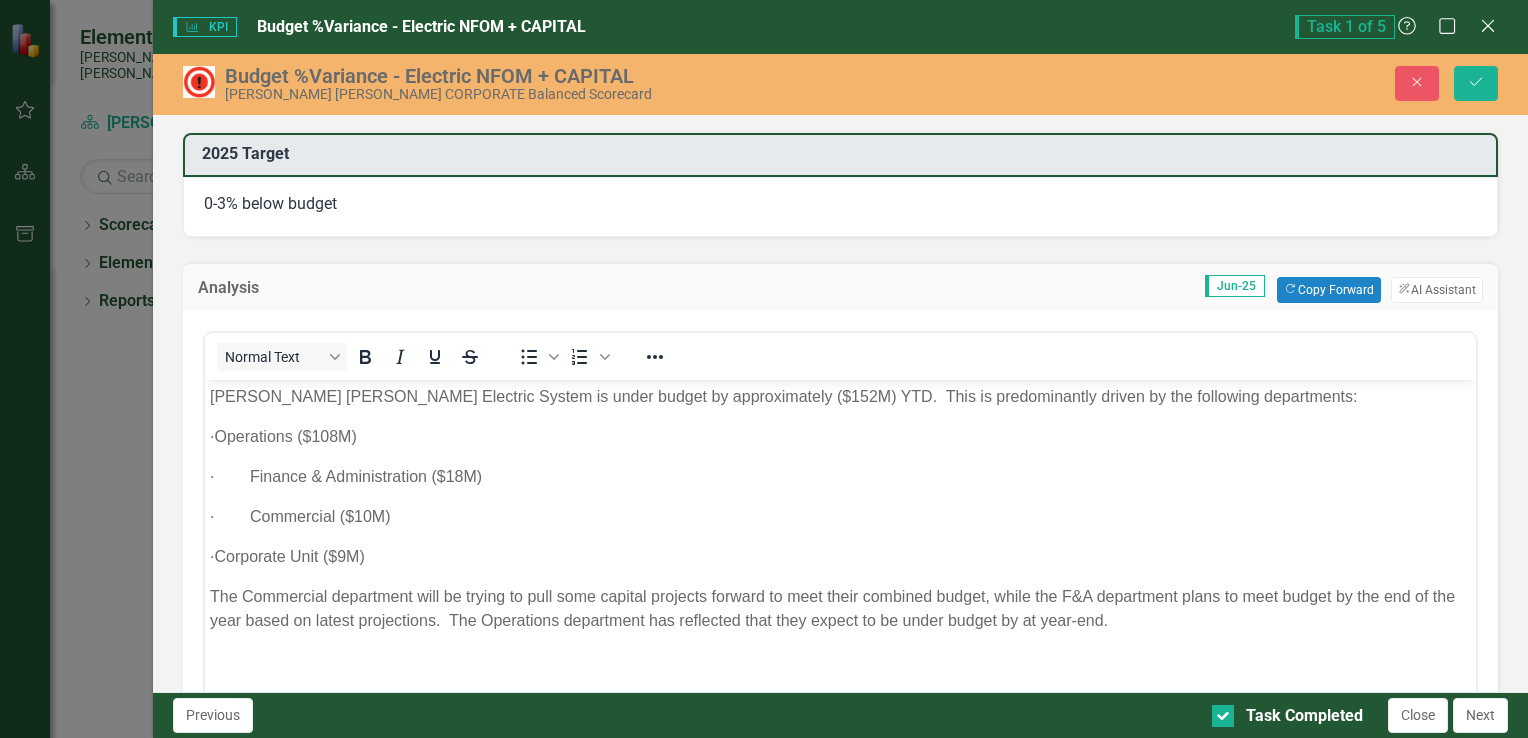 scroll, scrollTop: 0, scrollLeft: 0, axis: both 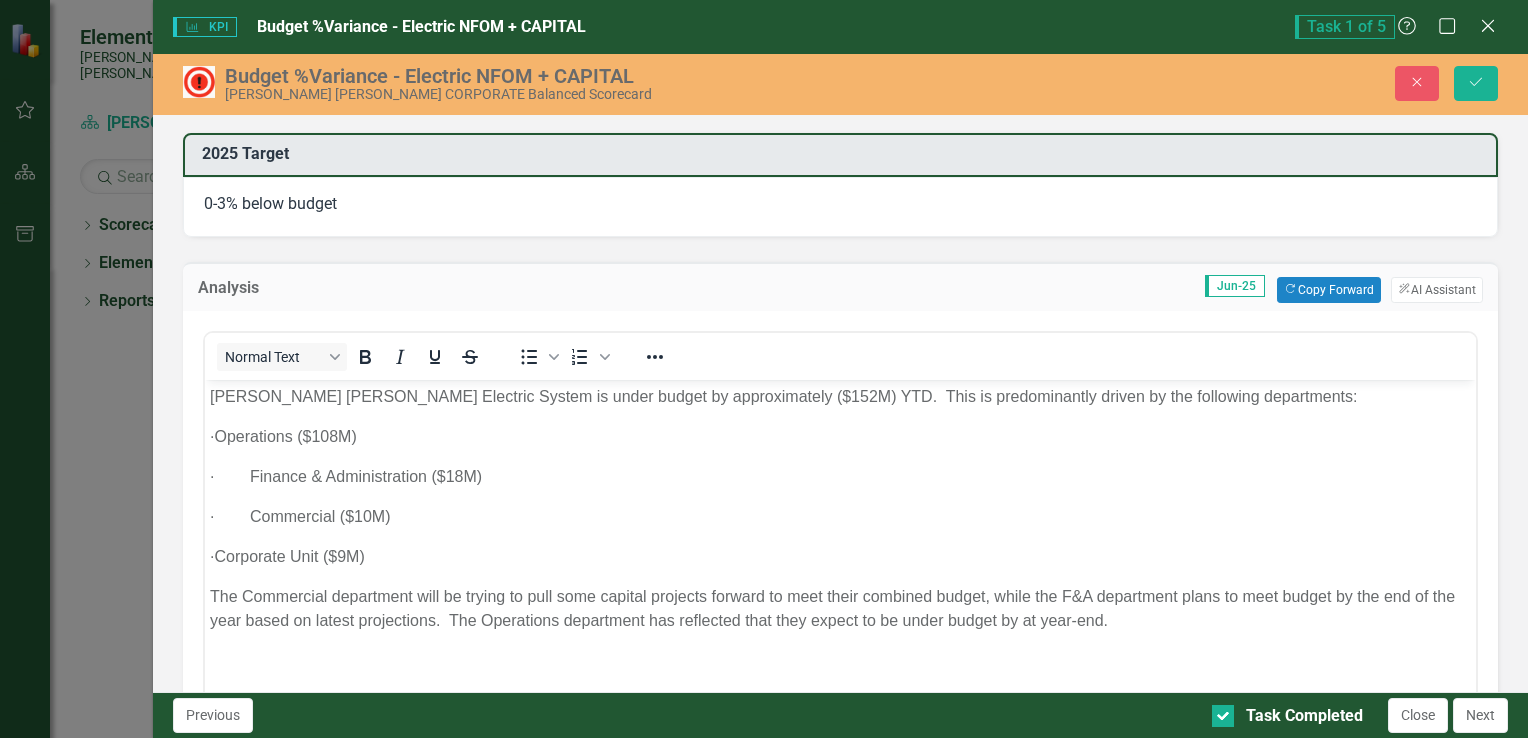 click on "The Commercial department will be trying to pull some capital projects forward to meet their combined budget, while the F&A department plans to meet budget by the end of the year based on latest projections.  The Operations department has reflected that they expect to be under budget by at year-end." at bounding box center (839, 608) 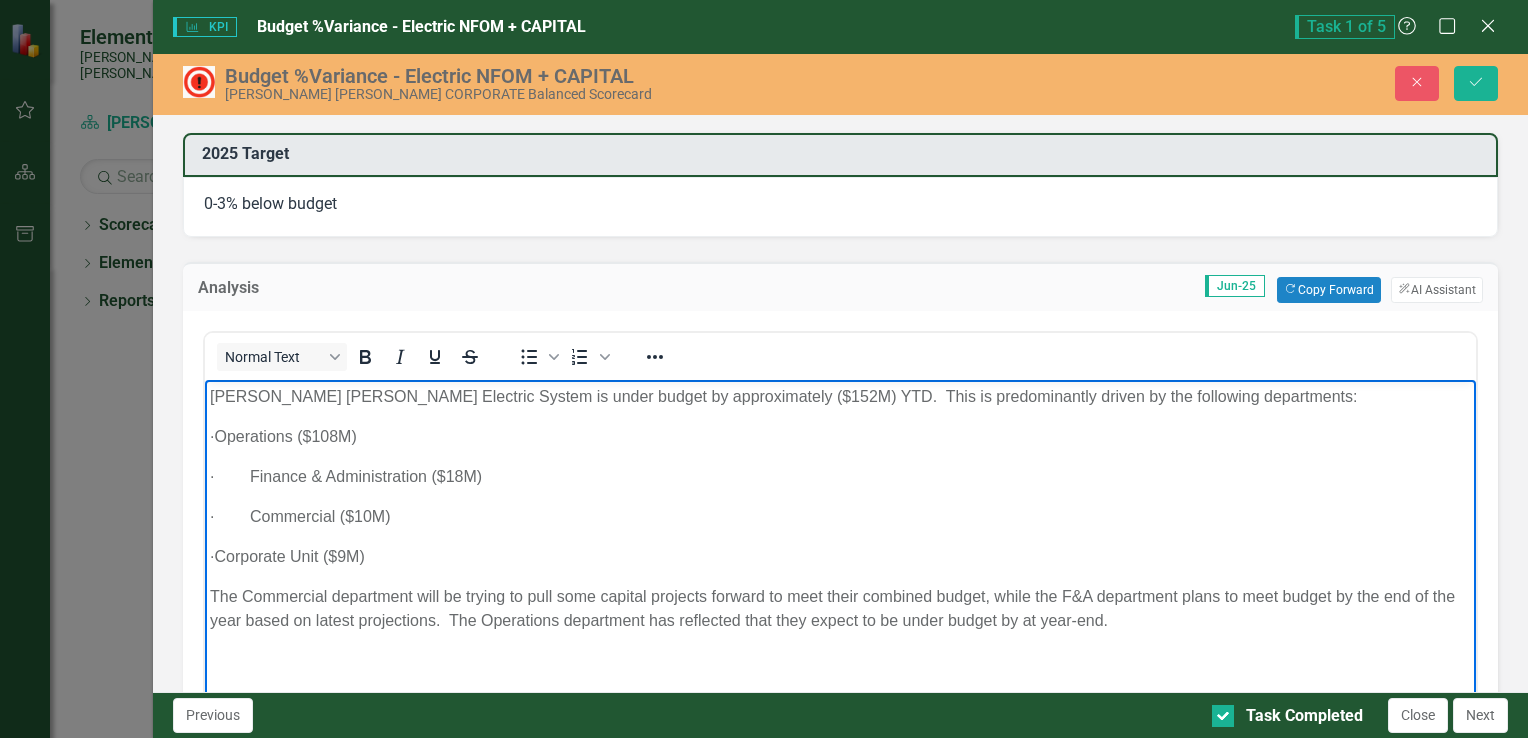 click on "The Commercial department will be trying to pull some capital projects forward to meet their combined budget, while the F&A department plans to meet budget by the end of the year based on latest projections.  The Operations department has reflected that they expect to be under budget by at year-end." at bounding box center (839, 608) 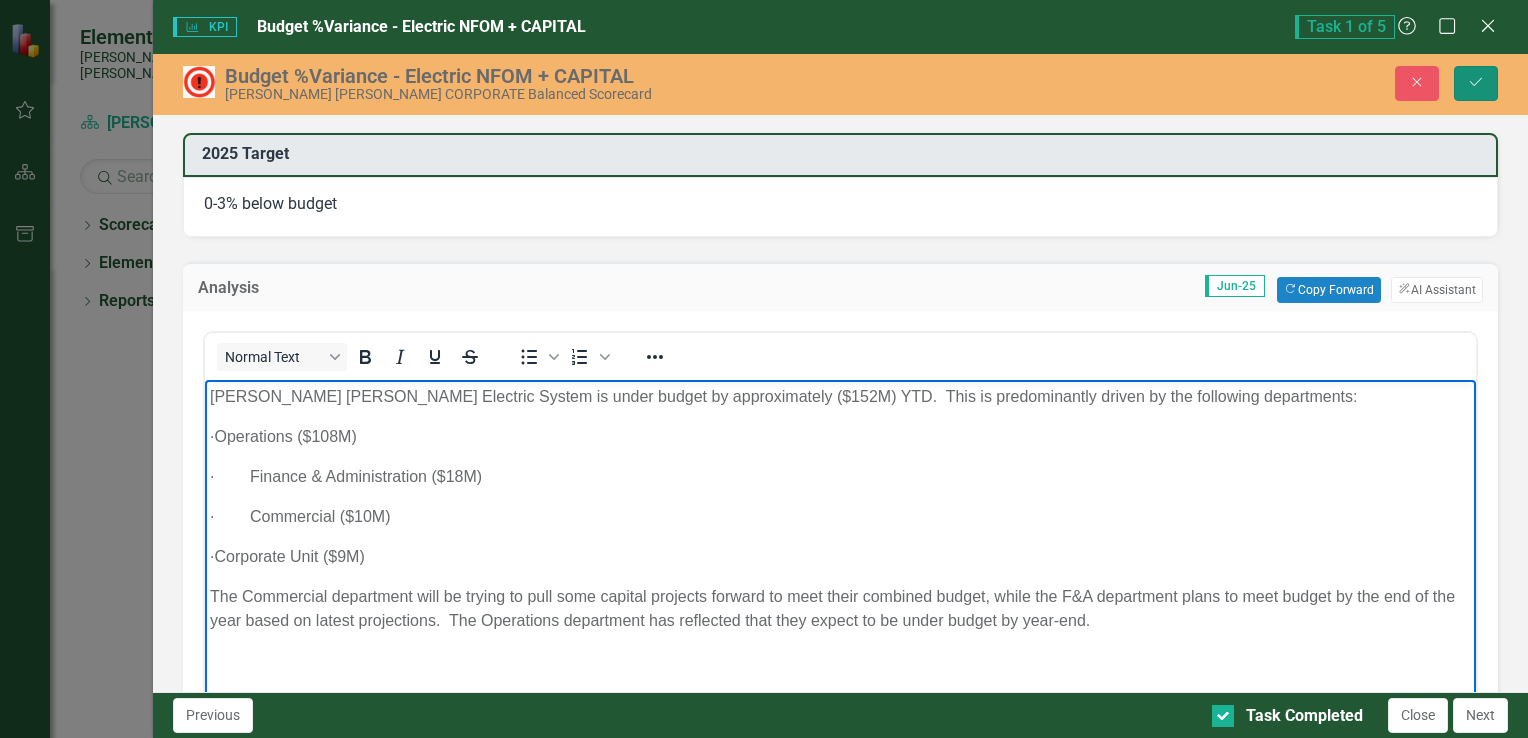 drag, startPoint x: 1476, startPoint y: 82, endPoint x: 1496, endPoint y: 150, distance: 70.88018 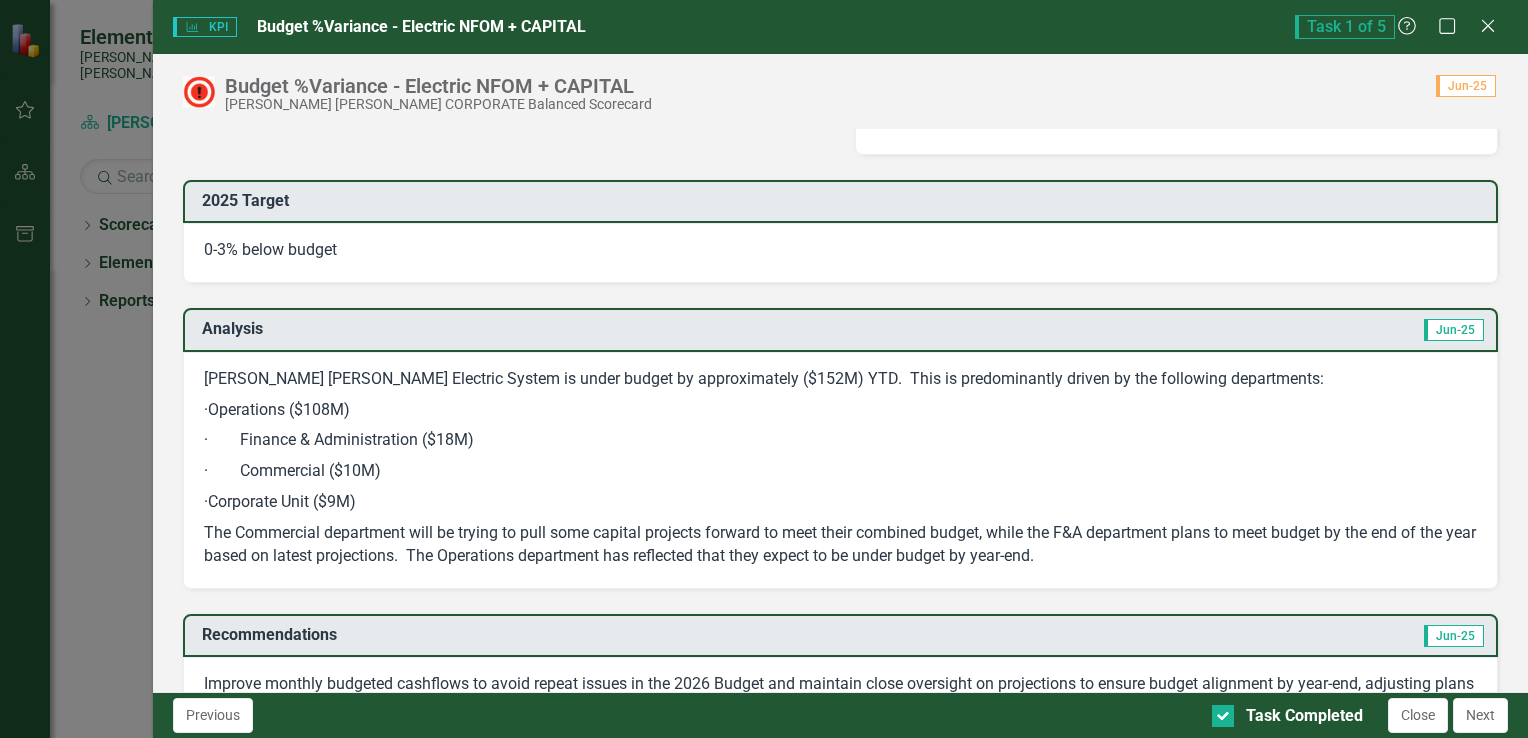scroll, scrollTop: 2100, scrollLeft: 0, axis: vertical 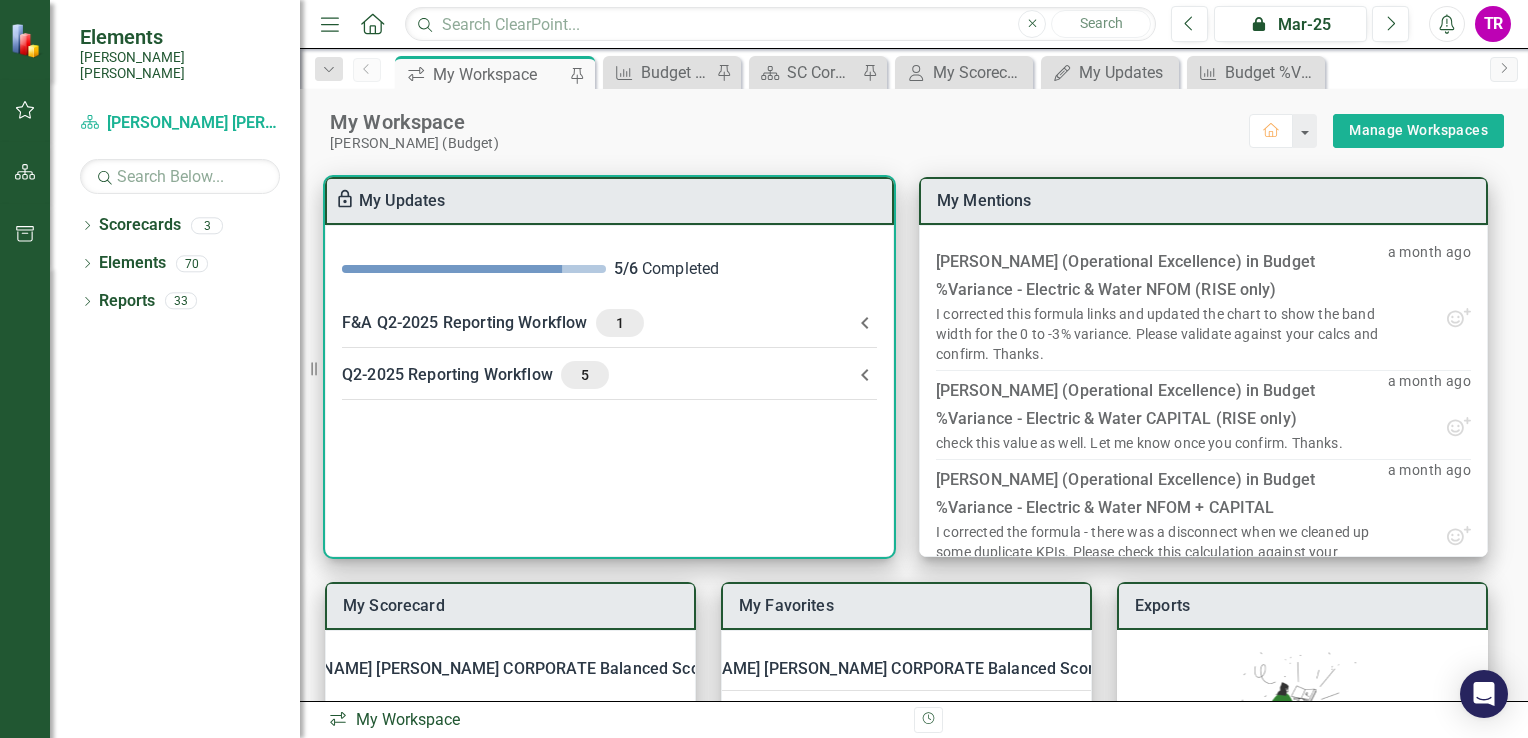 click 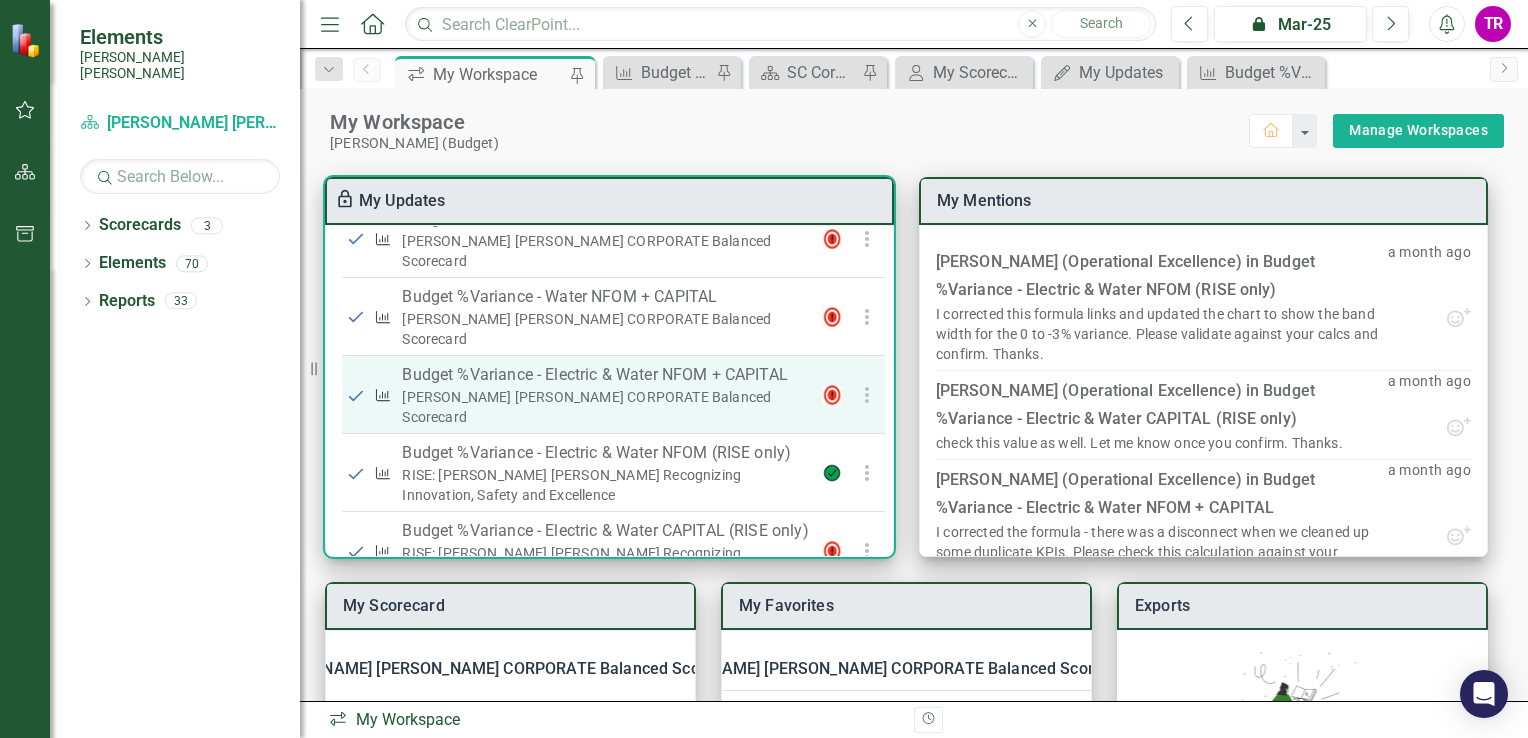scroll, scrollTop: 836, scrollLeft: 0, axis: vertical 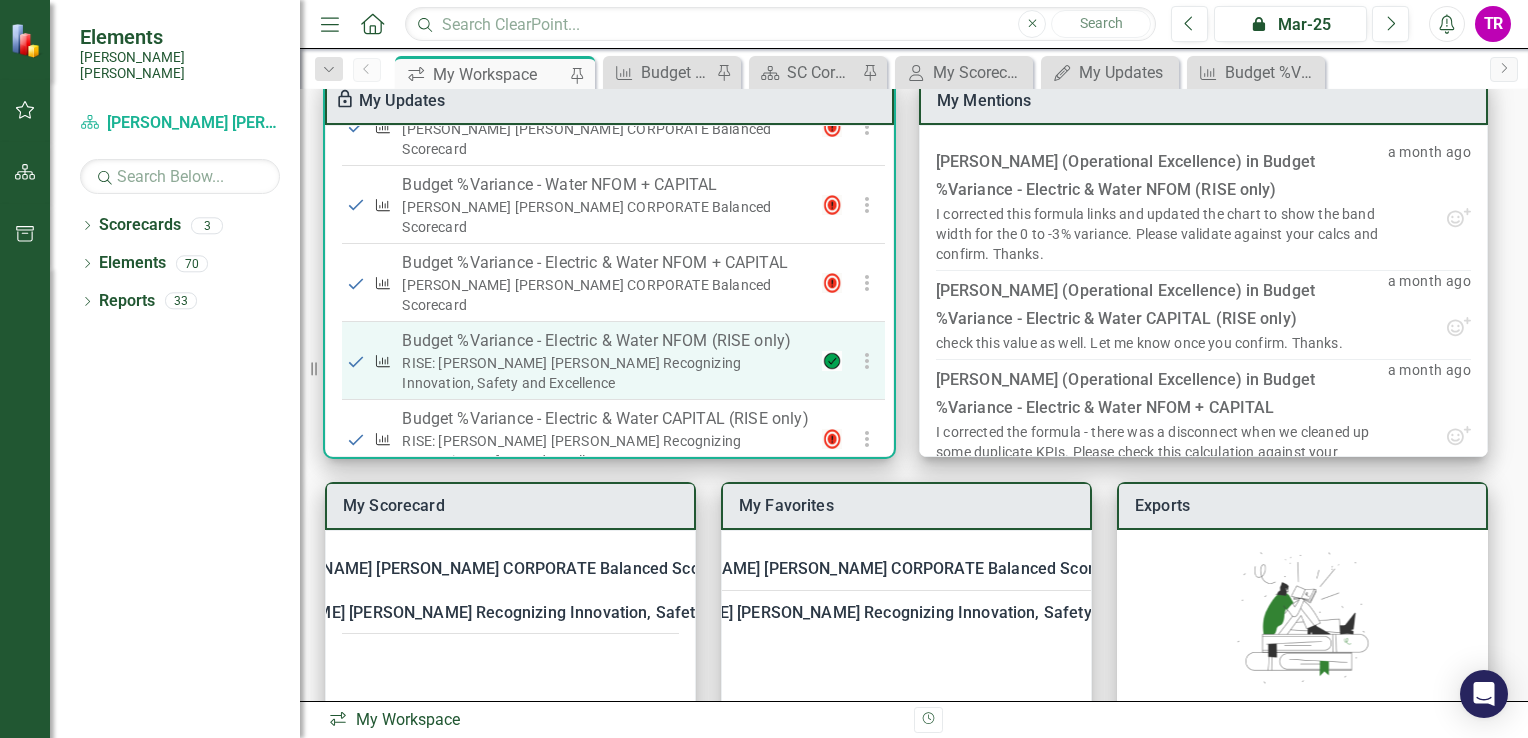 click on "Budget %Variance - Electric & Water NFOM (RISE only)" at bounding box center [605, 341] 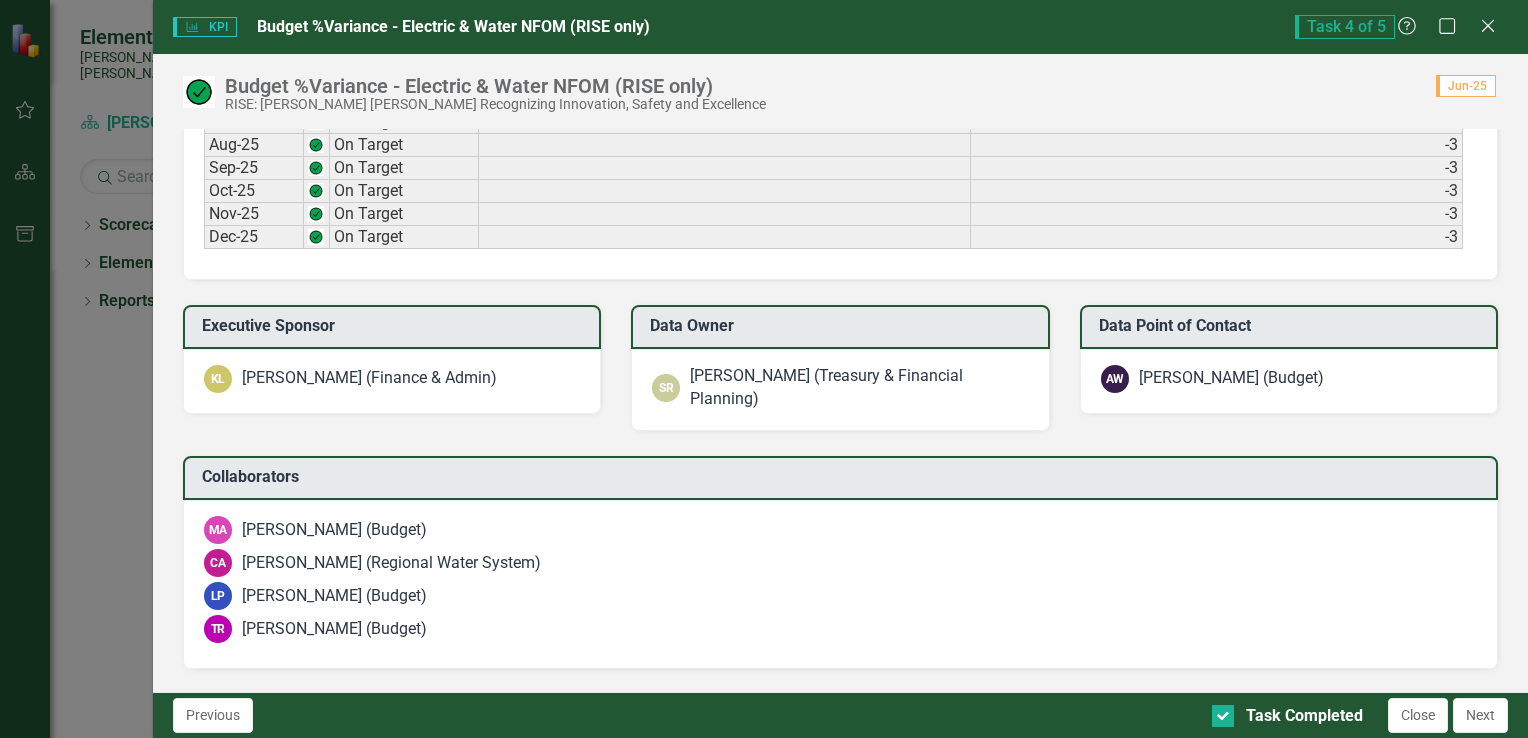 scroll, scrollTop: 1600, scrollLeft: 0, axis: vertical 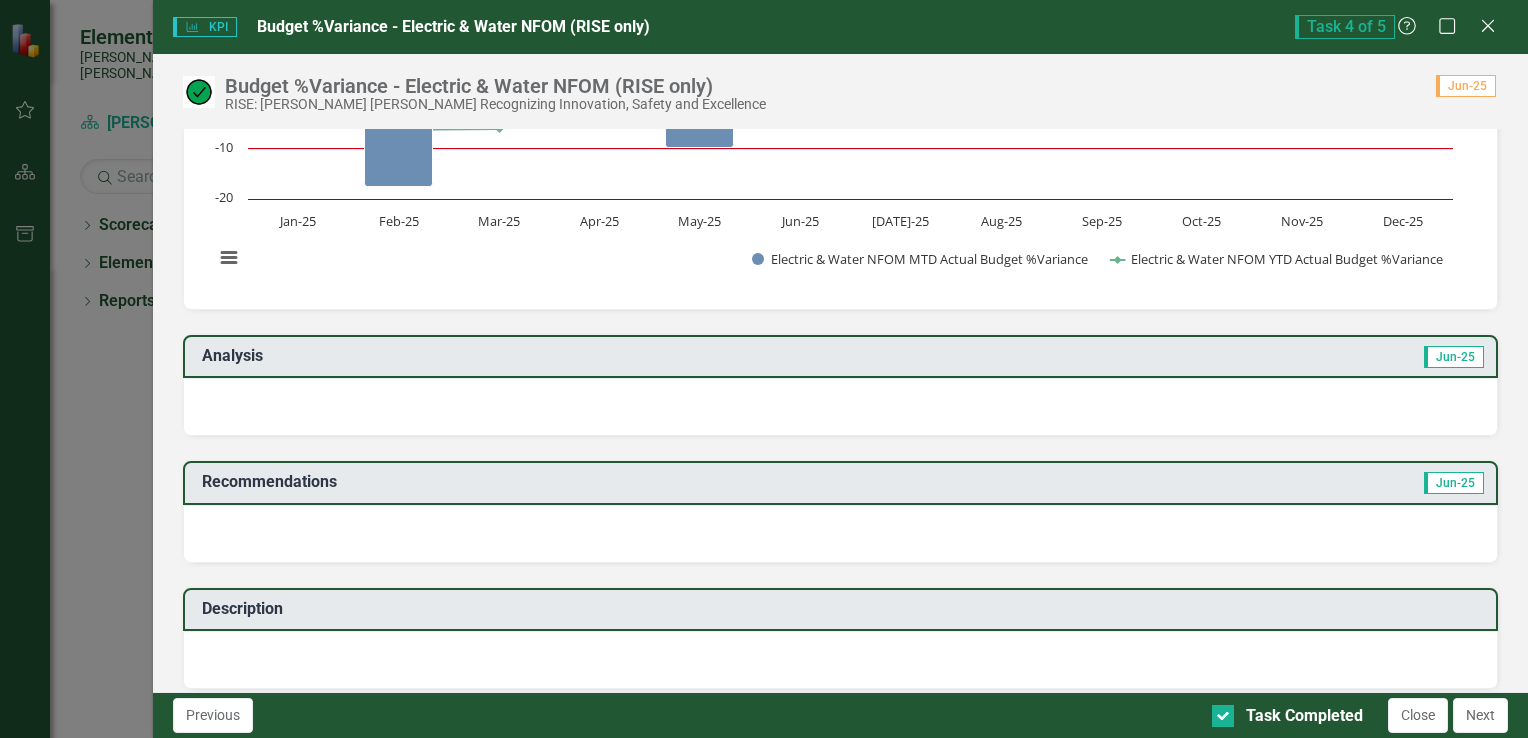 click at bounding box center (840, 407) 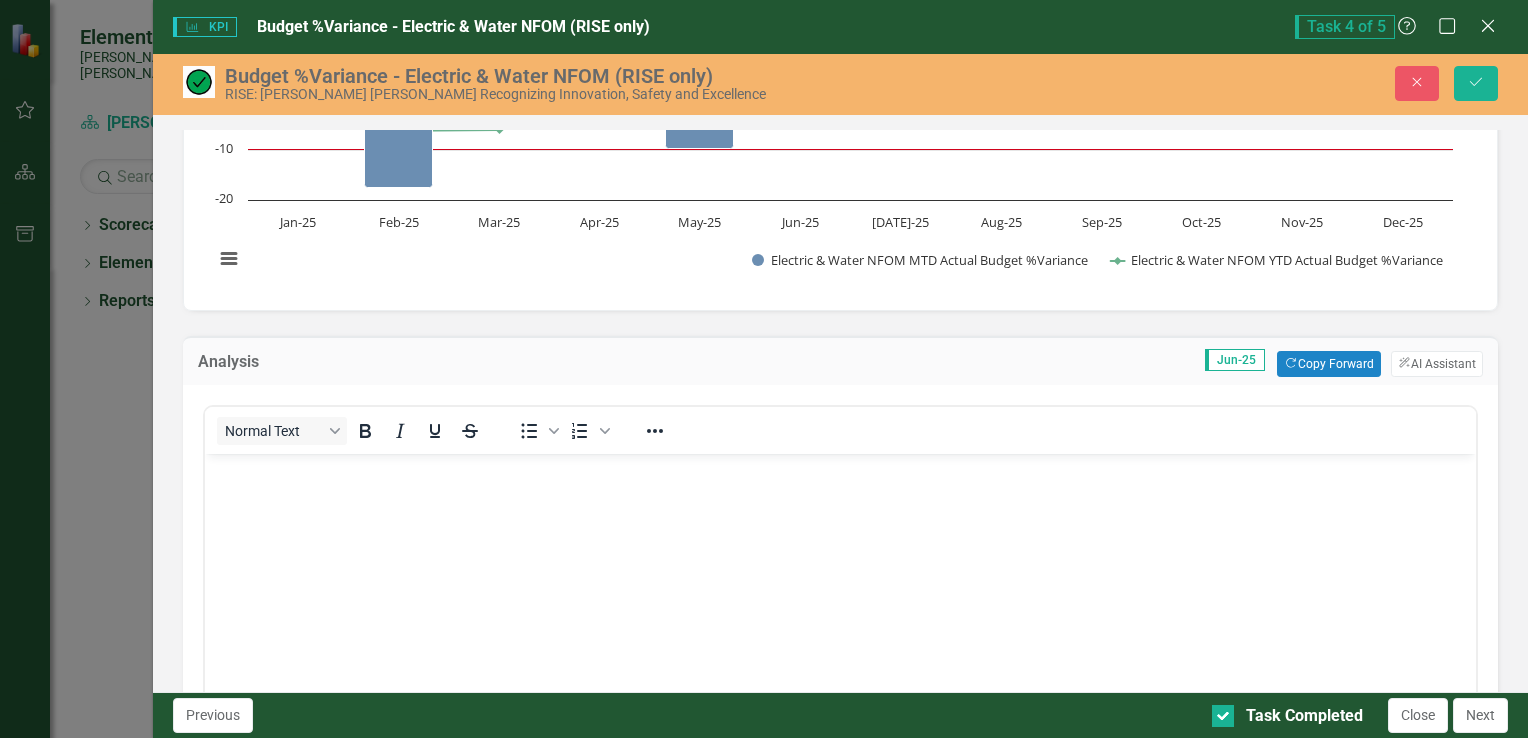 scroll, scrollTop: 0, scrollLeft: 0, axis: both 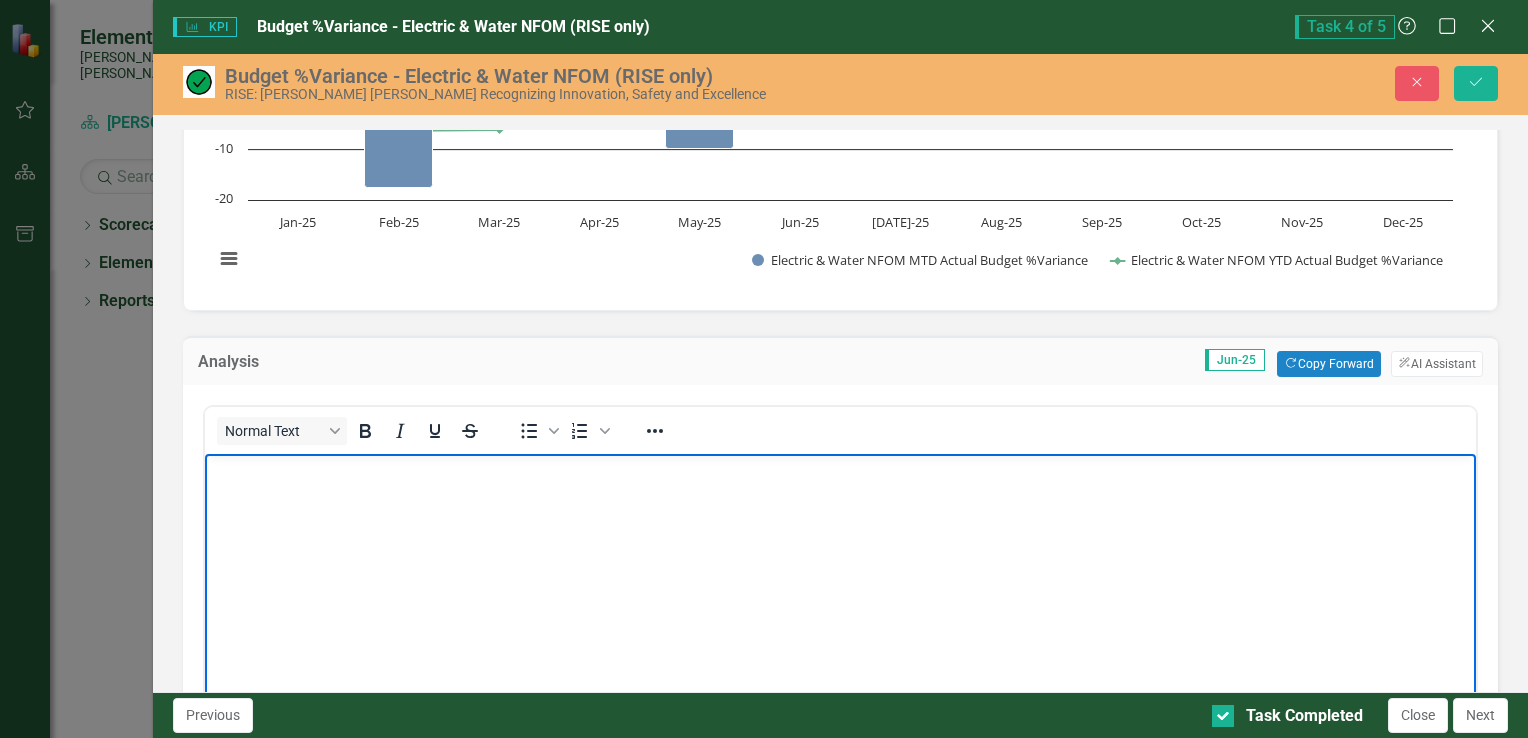 type 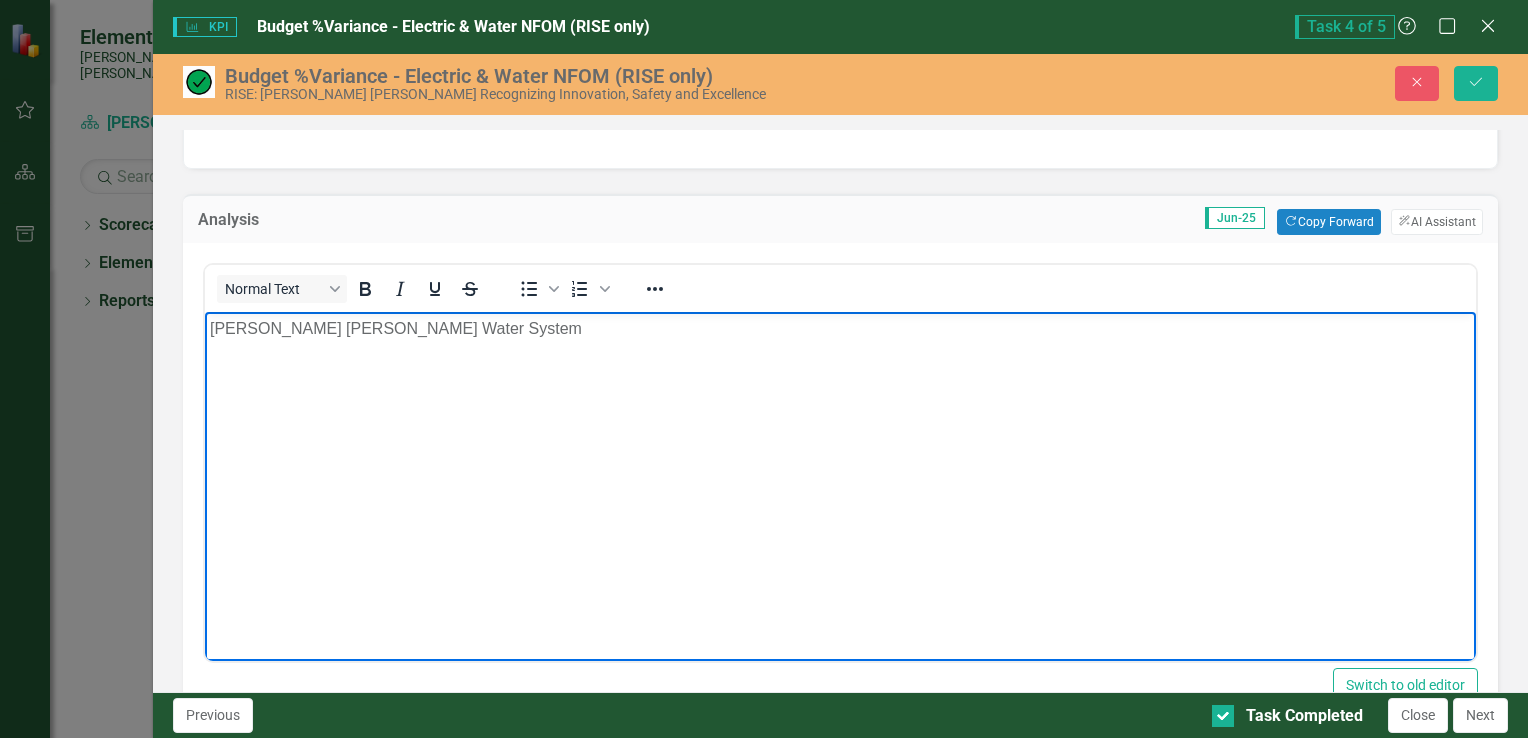 scroll, scrollTop: 376, scrollLeft: 0, axis: vertical 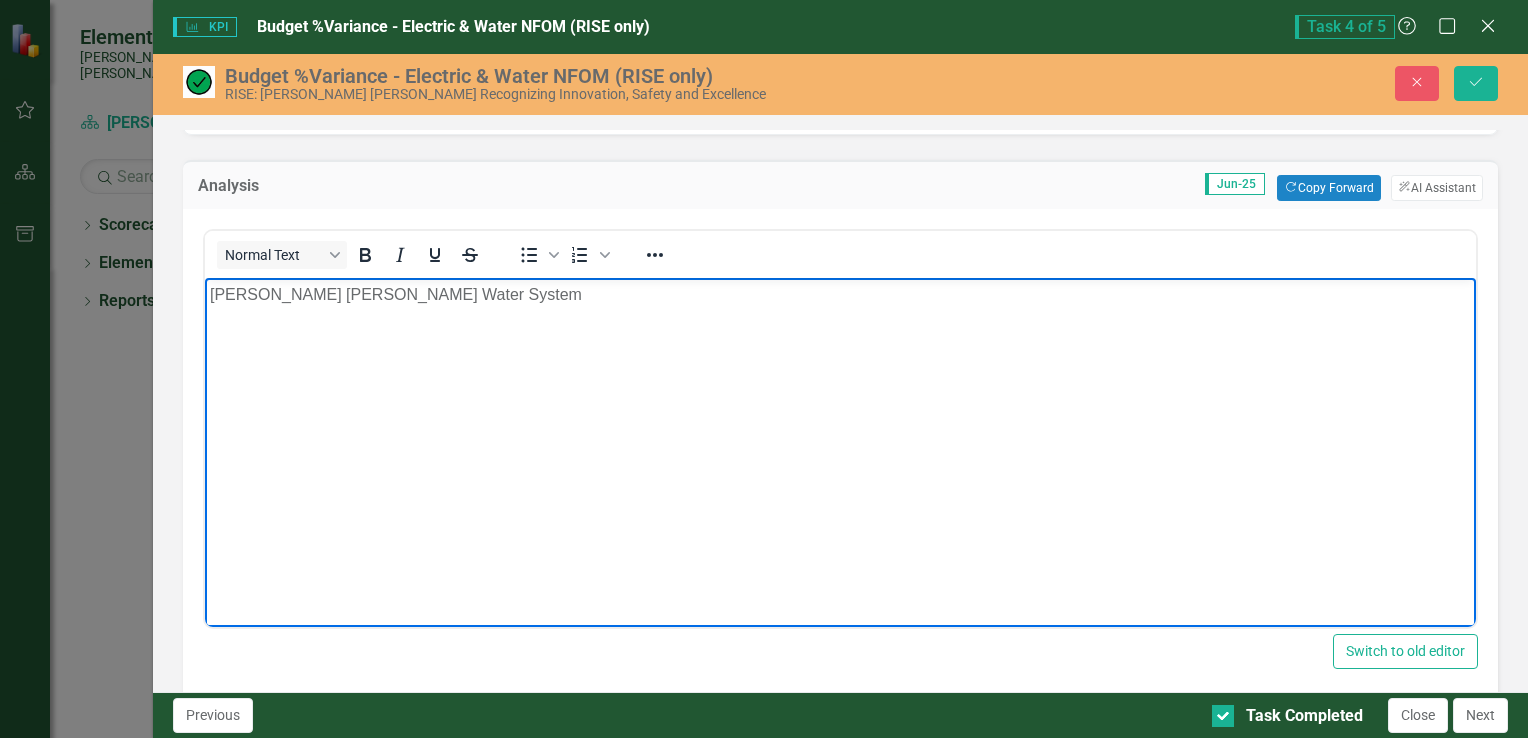 click on "Santee Cooper's Water System" at bounding box center [839, 295] 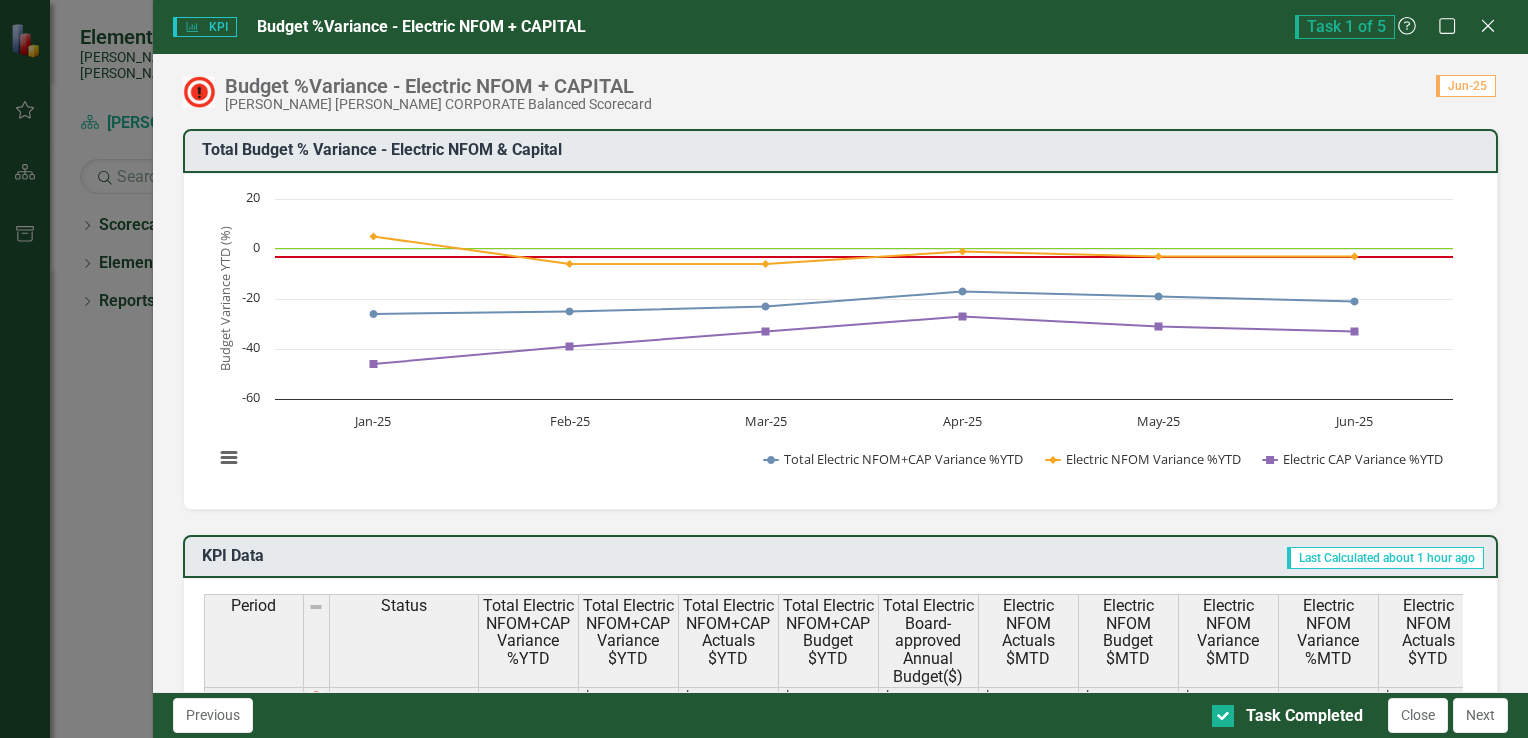 scroll, scrollTop: 0, scrollLeft: 0, axis: both 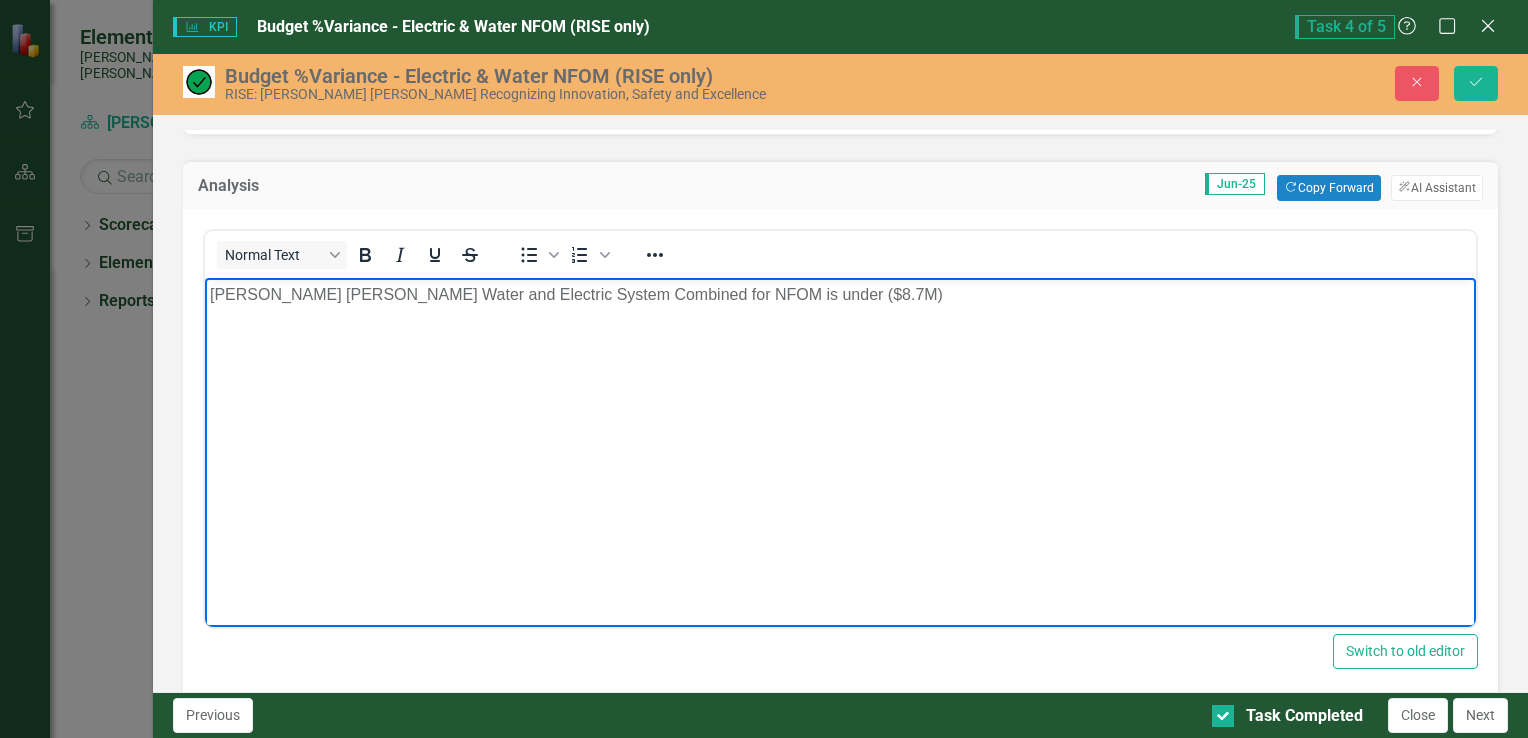 type 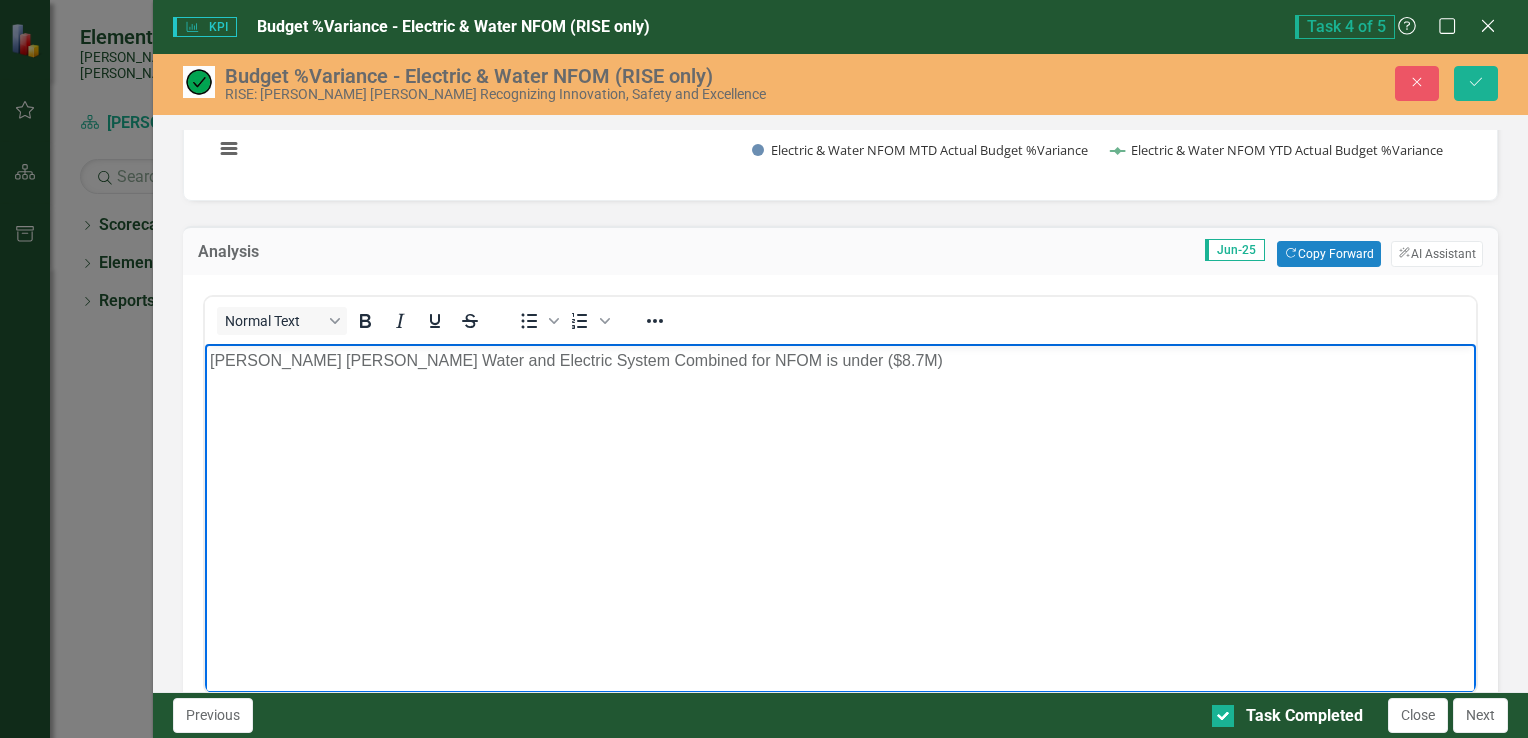 scroll, scrollTop: 276, scrollLeft: 0, axis: vertical 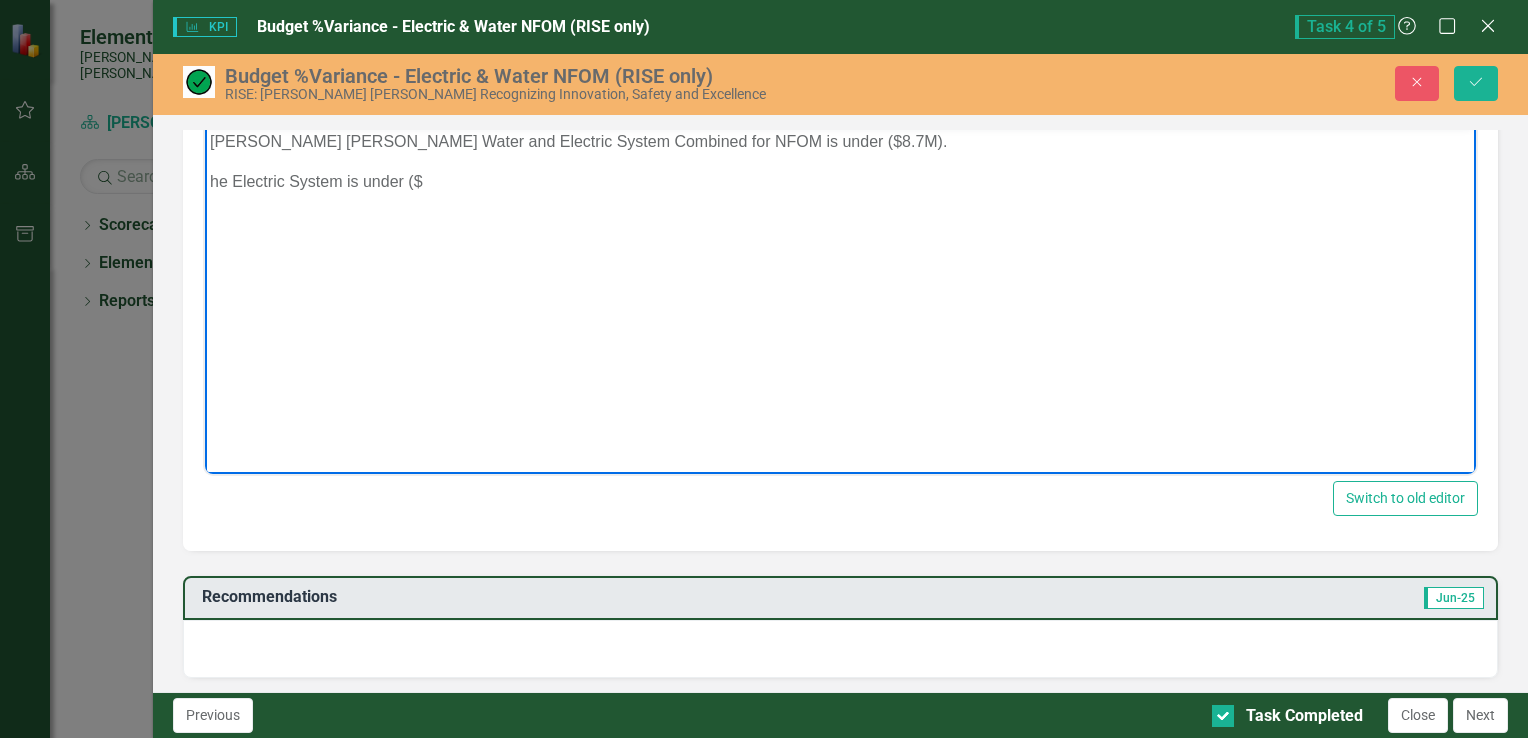 click on "he Electric System is under ($" at bounding box center [839, 182] 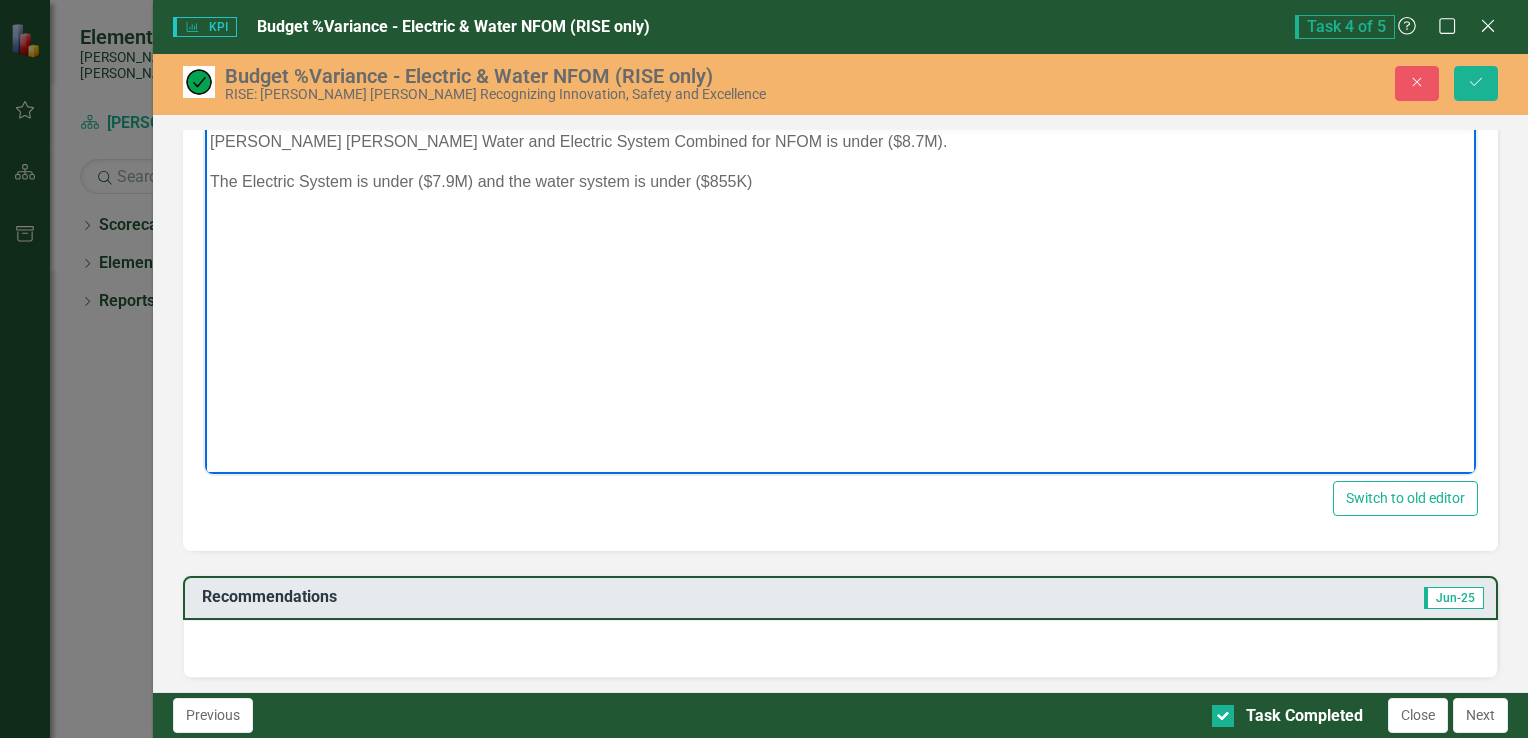 click on "The Electric System is under ($7.9M) and the water system is under ($855K)" at bounding box center (839, 182) 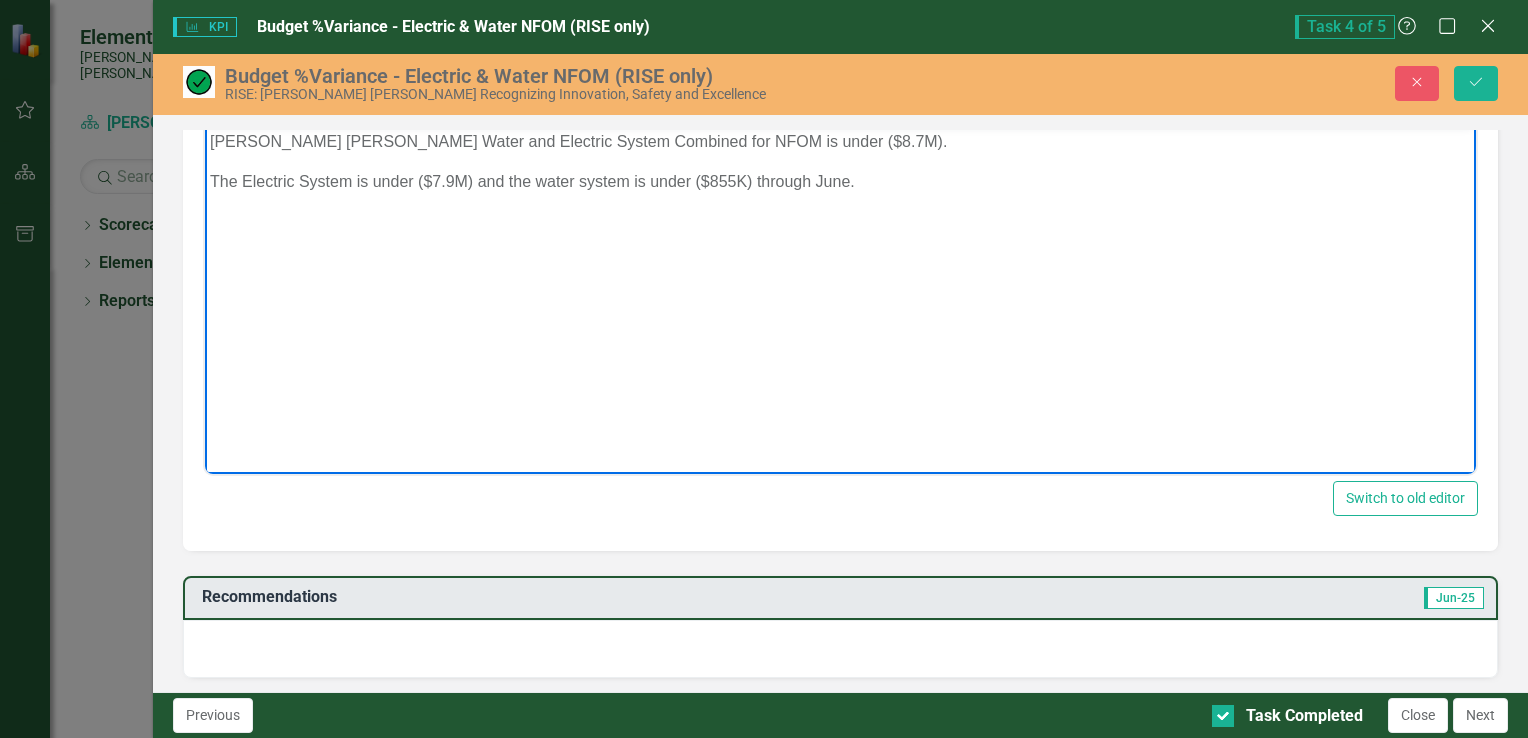 scroll, scrollTop: 129, scrollLeft: 0, axis: vertical 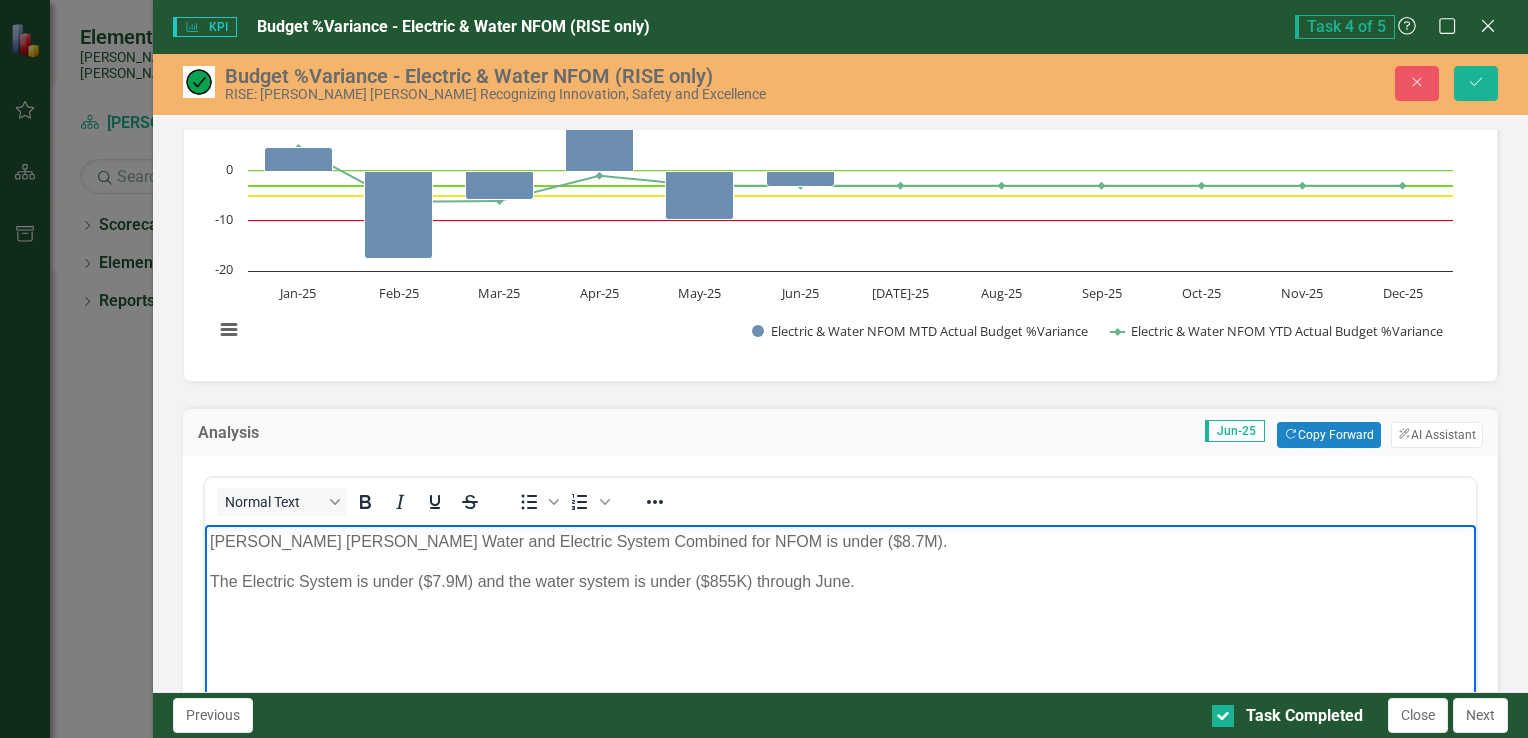 click on "The Electric System is under ($7.9M) and the water system is under ($855K) through June." at bounding box center (839, 582) 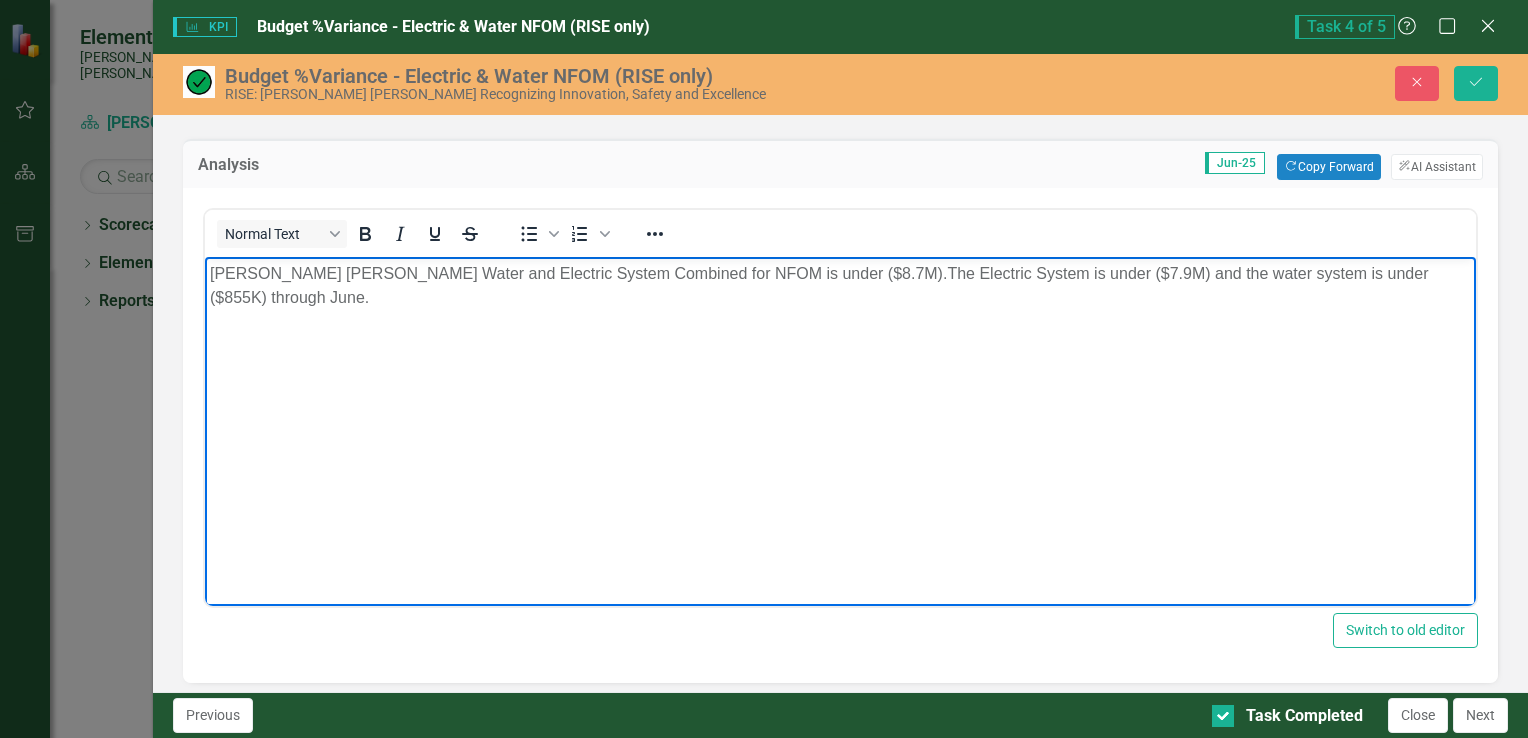 scroll, scrollTop: 464, scrollLeft: 0, axis: vertical 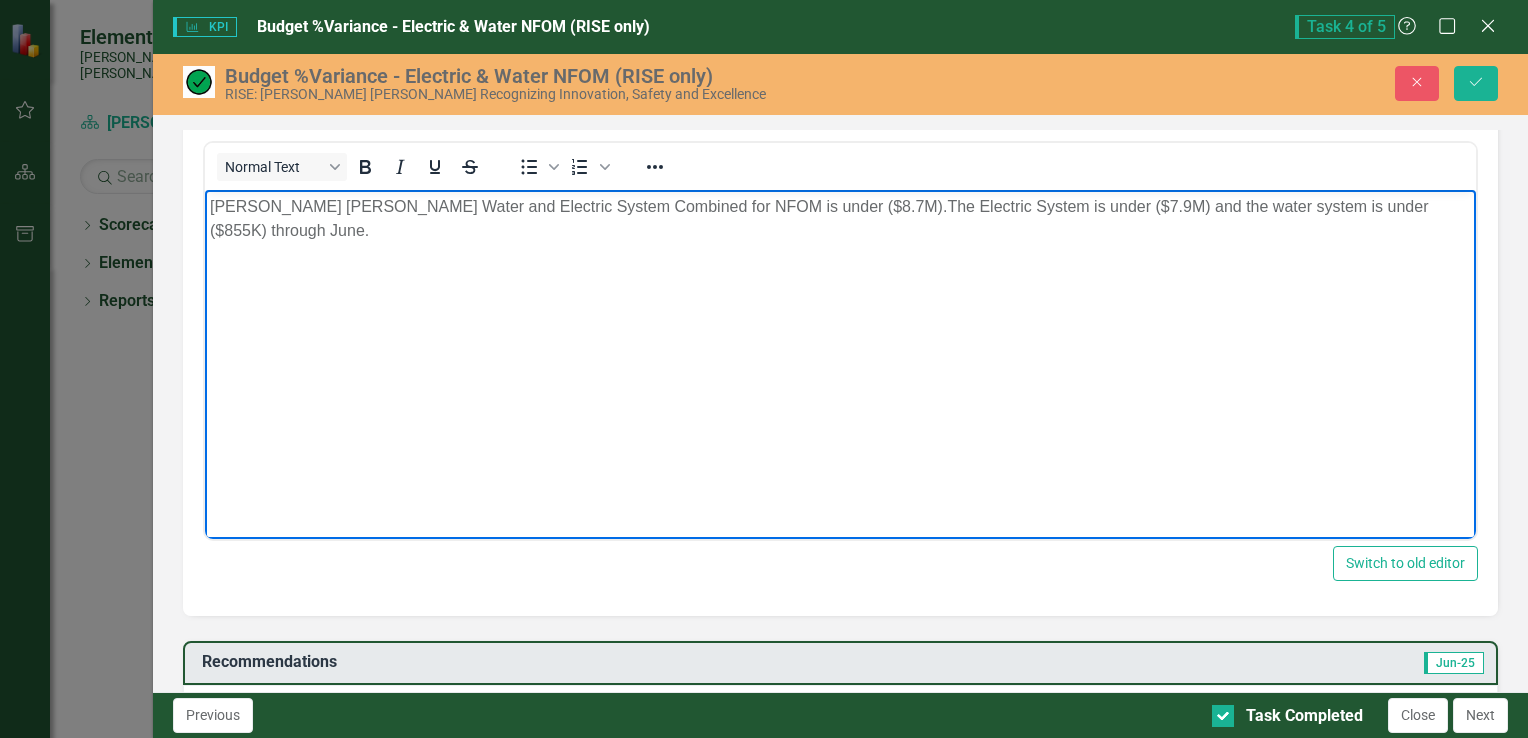 drag, startPoint x: 208, startPoint y: 207, endPoint x: 1731, endPoint y: 640, distance: 1583.3566 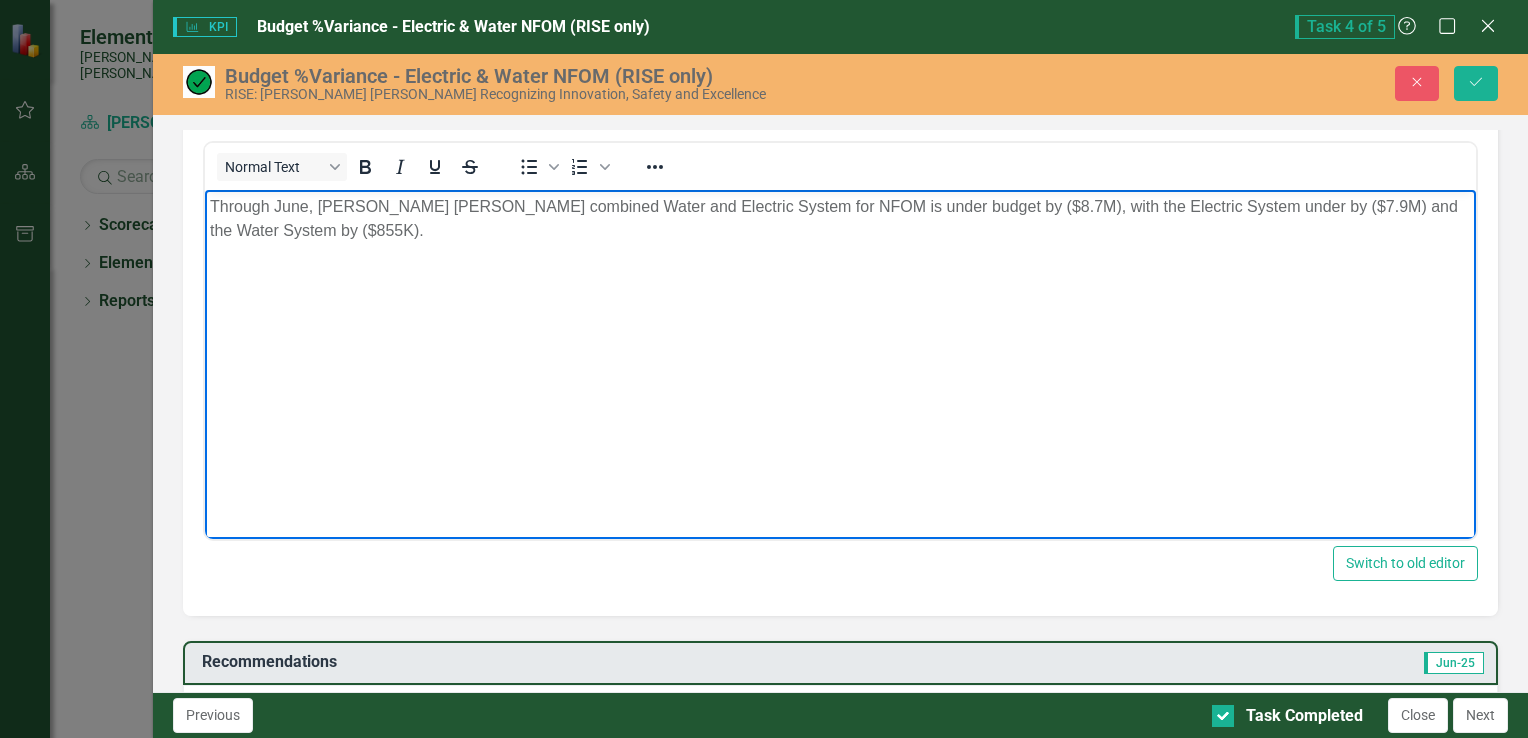 click on "Through June, Santee Cooper’s combined Water and Electric System for NFOM is under budget by ($8.7M), with the Electric System under by ($7.9M) and the Water System by ($855K)." at bounding box center (839, 219) 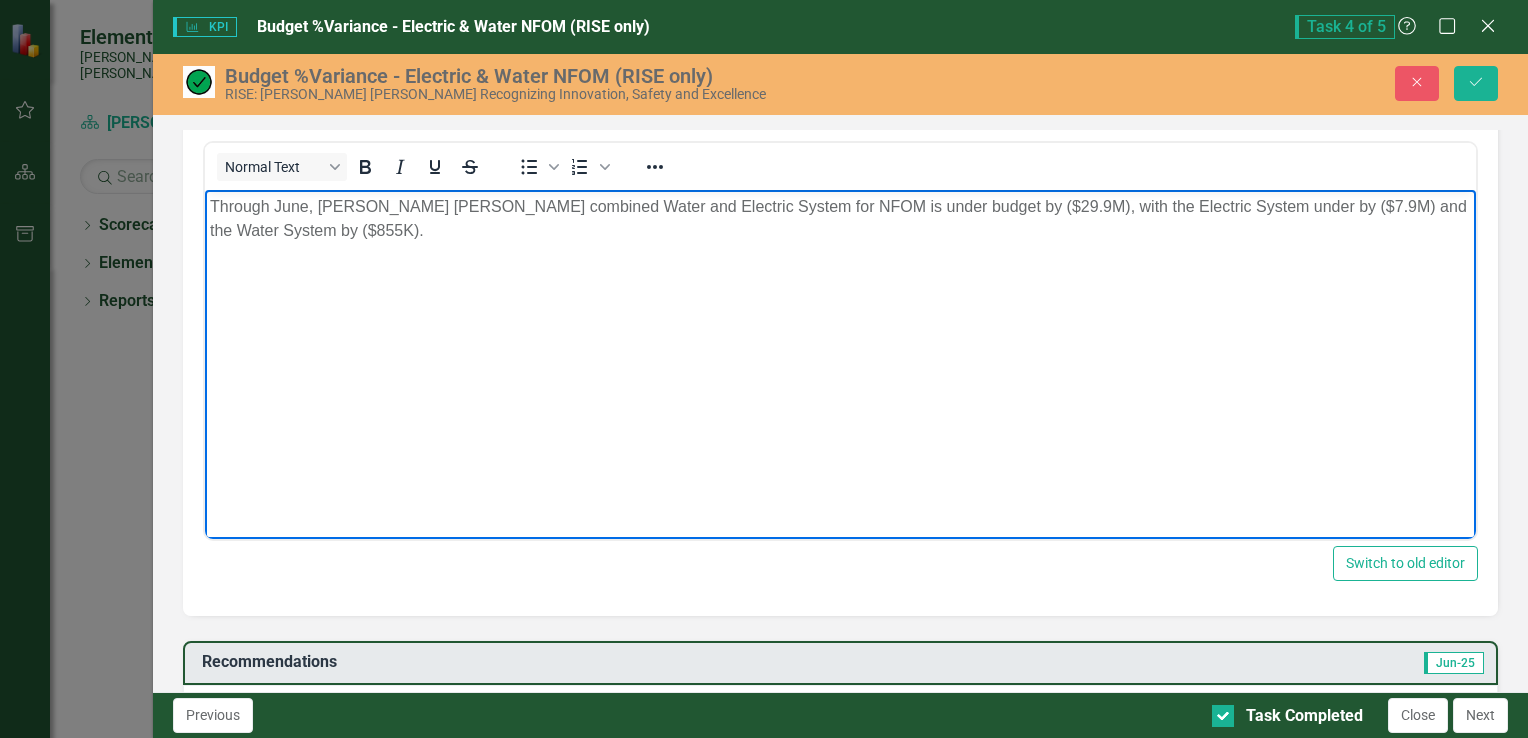 click on "Through June, Santee Cooper’s combined Water and Electric System for NFOM is under budget by ($29.9M), with the Electric System under by ($7.9M) and the Water System by ($855K)." at bounding box center [839, 219] 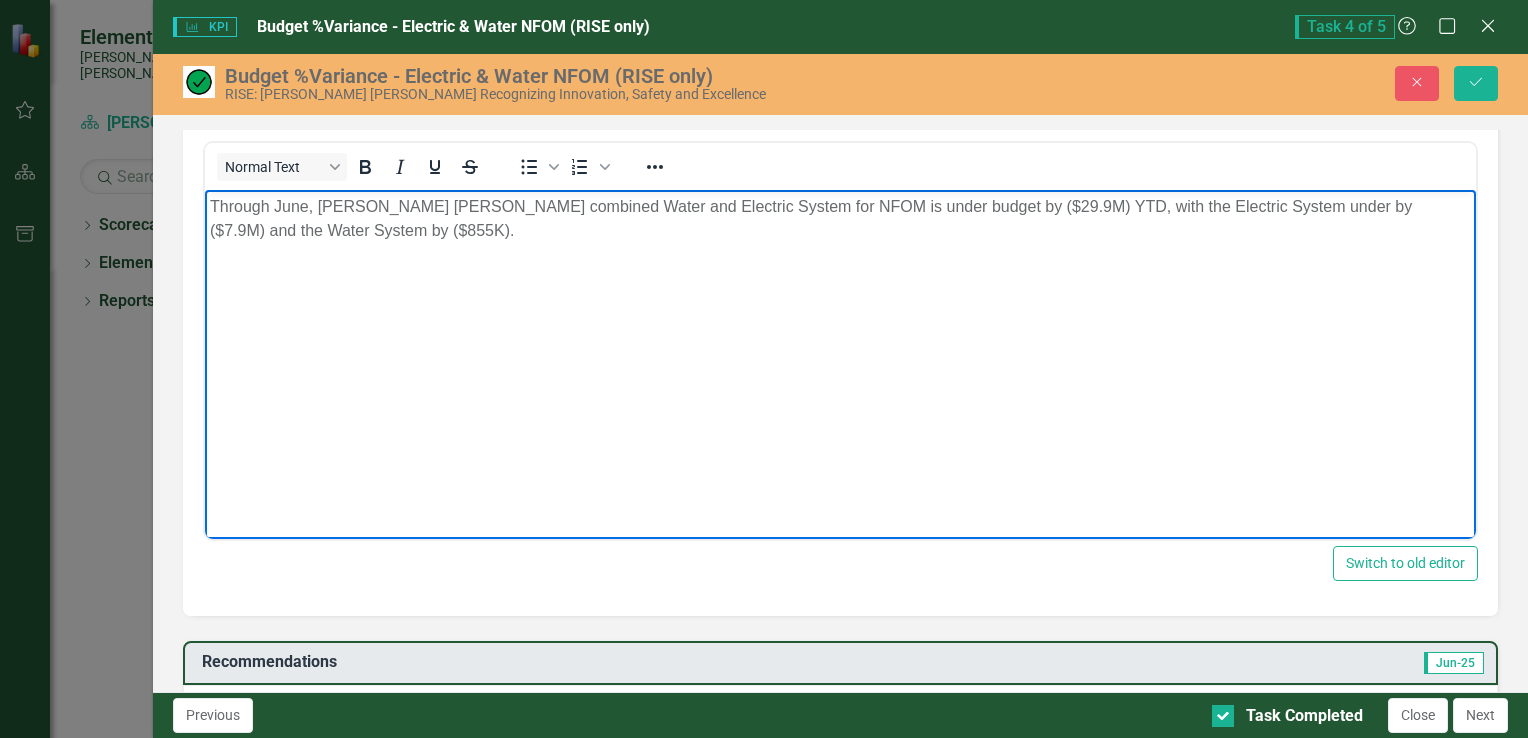 click on "Through June, Santee Cooper’s combined Water and Electric System for NFOM is under budget by ($29.9M) YTD, with the Electric System under by ($7.9M) and the Water System by ($855K)." at bounding box center (839, 219) 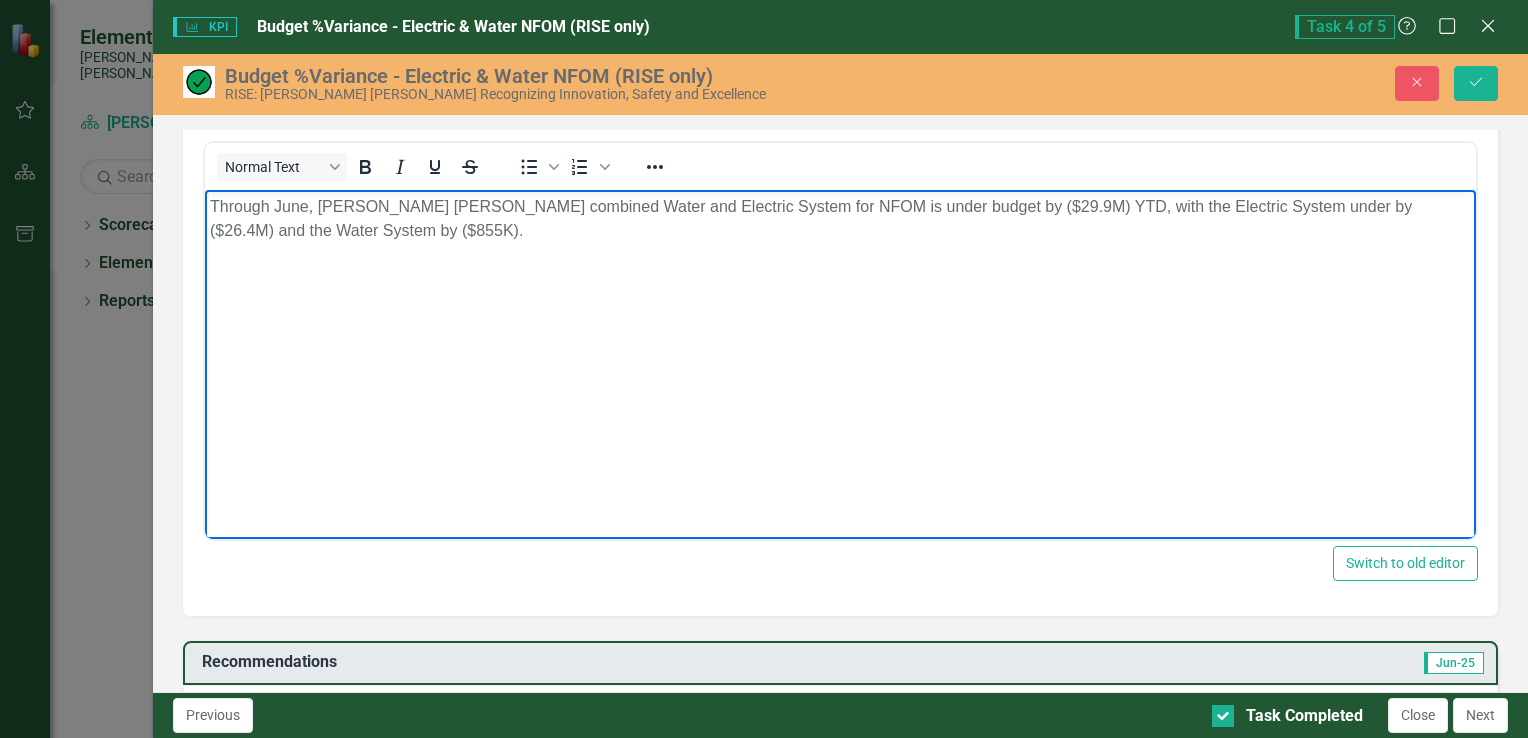 click on "Through June, Santee Cooper’s combined Water and Electric System for NFOM is under budget by ($29.9M) YTD, with the Electric System under by ($26.4M) and the Water System by ($855K)." at bounding box center [839, 219] 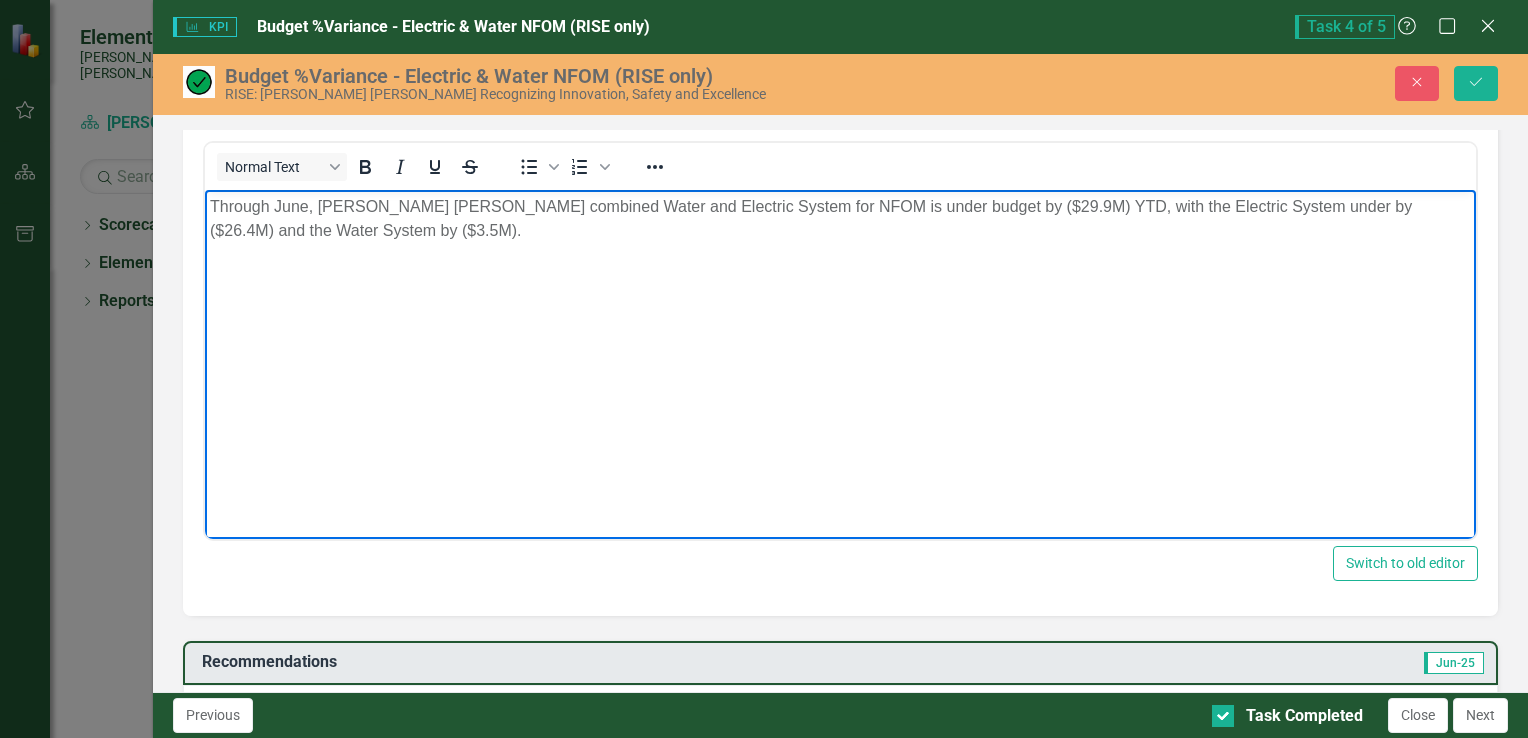 scroll, scrollTop: 864, scrollLeft: 0, axis: vertical 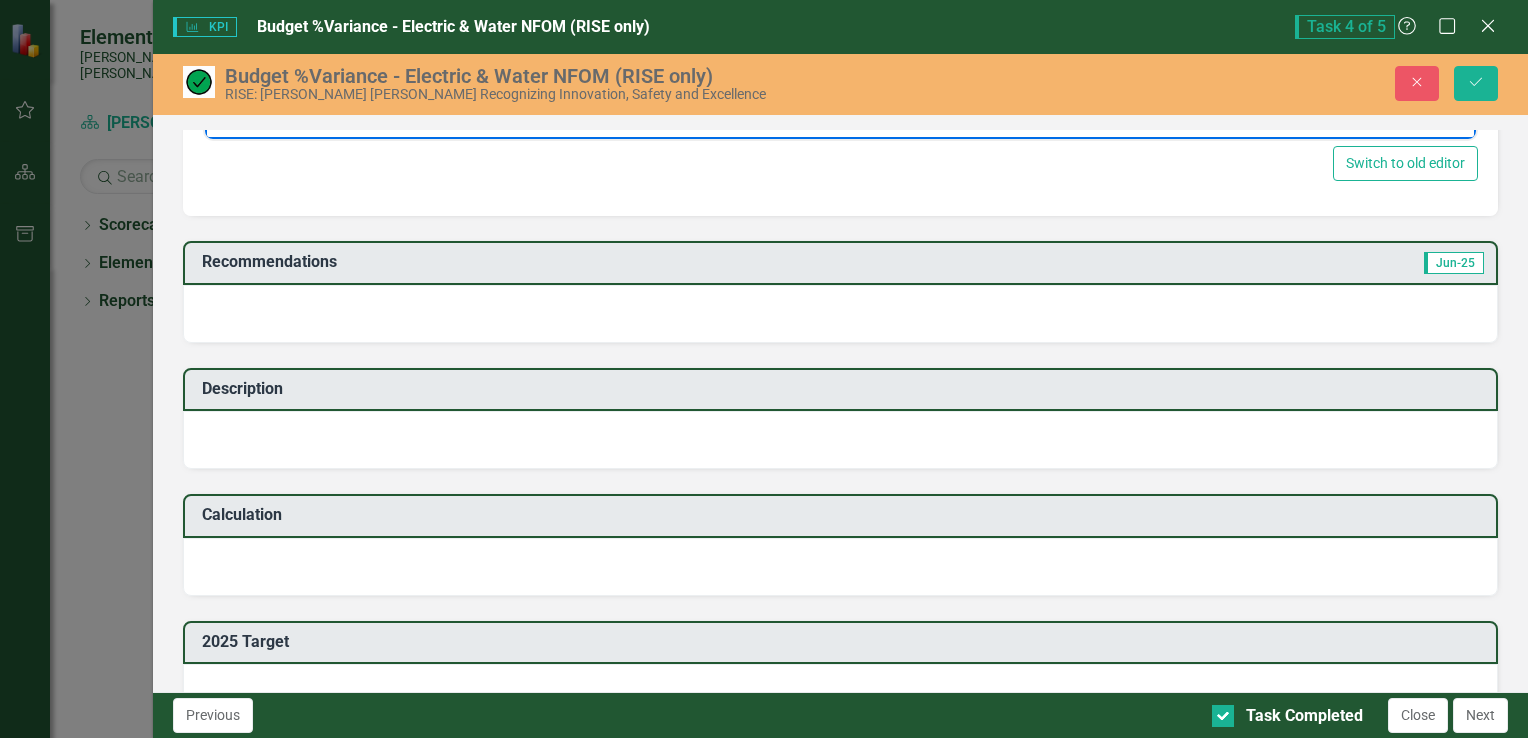 click at bounding box center [840, 314] 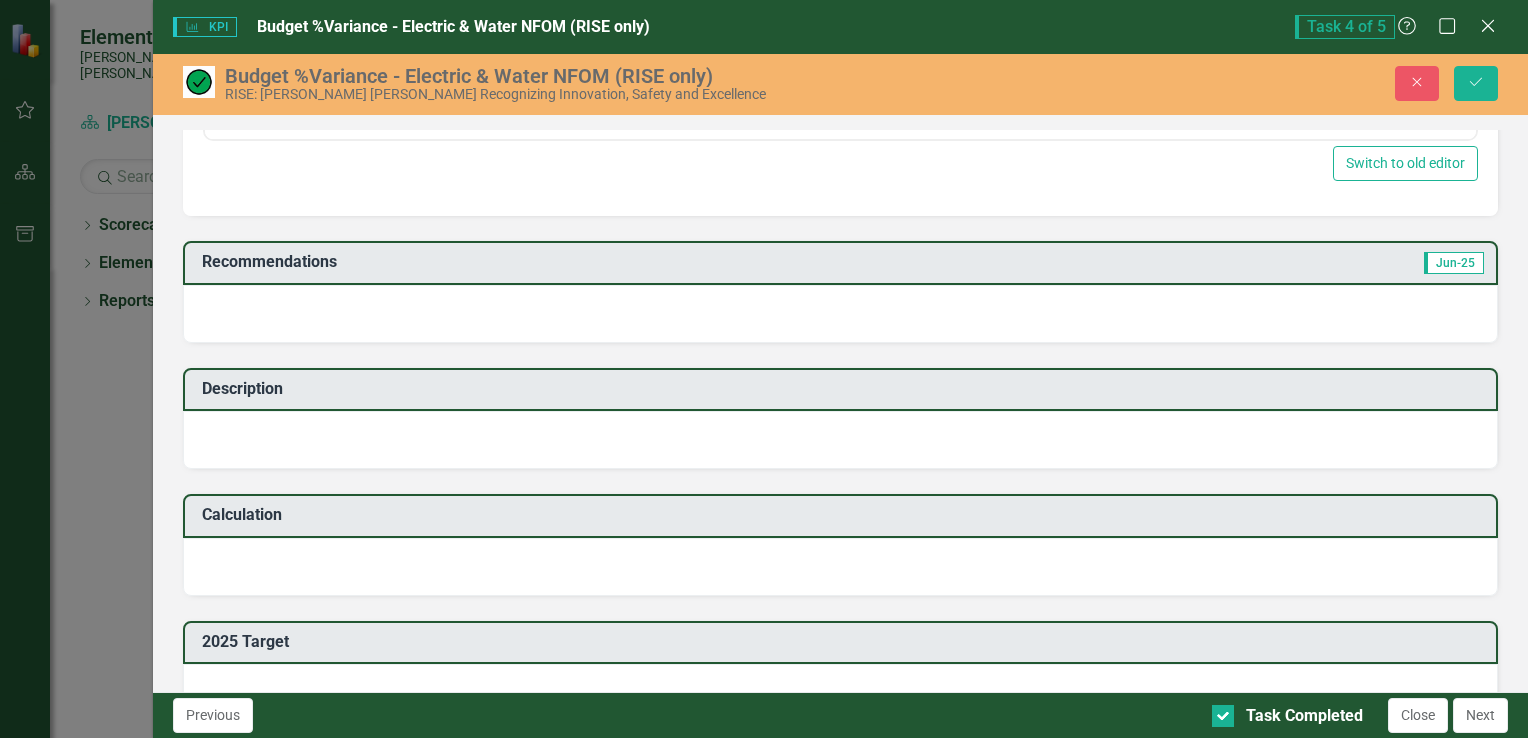 click at bounding box center [840, 314] 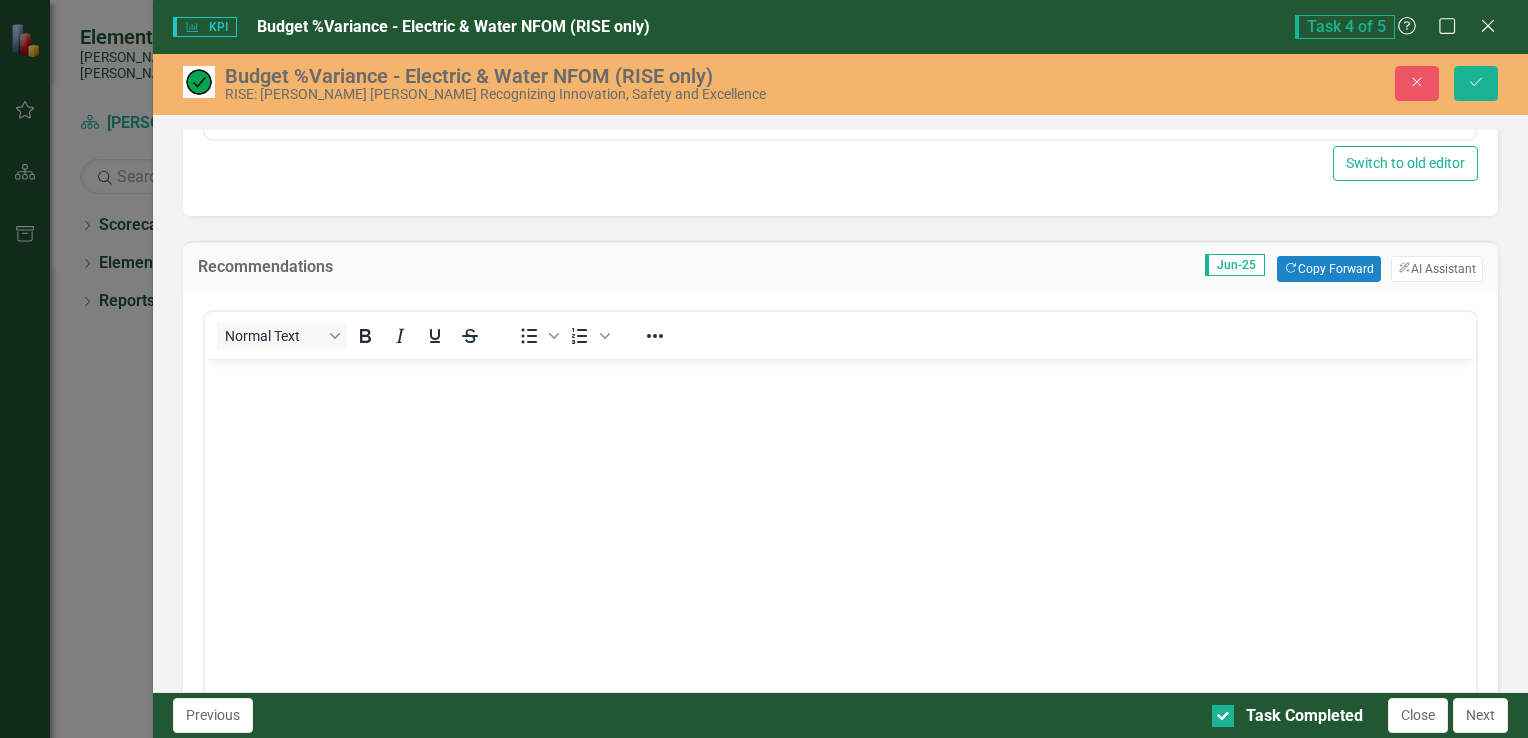 scroll, scrollTop: 0, scrollLeft: 0, axis: both 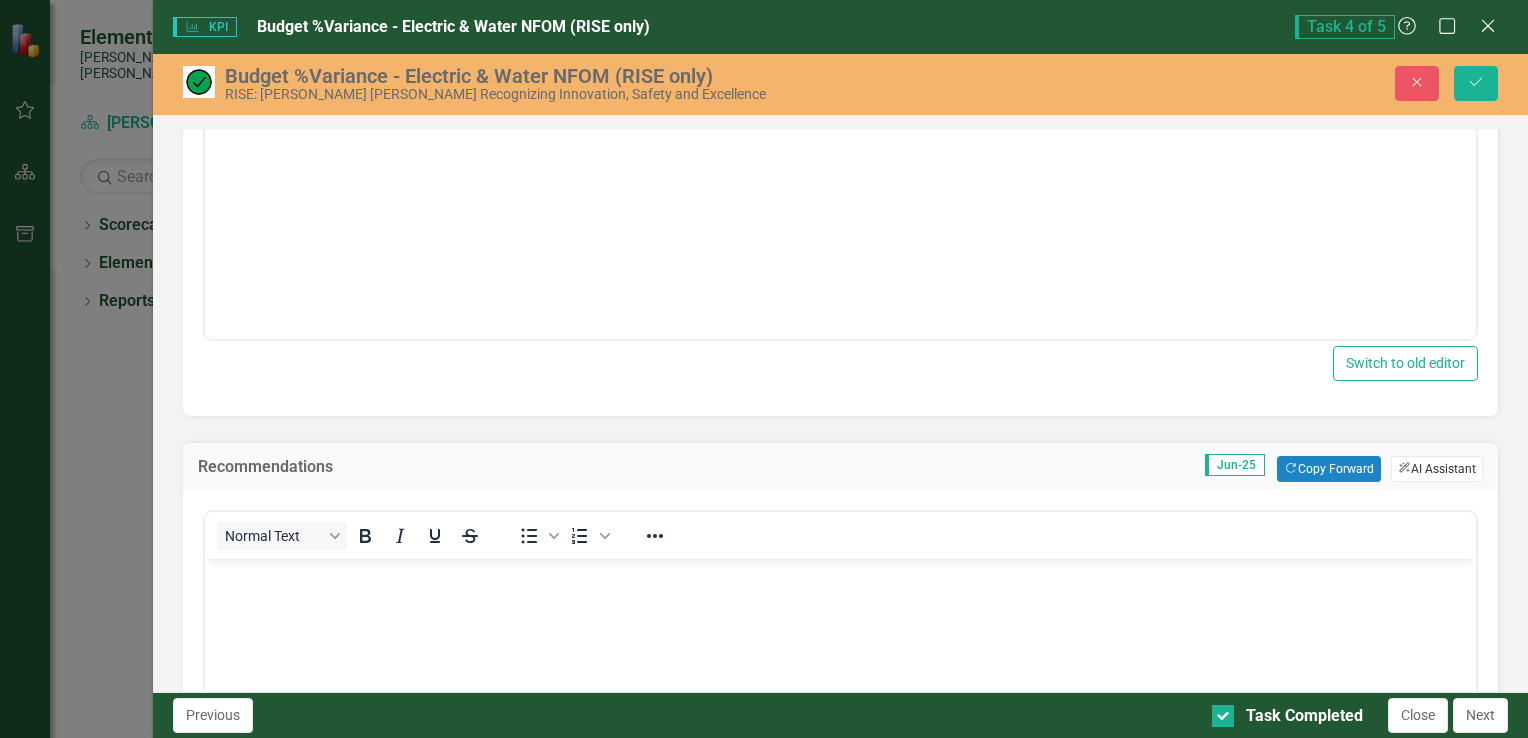 click on "ClearPoint AI  AI Assistant" at bounding box center (1437, 469) 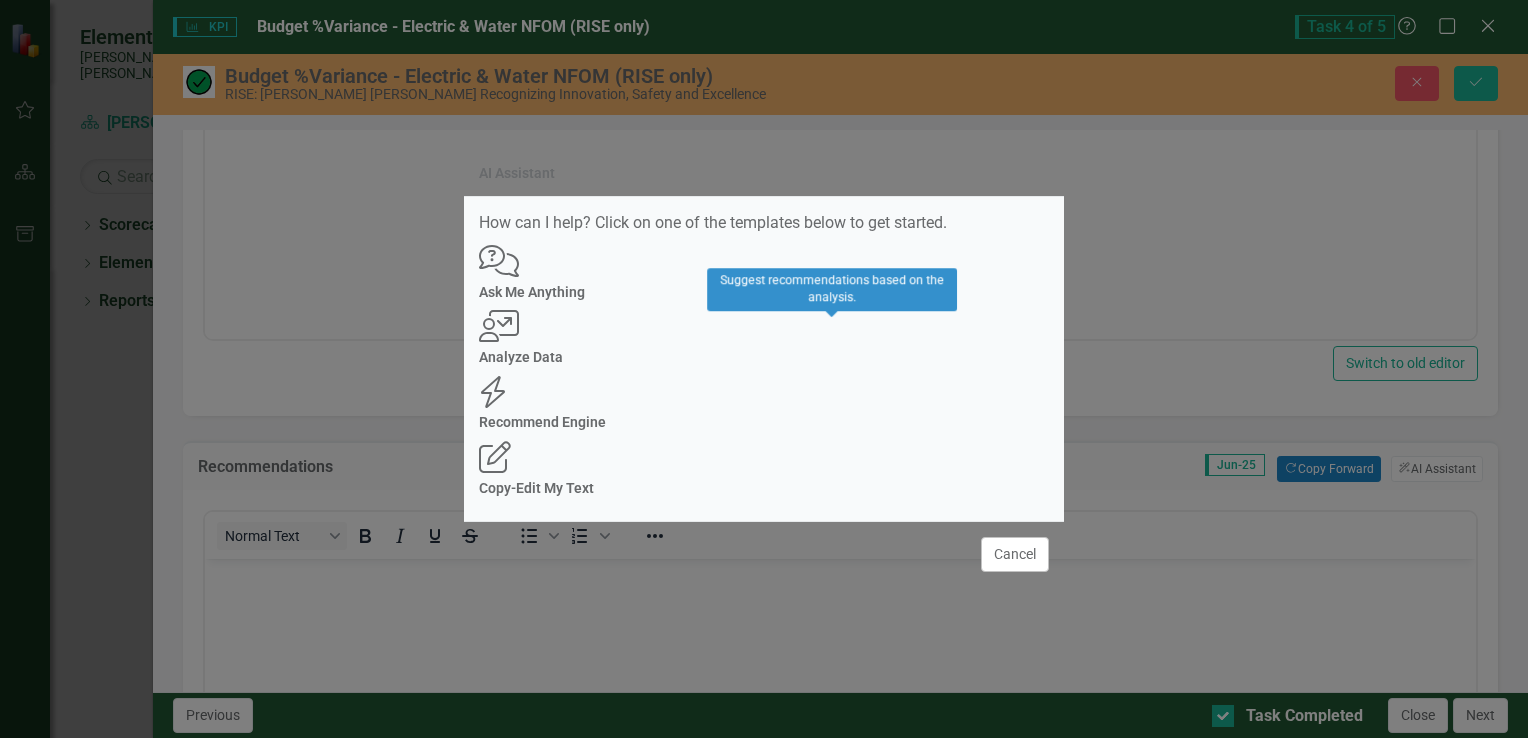 click on "Recommend Engine" at bounding box center [764, 422] 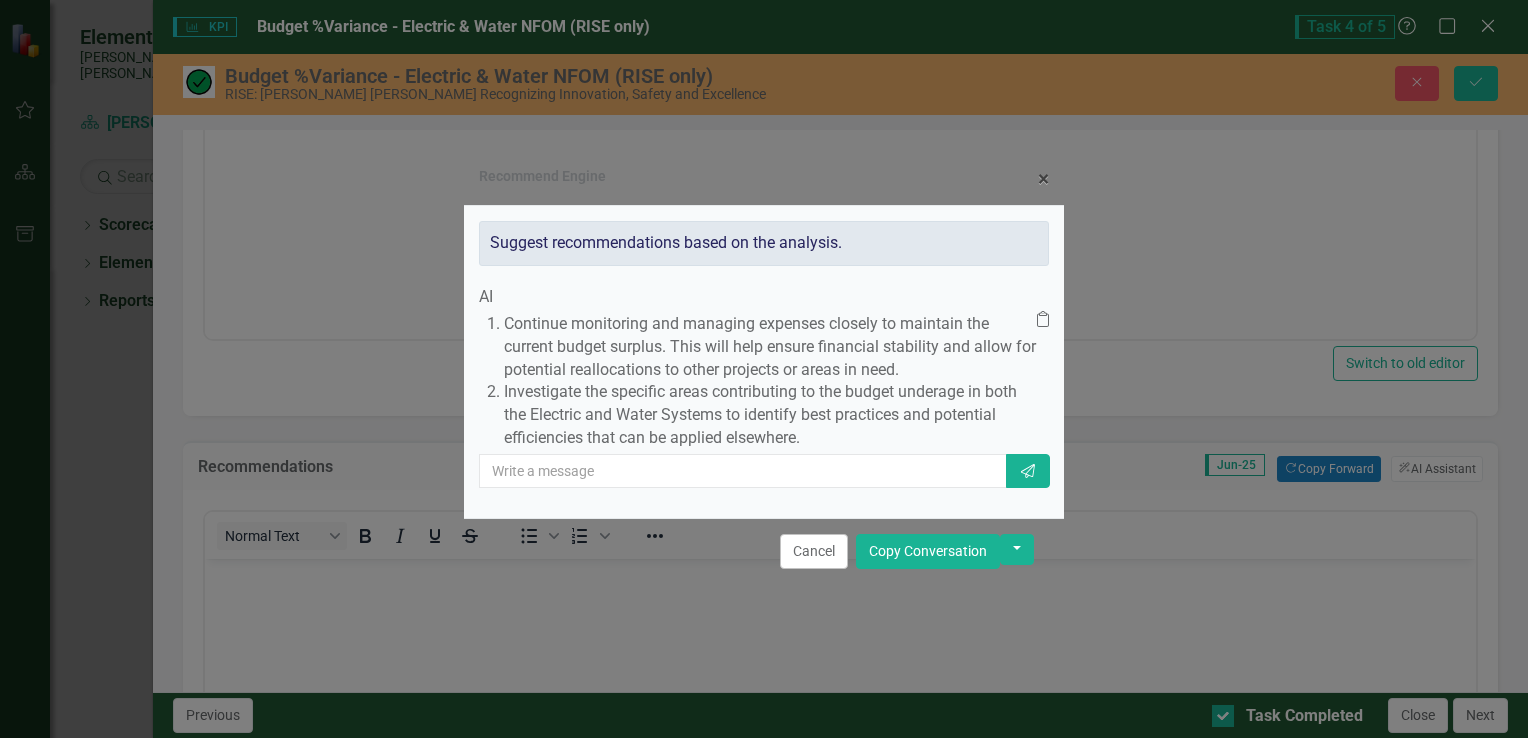 drag, startPoint x: 856, startPoint y: 582, endPoint x: 915, endPoint y: 455, distance: 140.0357 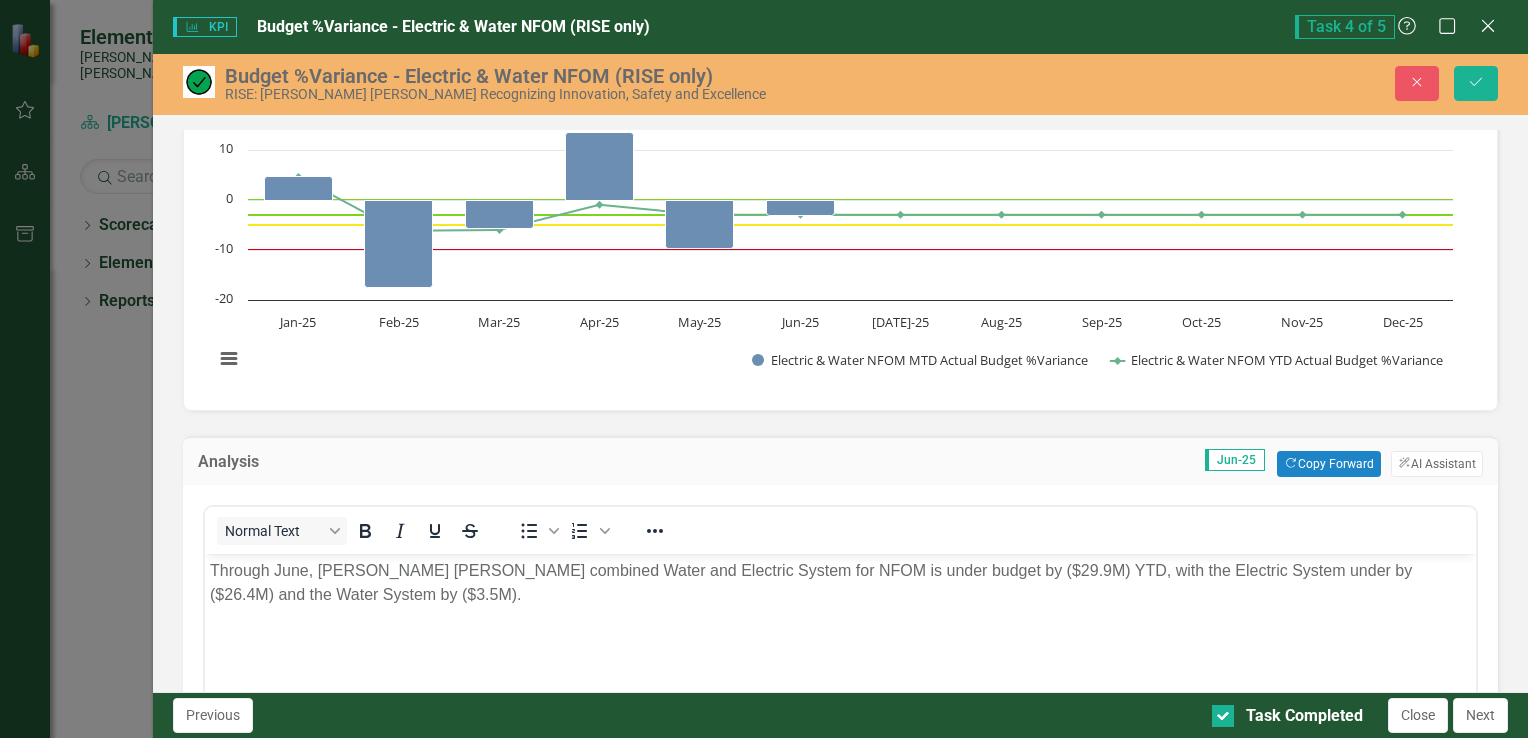 scroll, scrollTop: 0, scrollLeft: 0, axis: both 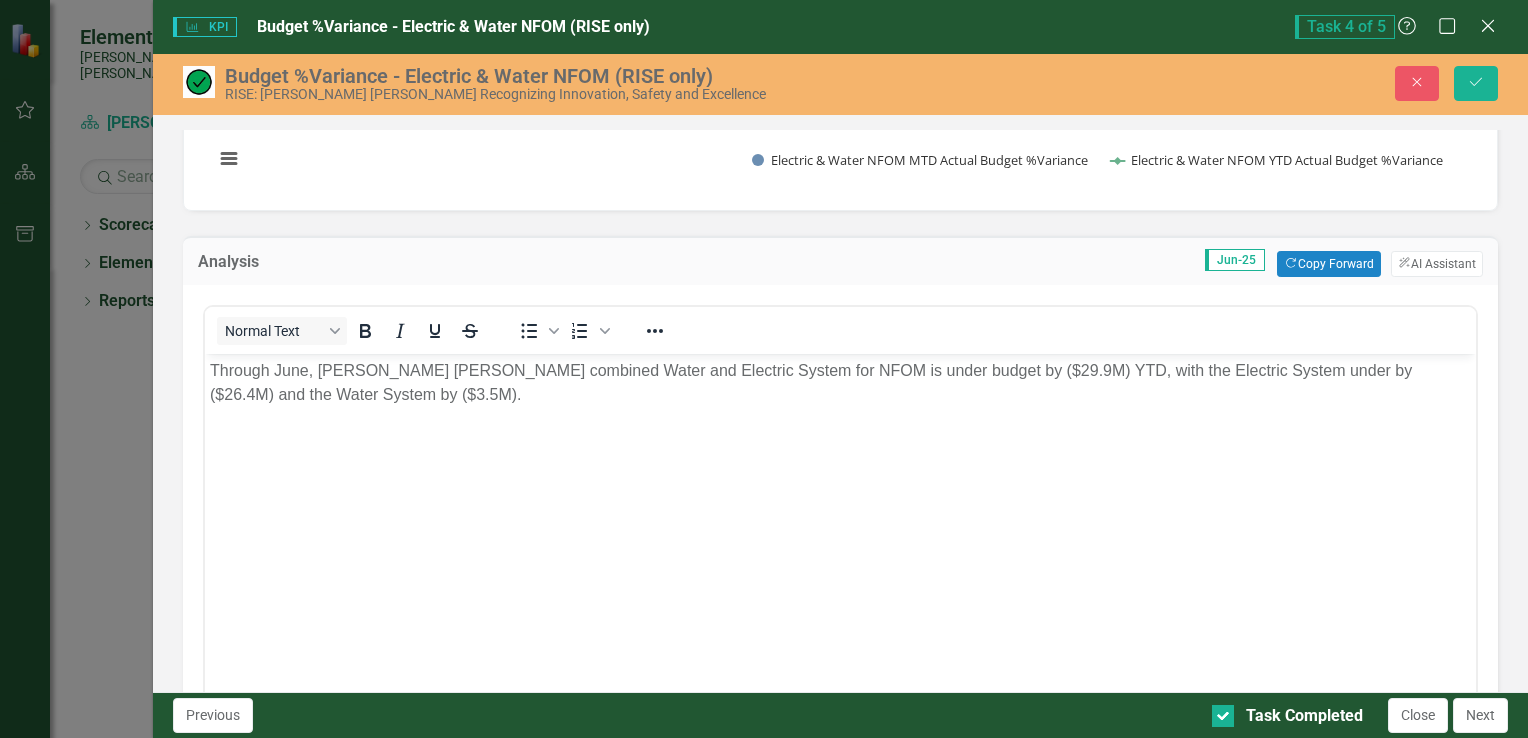 click on "Through June, Santee Cooper’s combined Water and Electric System for NFOM is under budget by ($29.9M) YTD, with the Electric System under by ($26.4M) and the Water System by ($3.5M)." at bounding box center (839, 383) 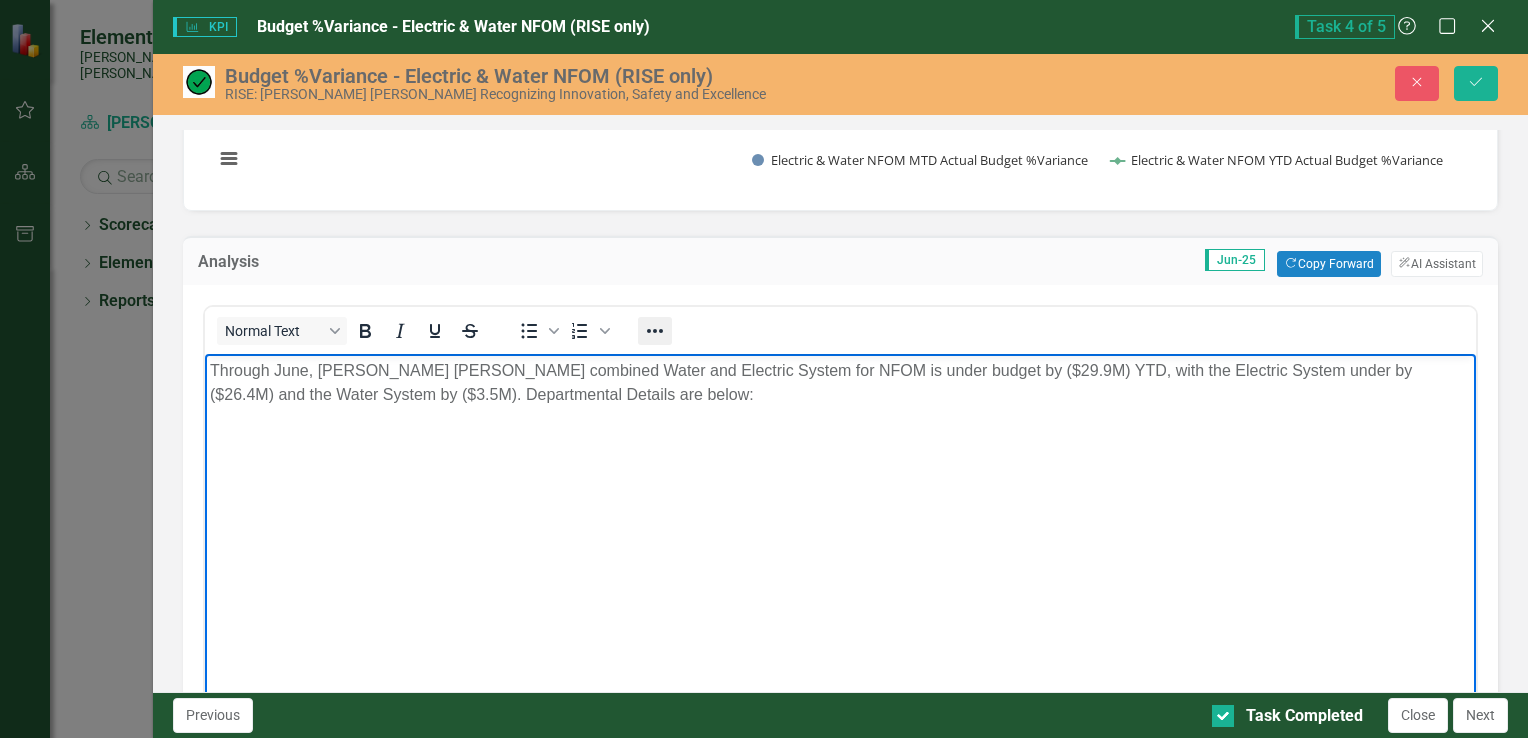 click at bounding box center [655, 331] 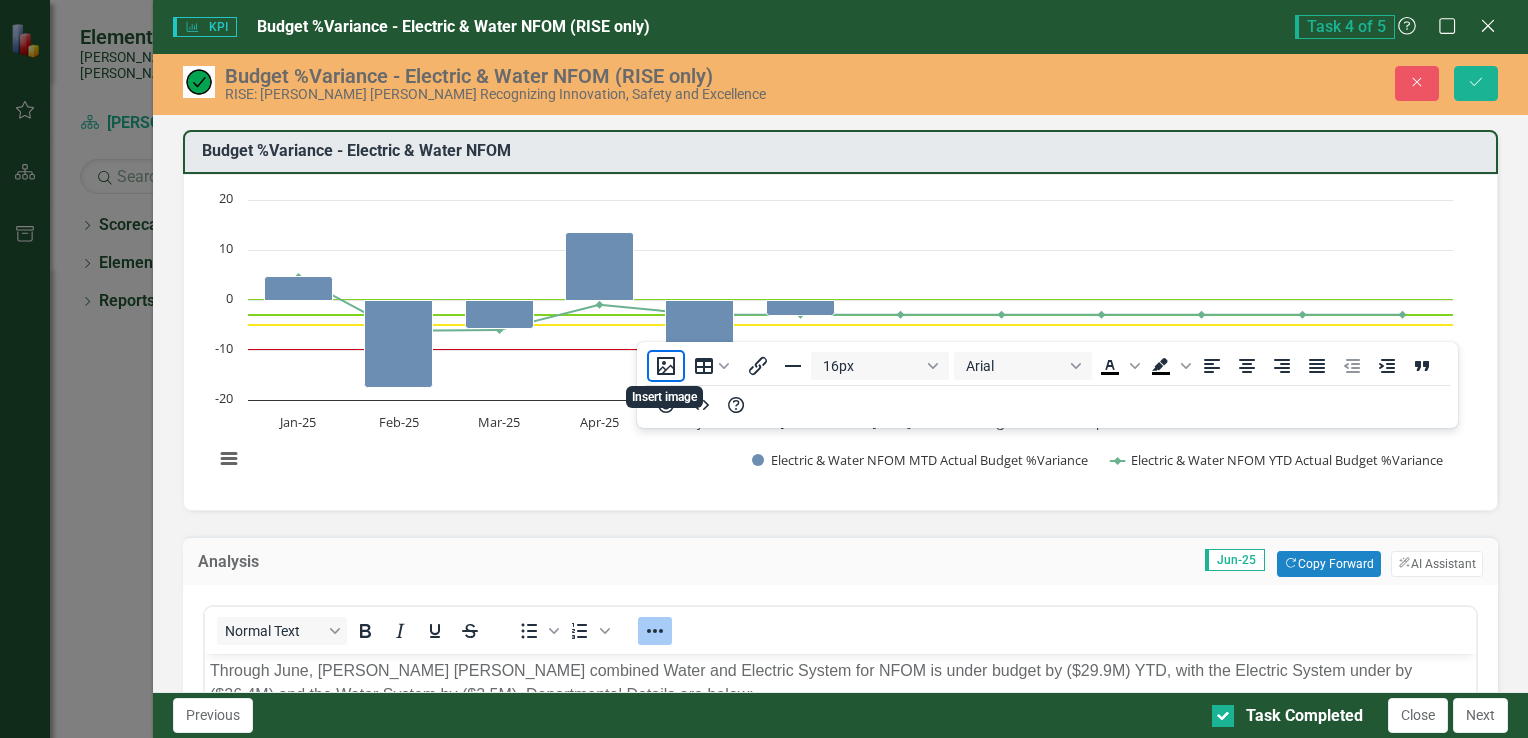 scroll, scrollTop: 0, scrollLeft: 0, axis: both 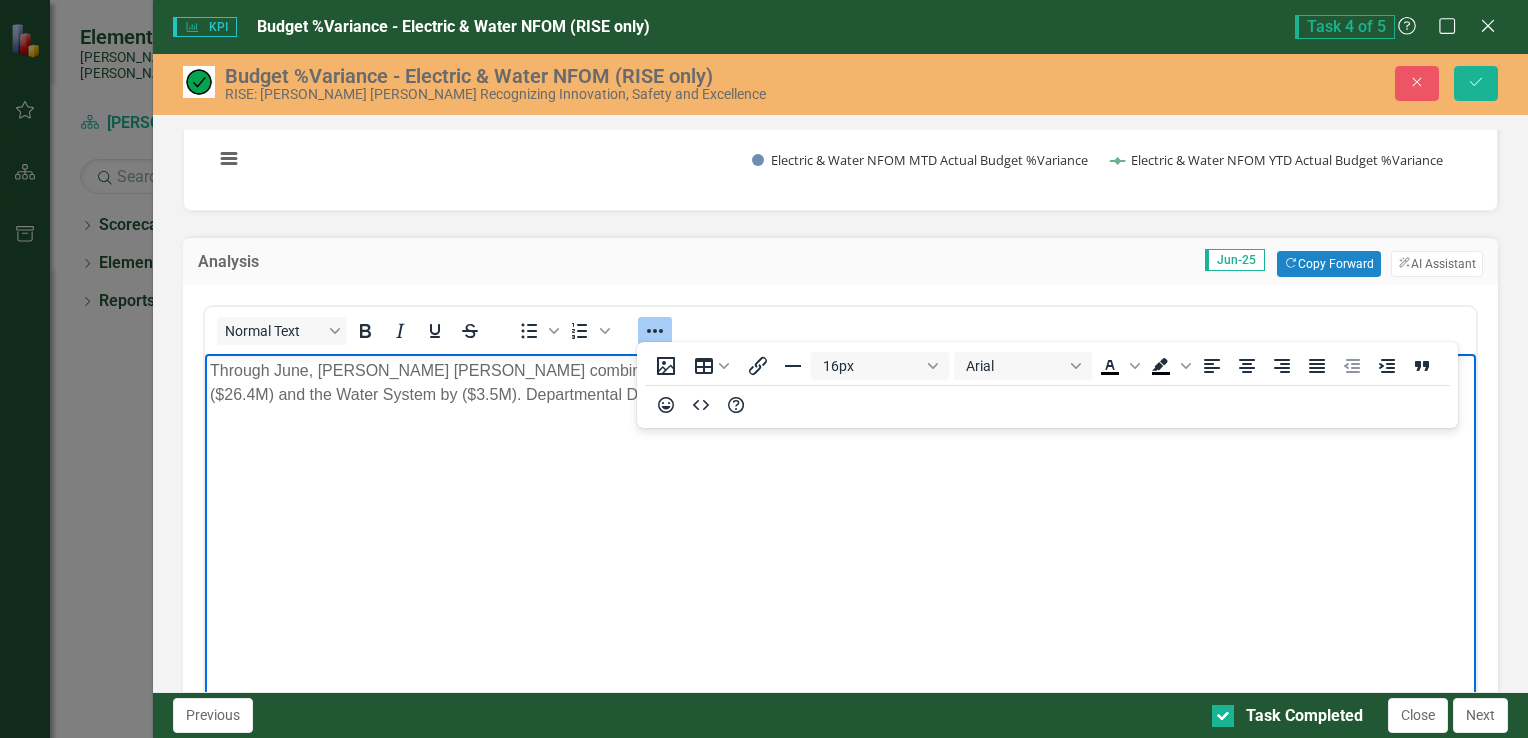 click on "Through June, [PERSON_NAME] [PERSON_NAME] combined Water and Electric System for NFOM is under budget by ($29.9M) YTD, with the Electric System under by ($26.4M) and the Water System by ($3.5M). Departmental Details are below:" at bounding box center [839, 504] 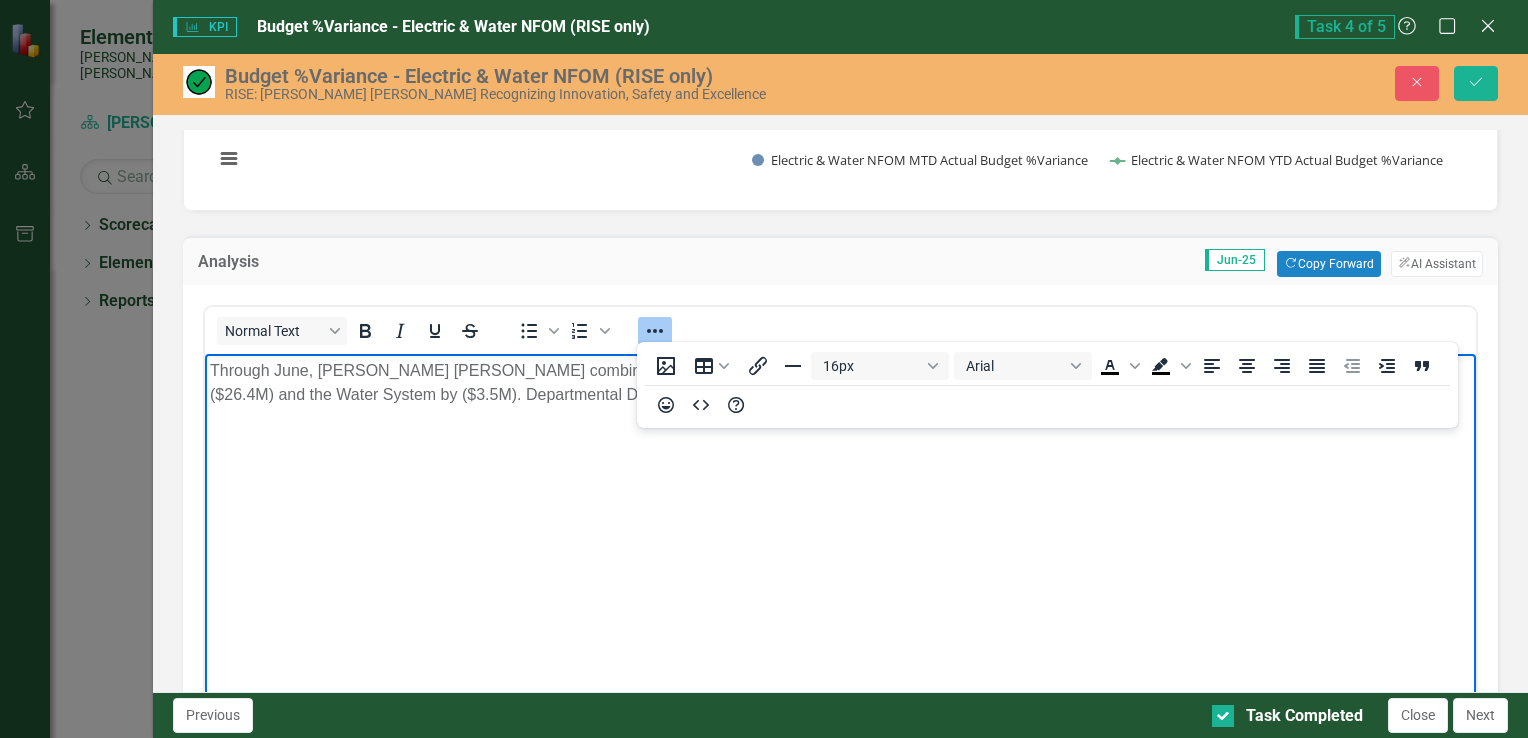click on "Through June, [PERSON_NAME] [PERSON_NAME] combined Water and Electric System for NFOM is under budget by ($29.9M) YTD, with the Electric System under by ($26.4M) and the Water System by ($3.5M). Departmental Details are below:" at bounding box center [839, 504] 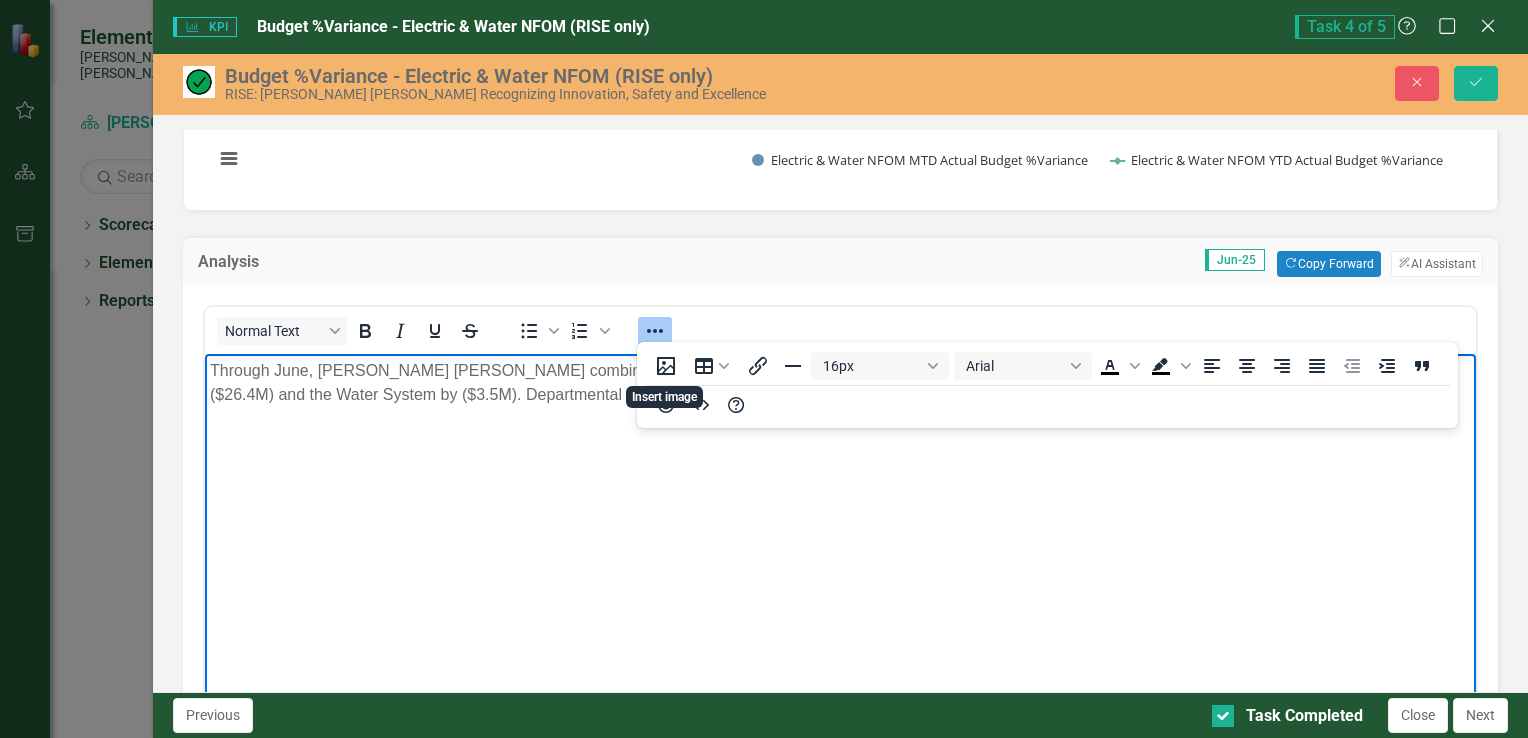 click on "Through June, [PERSON_NAME] [PERSON_NAME] combined Water and Electric System for NFOM is under budget by ($29.9M) YTD, with the Electric System under by ($26.4M) and the Water System by ($3.5M). Departmental Details are below:" at bounding box center (839, 504) 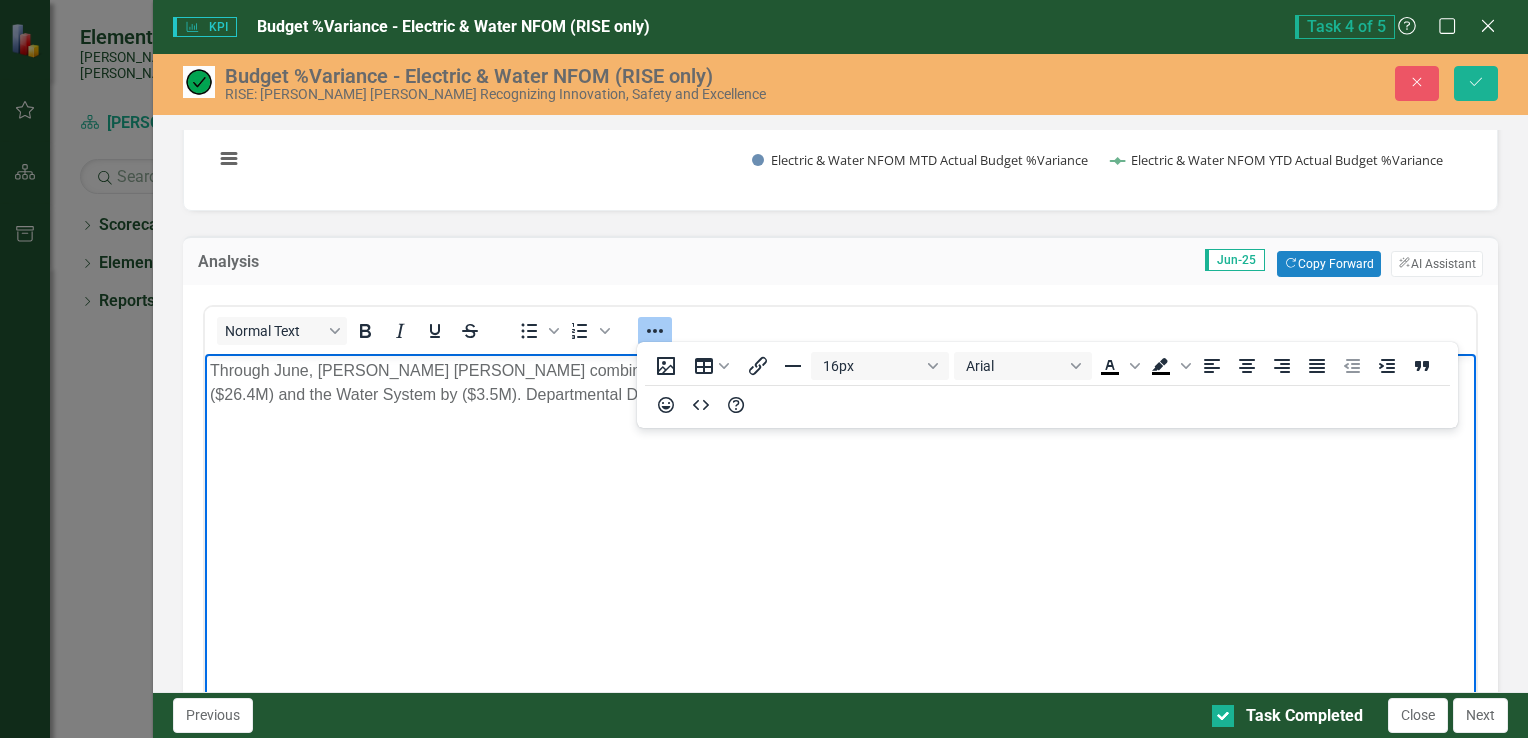 click on "Through June, [PERSON_NAME] [PERSON_NAME] combined Water and Electric System for NFOM is under budget by ($29.9M) YTD, with the Electric System under by ($26.4M) and the Water System by ($3.5M). Departmental Details are below:" at bounding box center (839, 504) 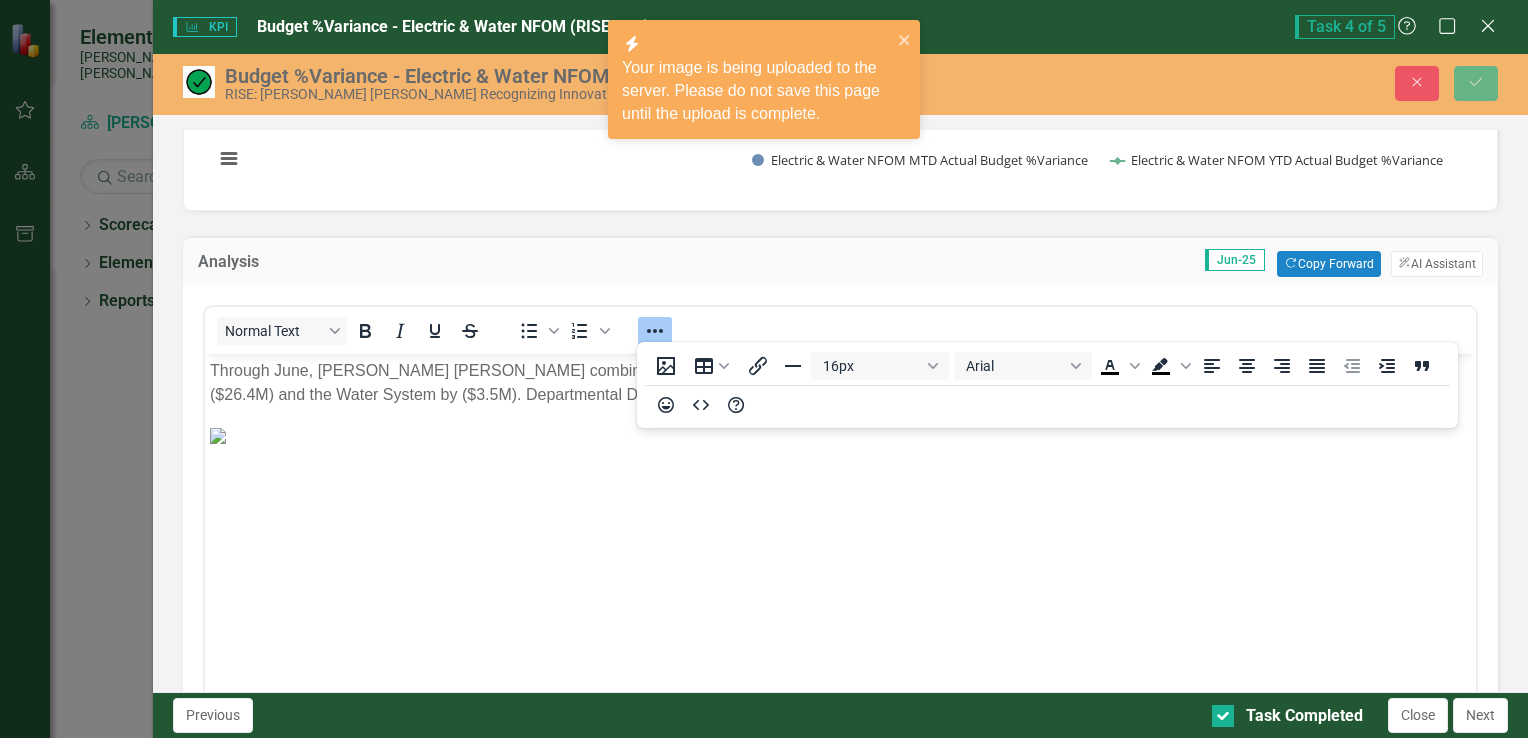 click 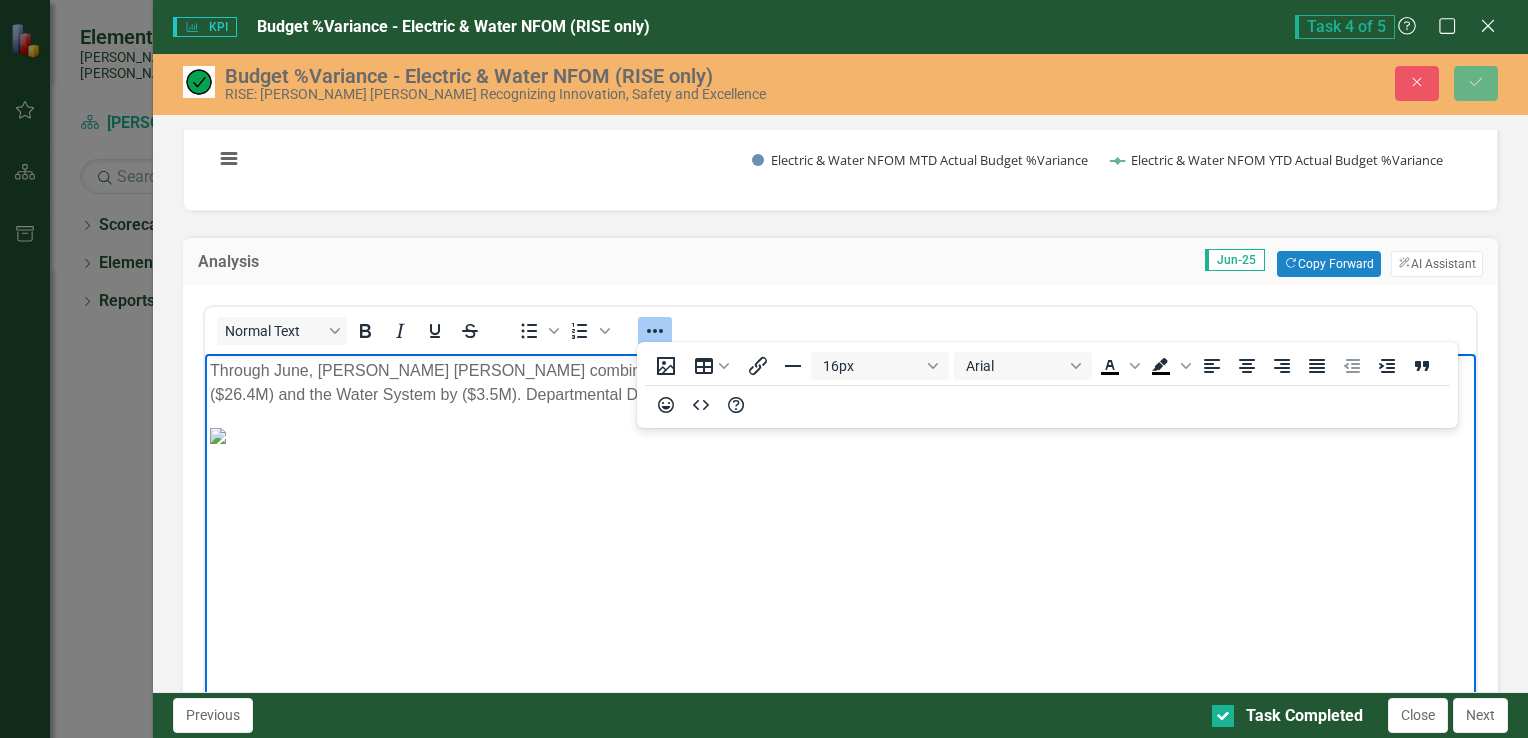 click on "Through June, [PERSON_NAME] [PERSON_NAME] combined Water and Electric System for NFOM is under budget by ($29.9M) YTD, with the Electric System under by ($26.4M) and the Water System by ($3.5M). Departmental Details are below:" at bounding box center (839, 504) 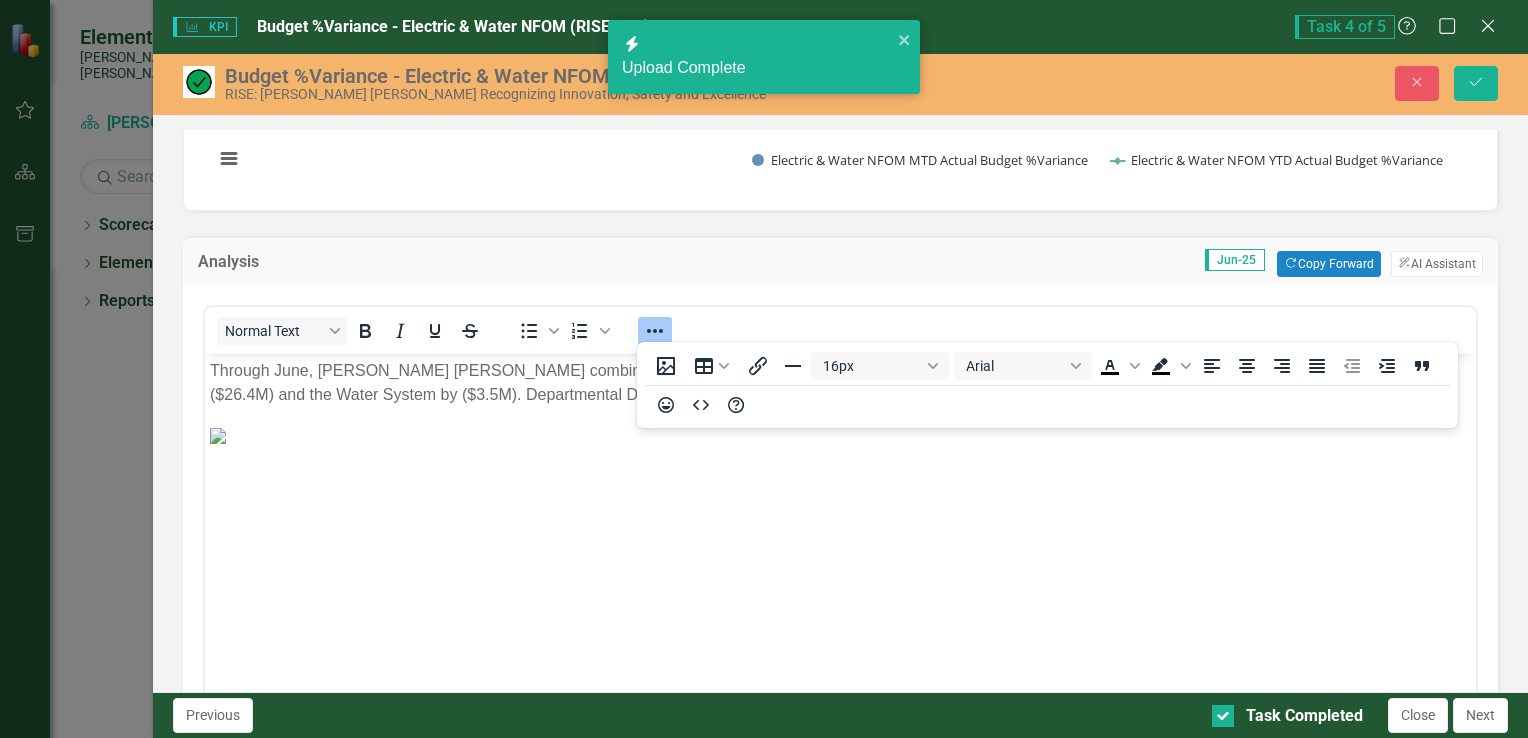 click 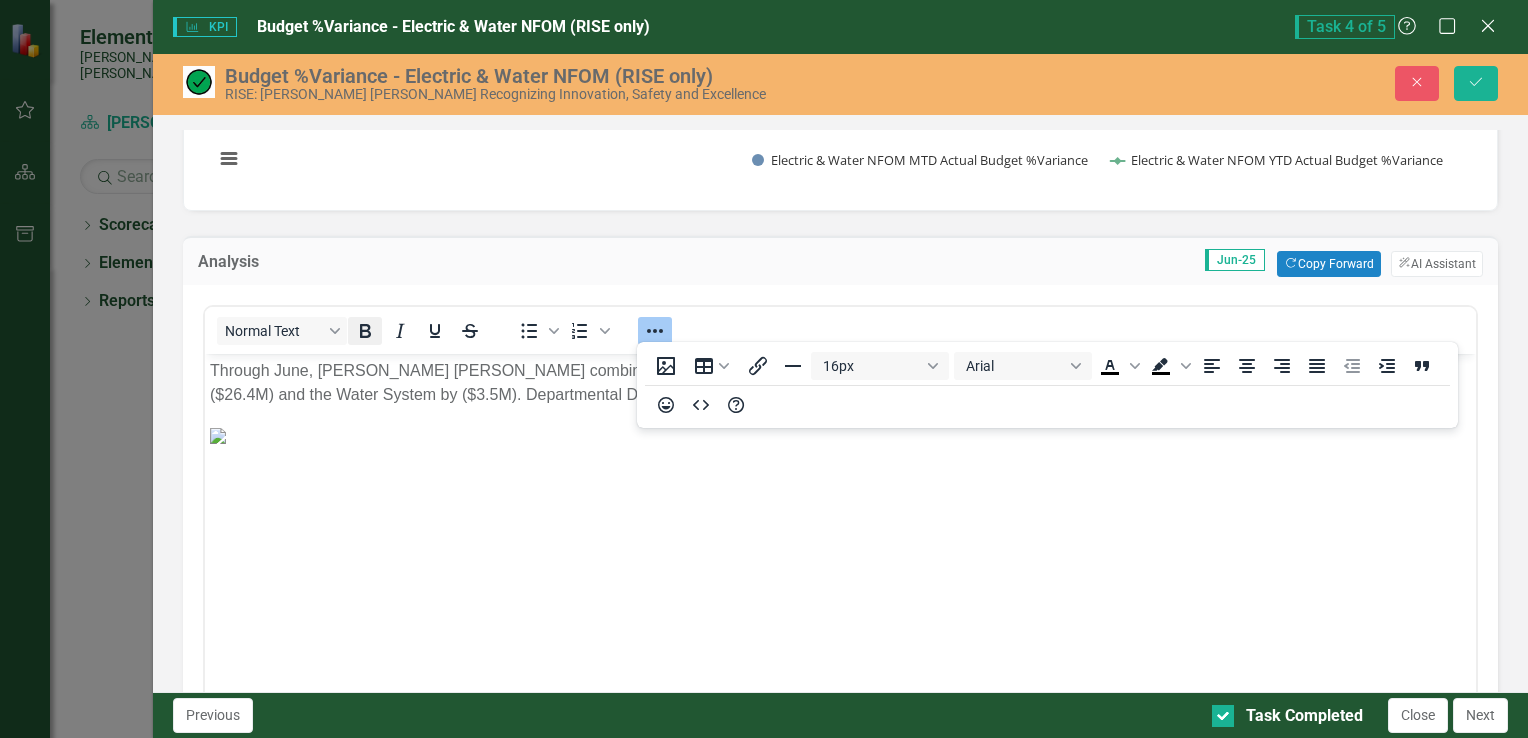 click 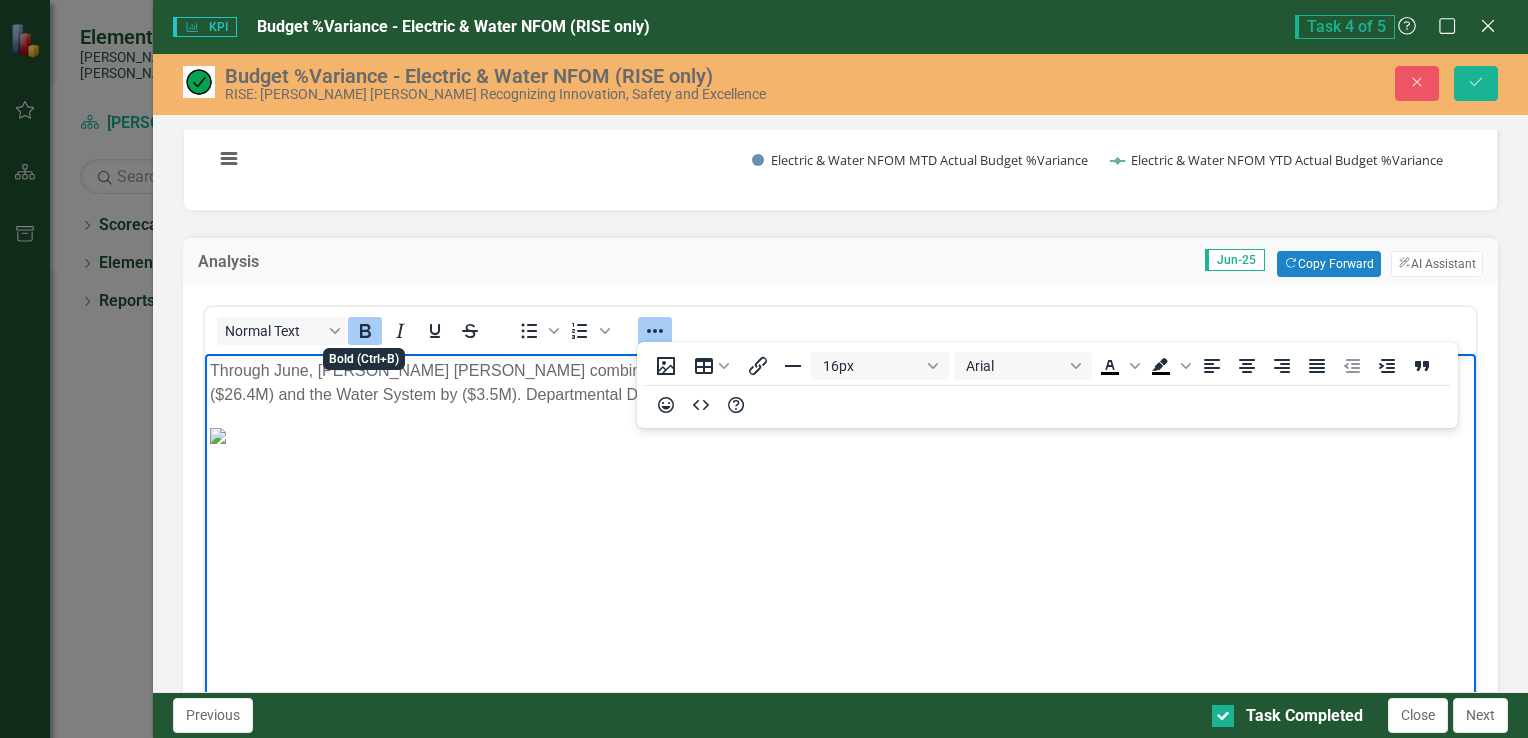click 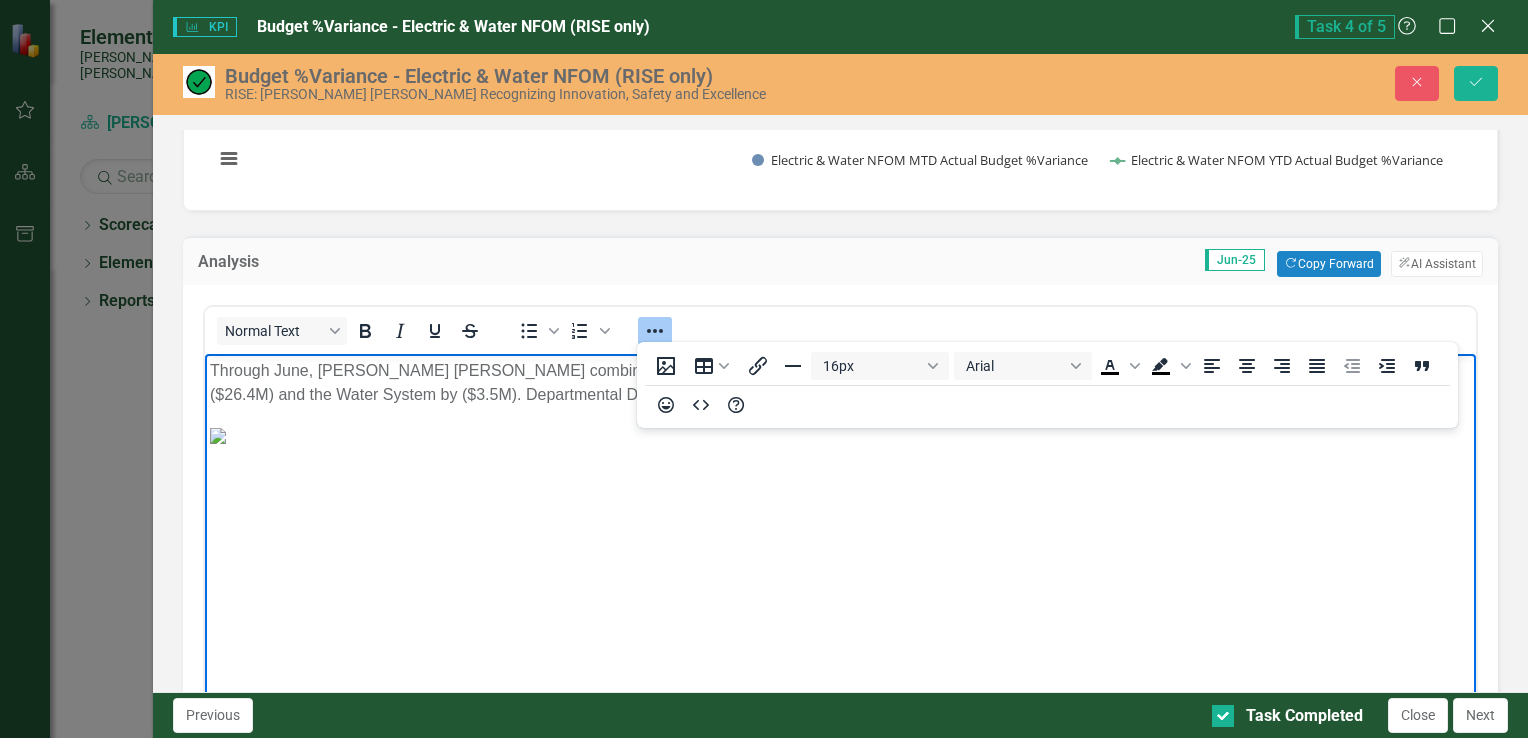 click on "﻿" at bounding box center [839, 435] 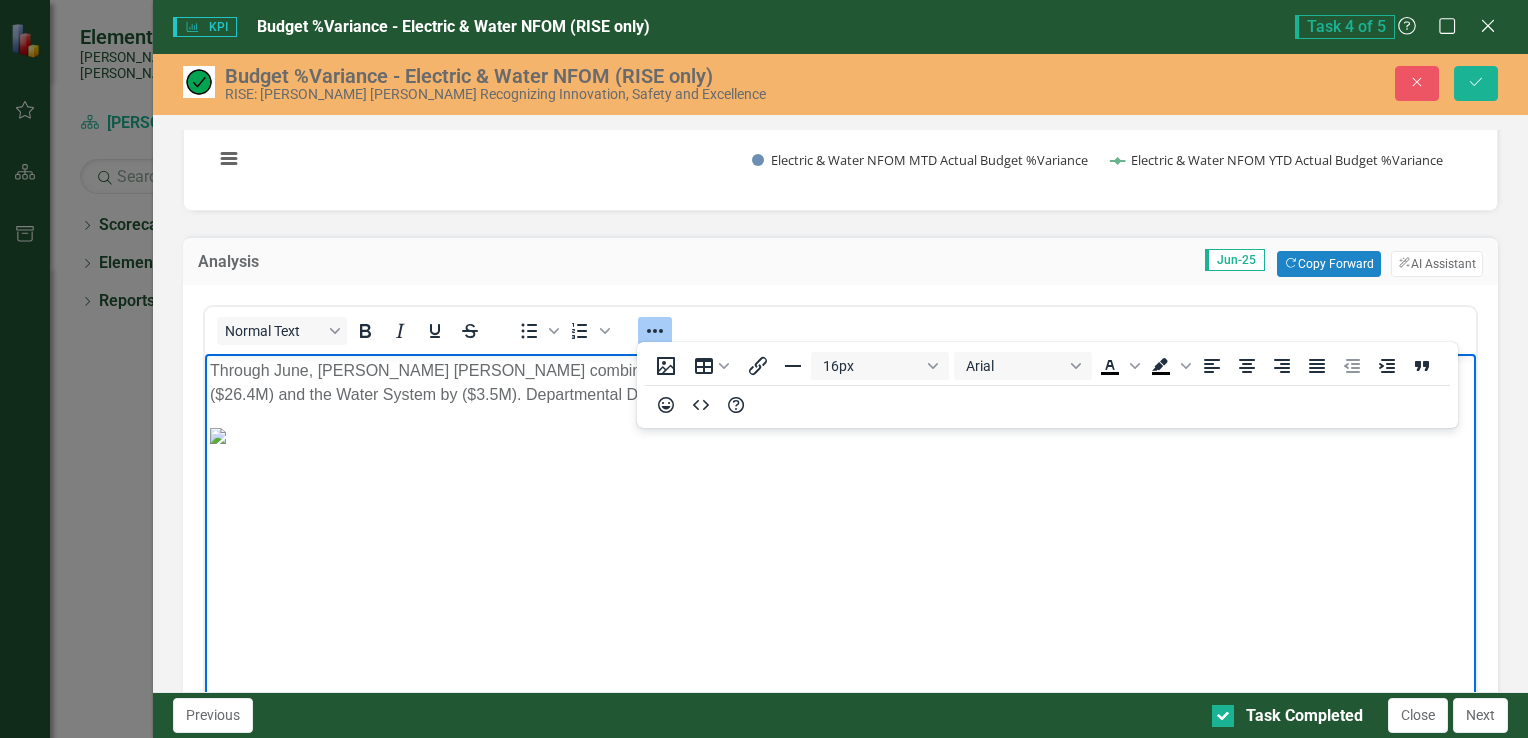 click on "Through June, [PERSON_NAME] [PERSON_NAME] combined Water and Electric System for NFOM is under budget by ($29.9M) YTD, with the Electric System under by ($26.4M) and the Water System by ($3.5M). Departmental Details are below:" at bounding box center (839, 383) 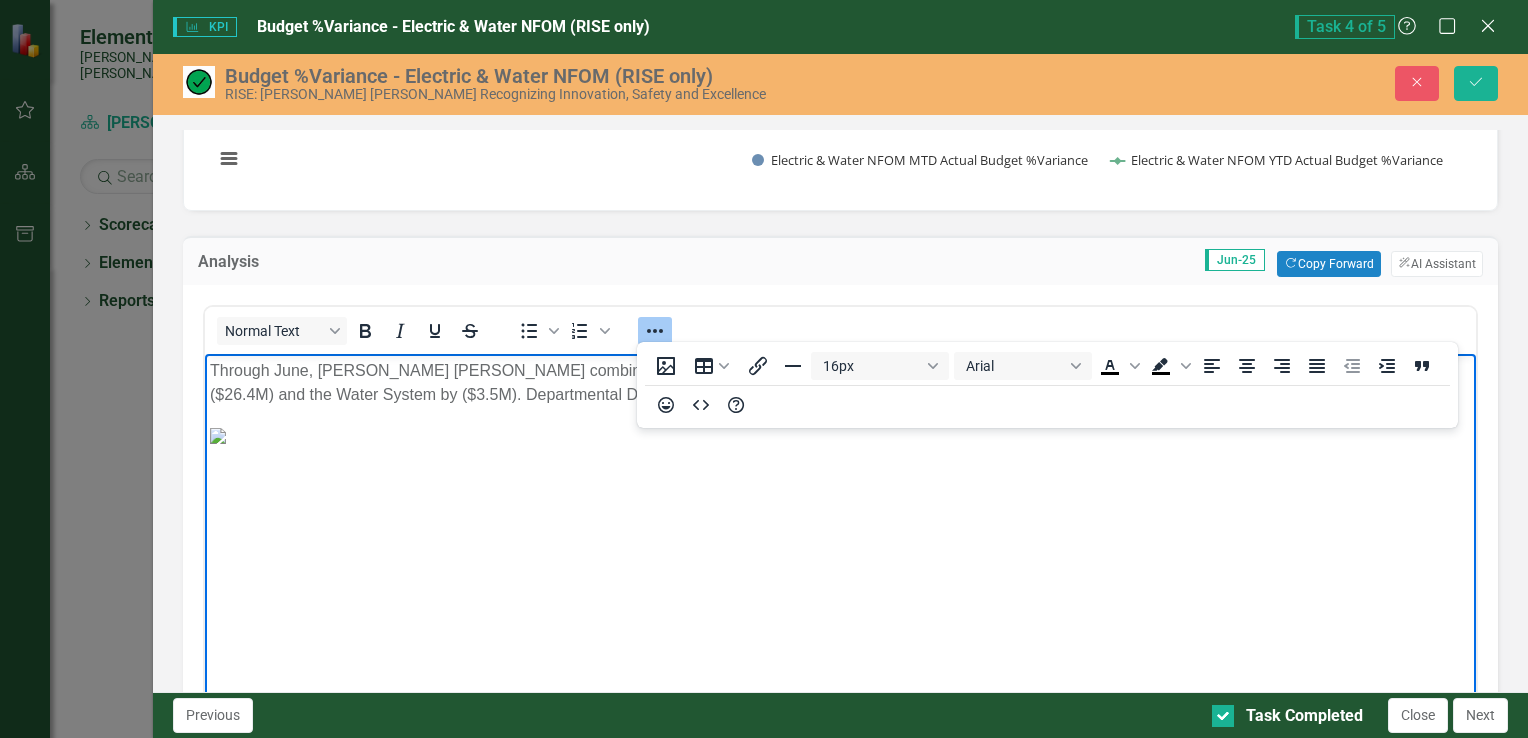 click on "Through June, [PERSON_NAME] [PERSON_NAME] combined Water and Electric System for NFOM is under budget by ($29.9M) YTD, with the Electric System under by ($26.4M) and the Water System by ($3.5M). Departmental Details are below:" at bounding box center [839, 383] 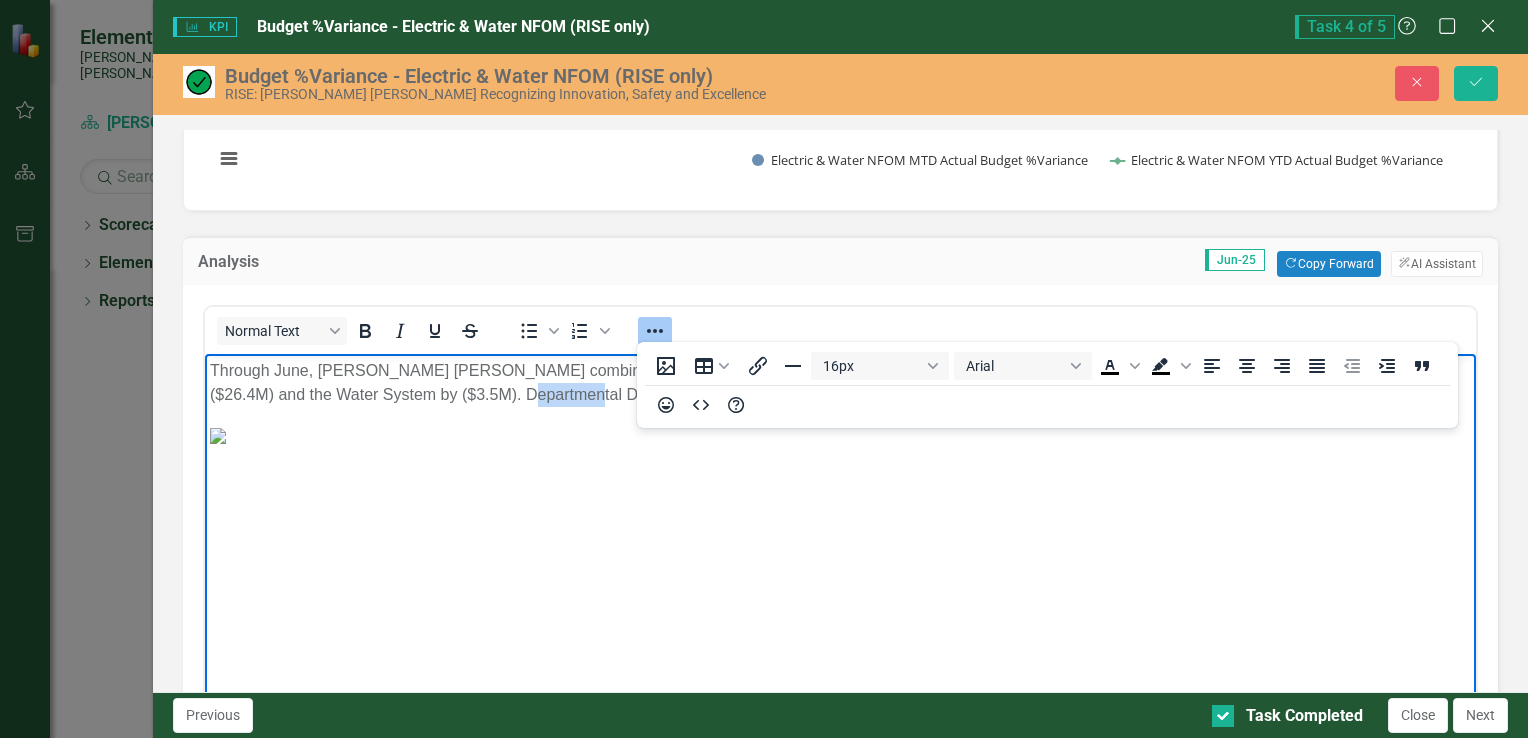 click 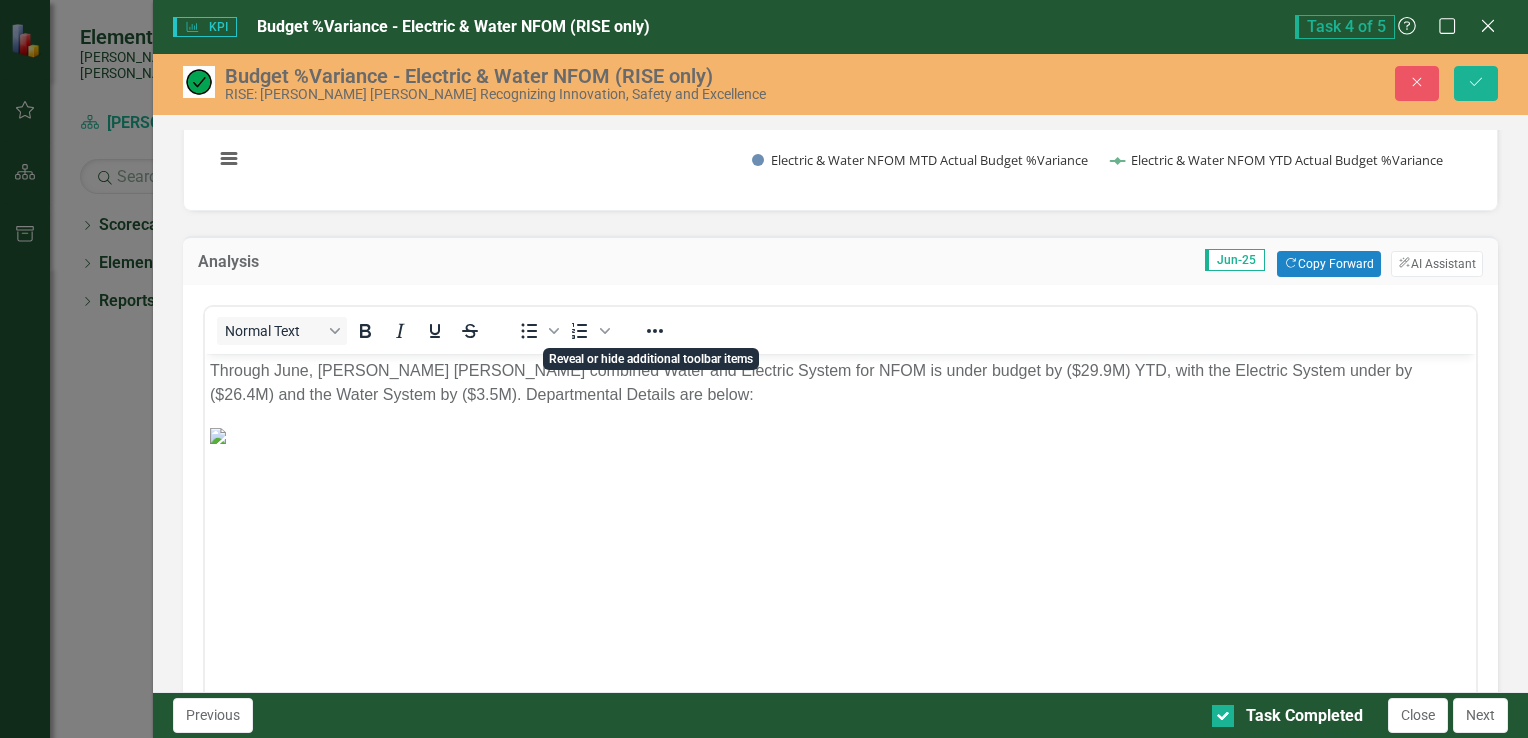 click on "Through June, [PERSON_NAME] [PERSON_NAME] combined Water and Electric System for NFOM is under budget by ($29.9M) YTD, with the Electric System under by ($26.4M) and the Water System by ($3.5M). Departmental Details are below:" at bounding box center [839, 383] 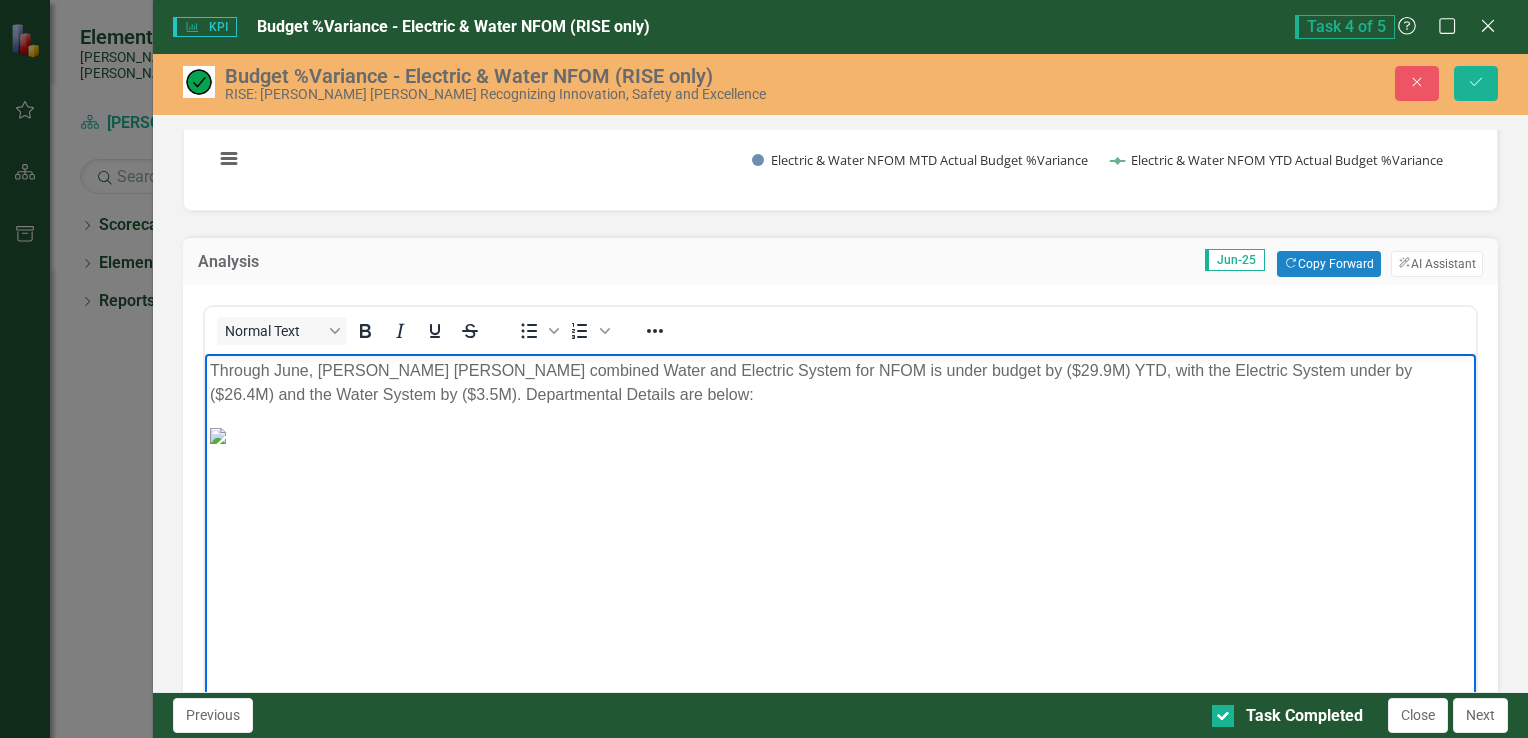 scroll, scrollTop: 0, scrollLeft: 0, axis: both 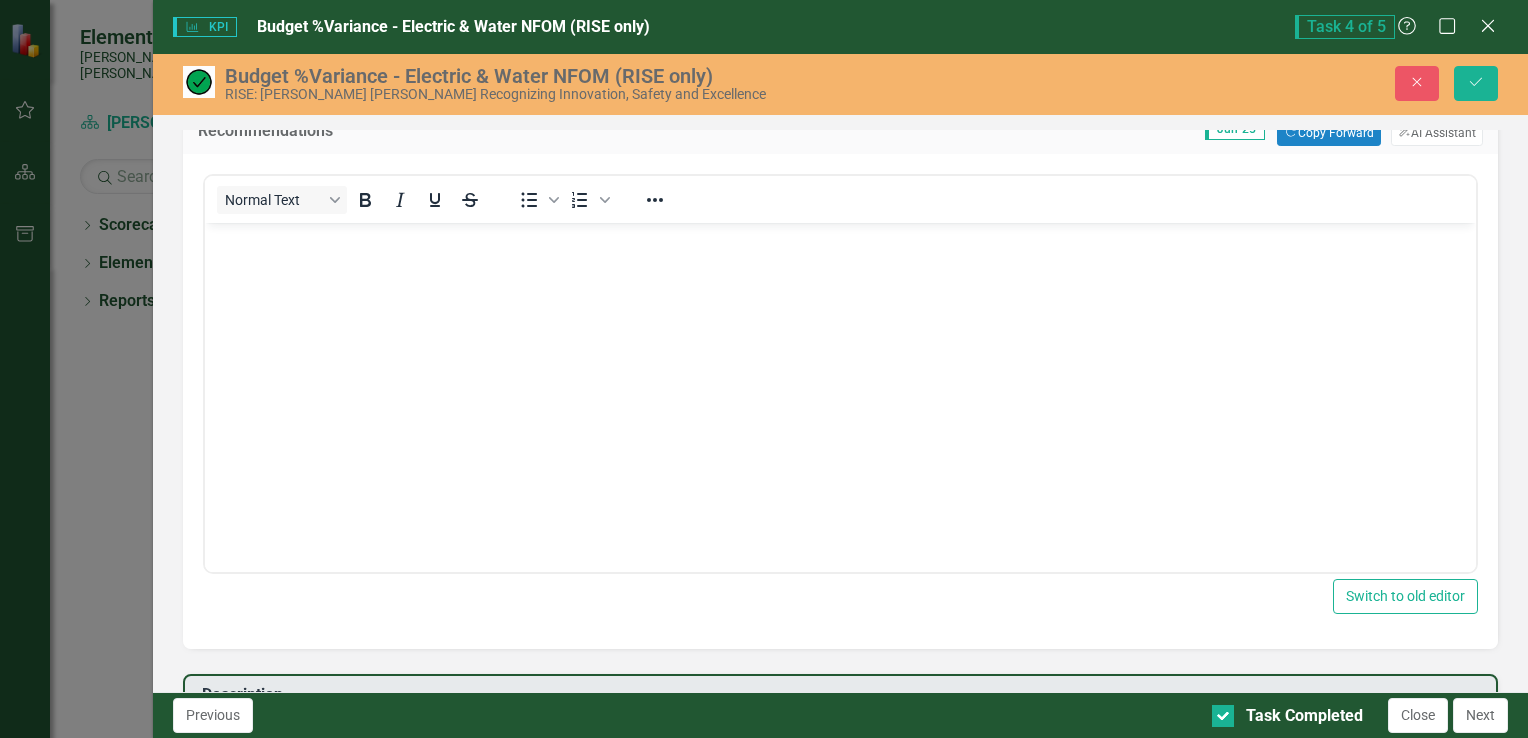 click at bounding box center (839, 240) 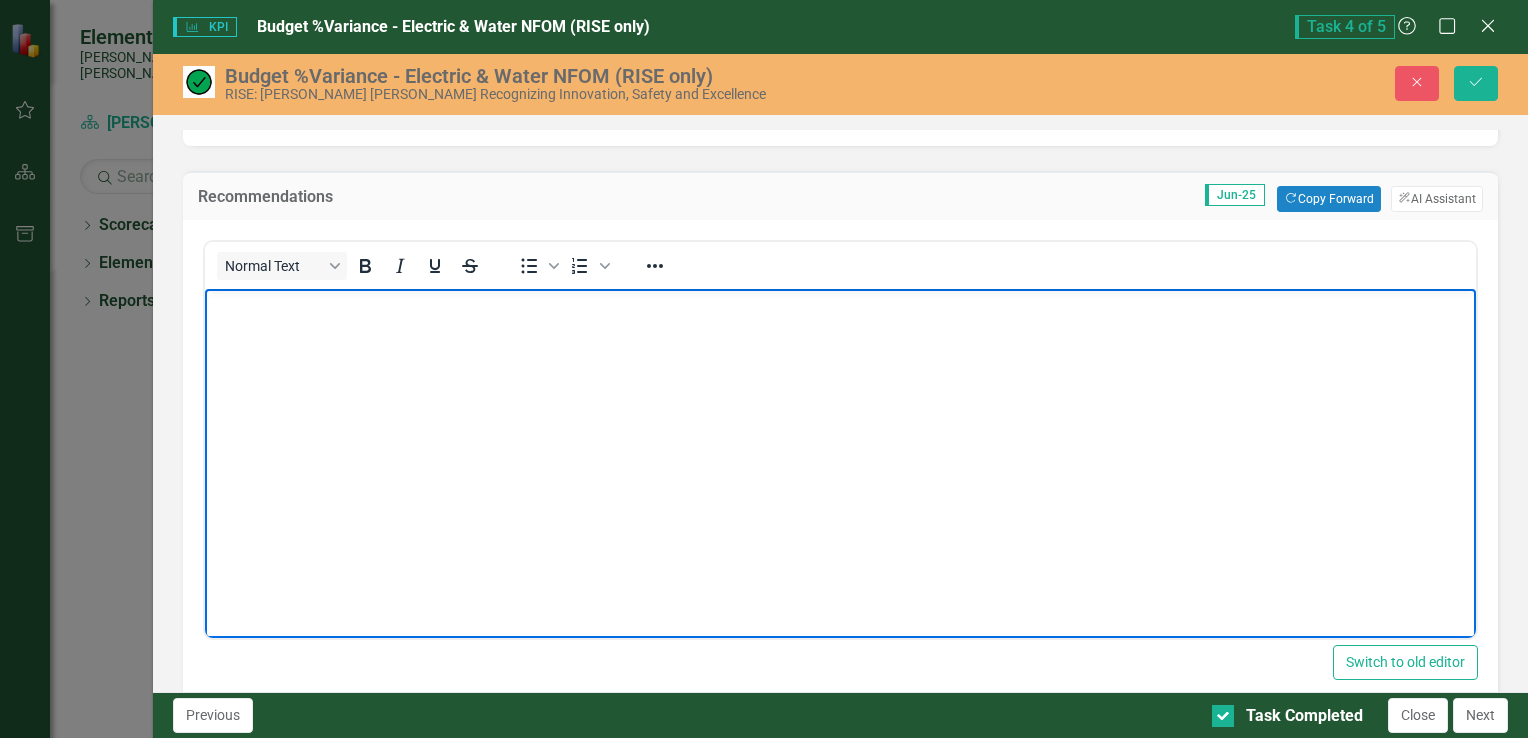 scroll, scrollTop: 900, scrollLeft: 0, axis: vertical 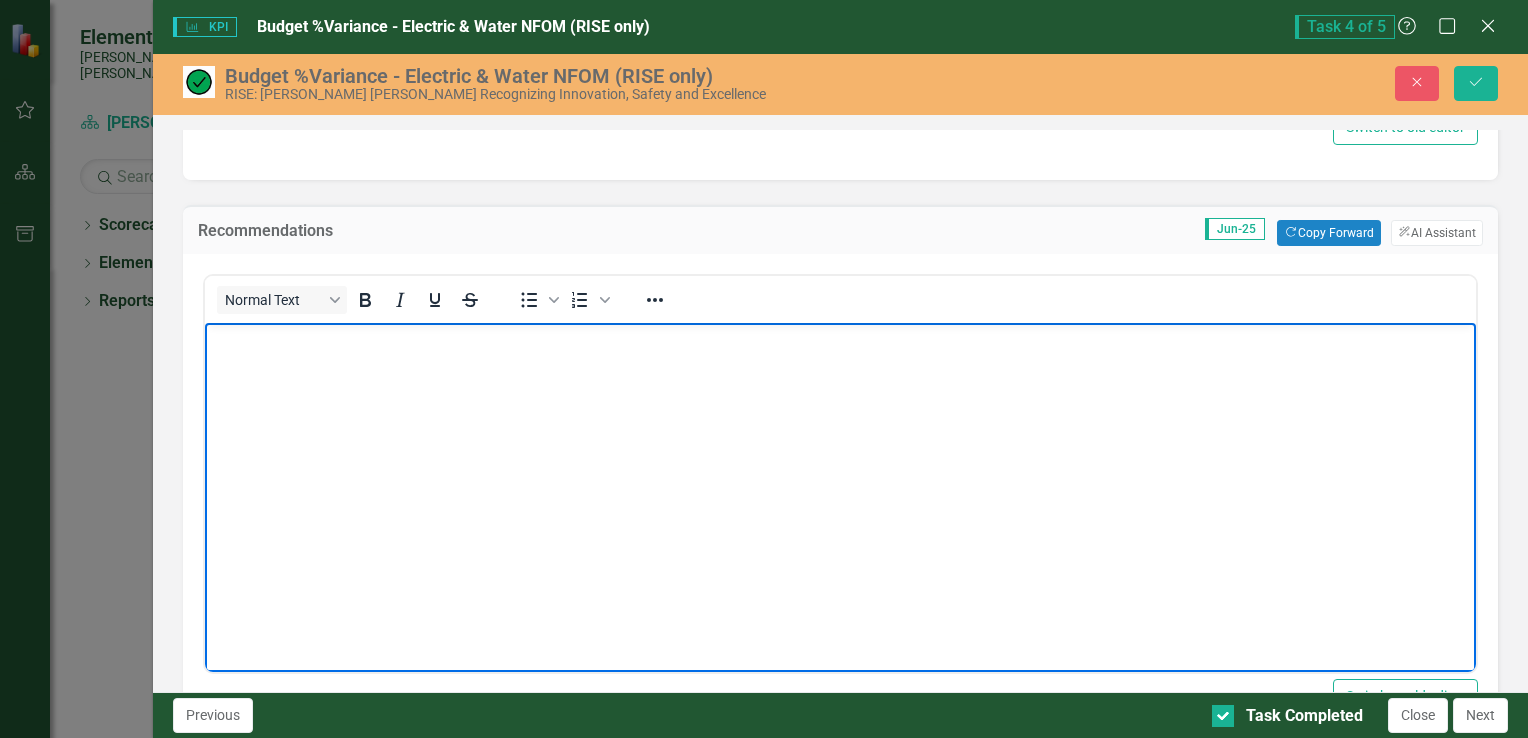 paste 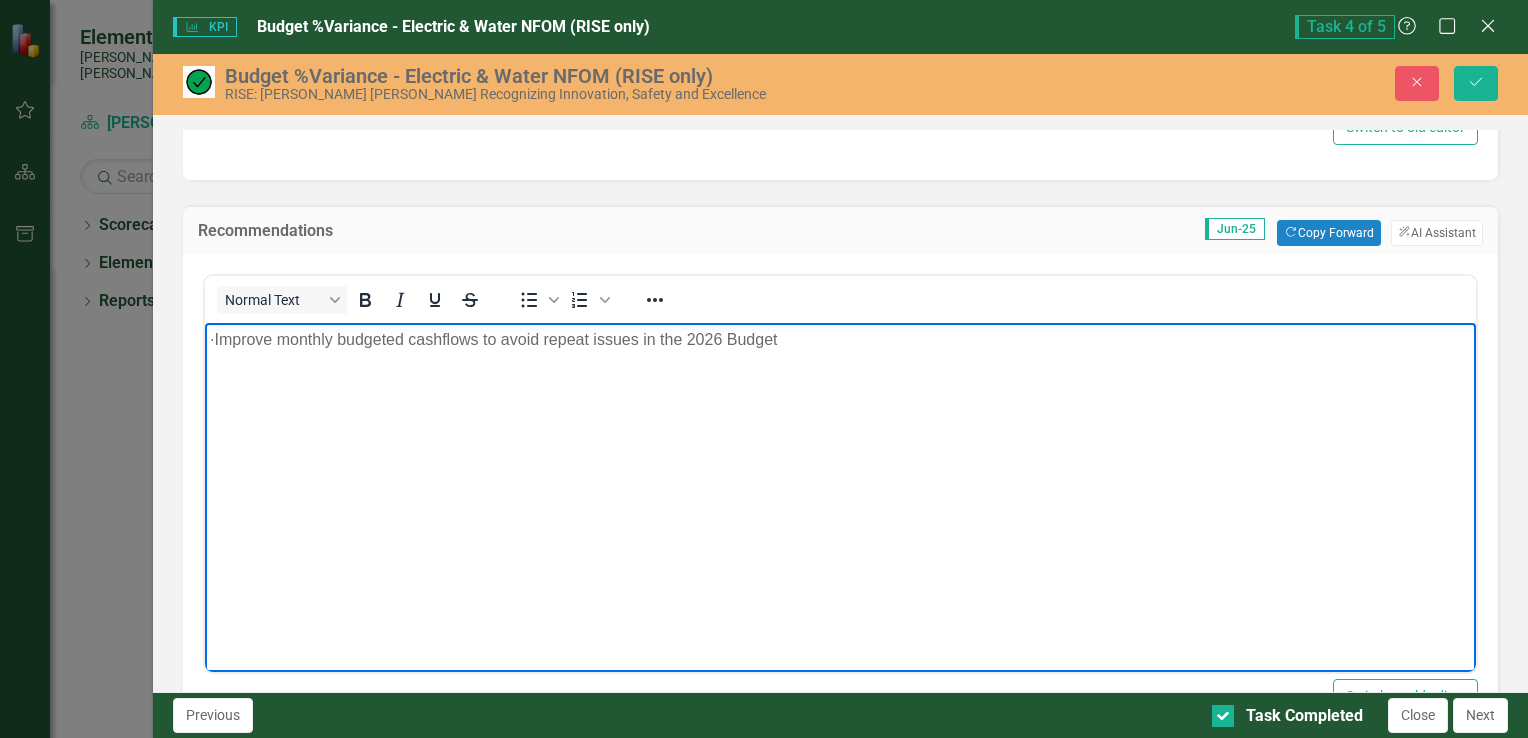 drag, startPoint x: 230, startPoint y: 341, endPoint x: 158, endPoint y: 322, distance: 74.46476 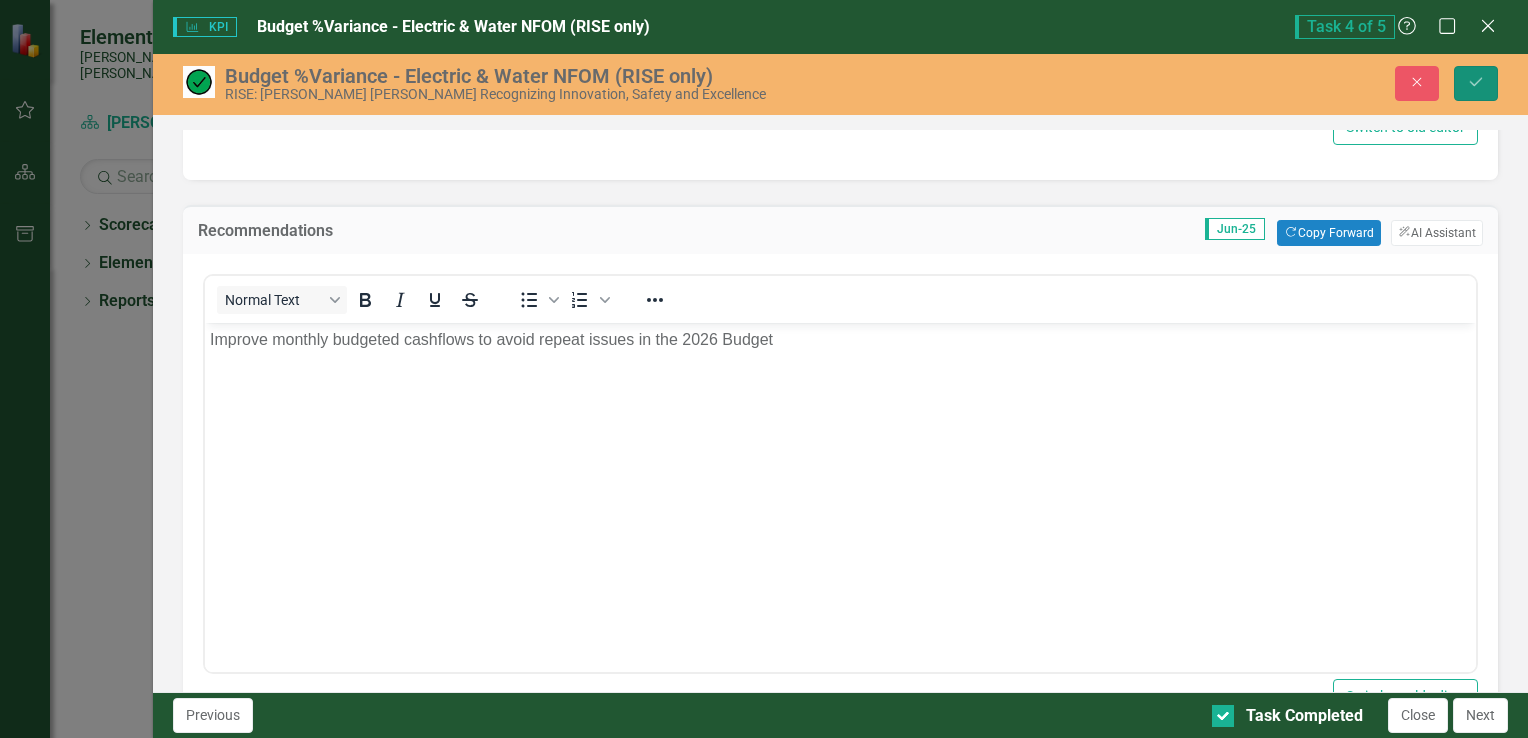 click on "Save" 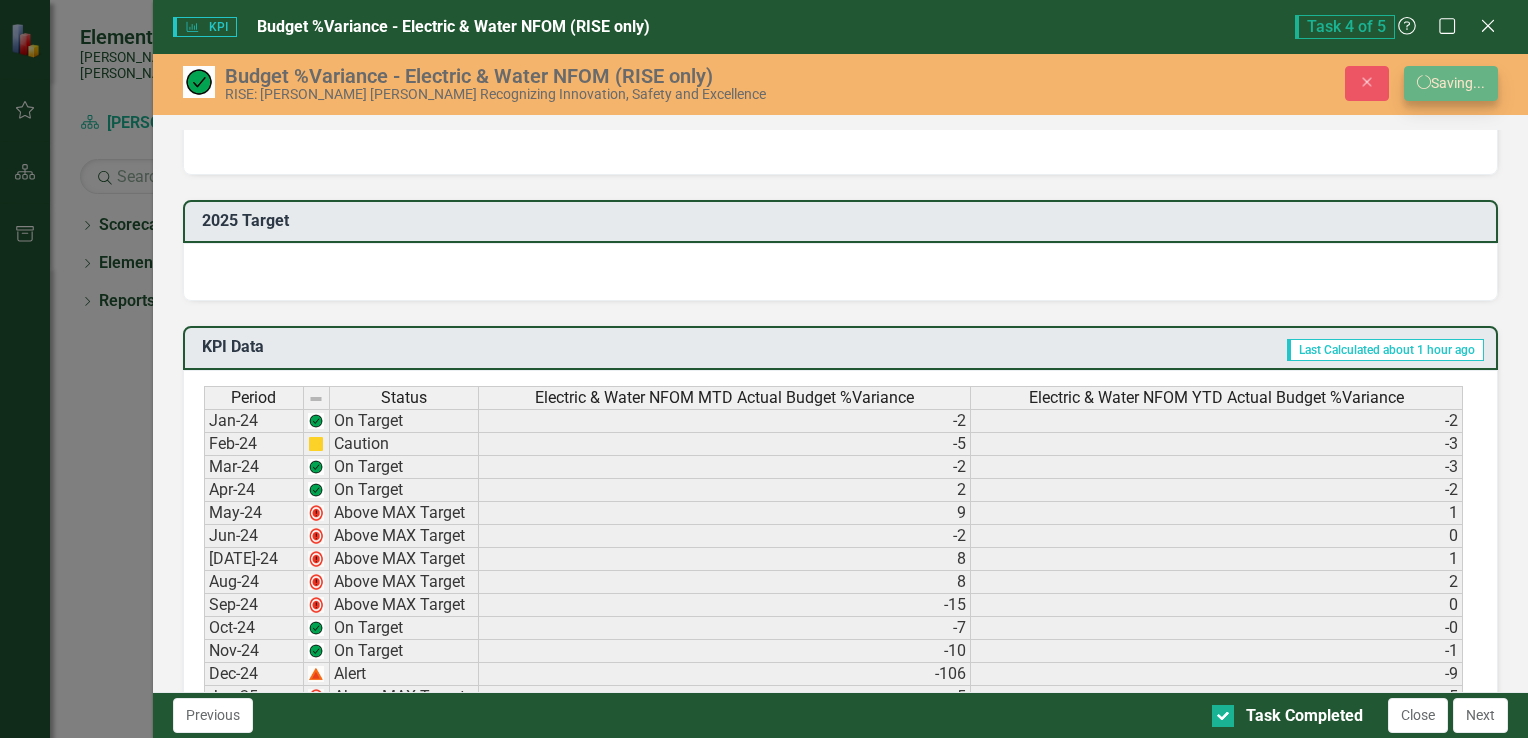 scroll, scrollTop: 894, scrollLeft: 0, axis: vertical 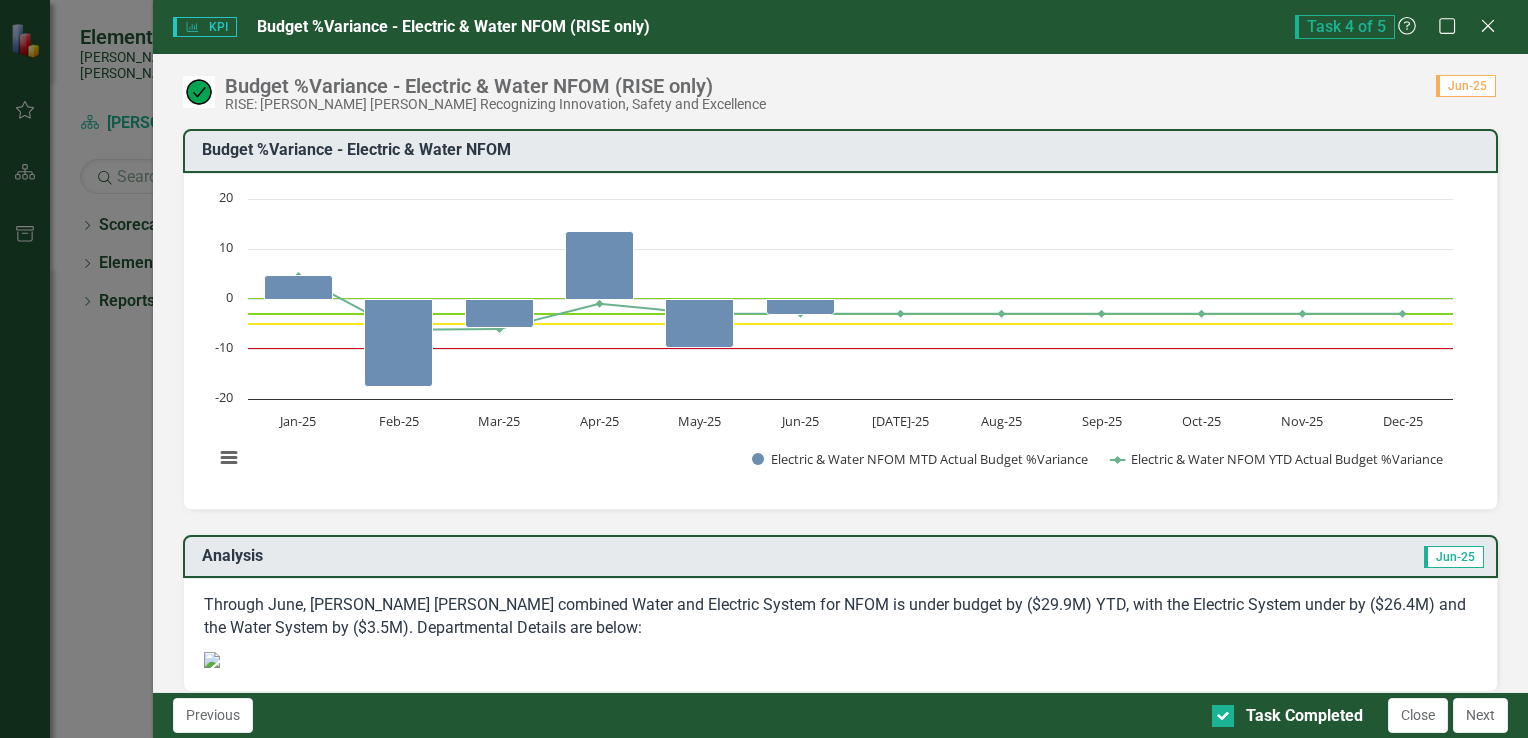 click on "Next" at bounding box center [1480, 715] 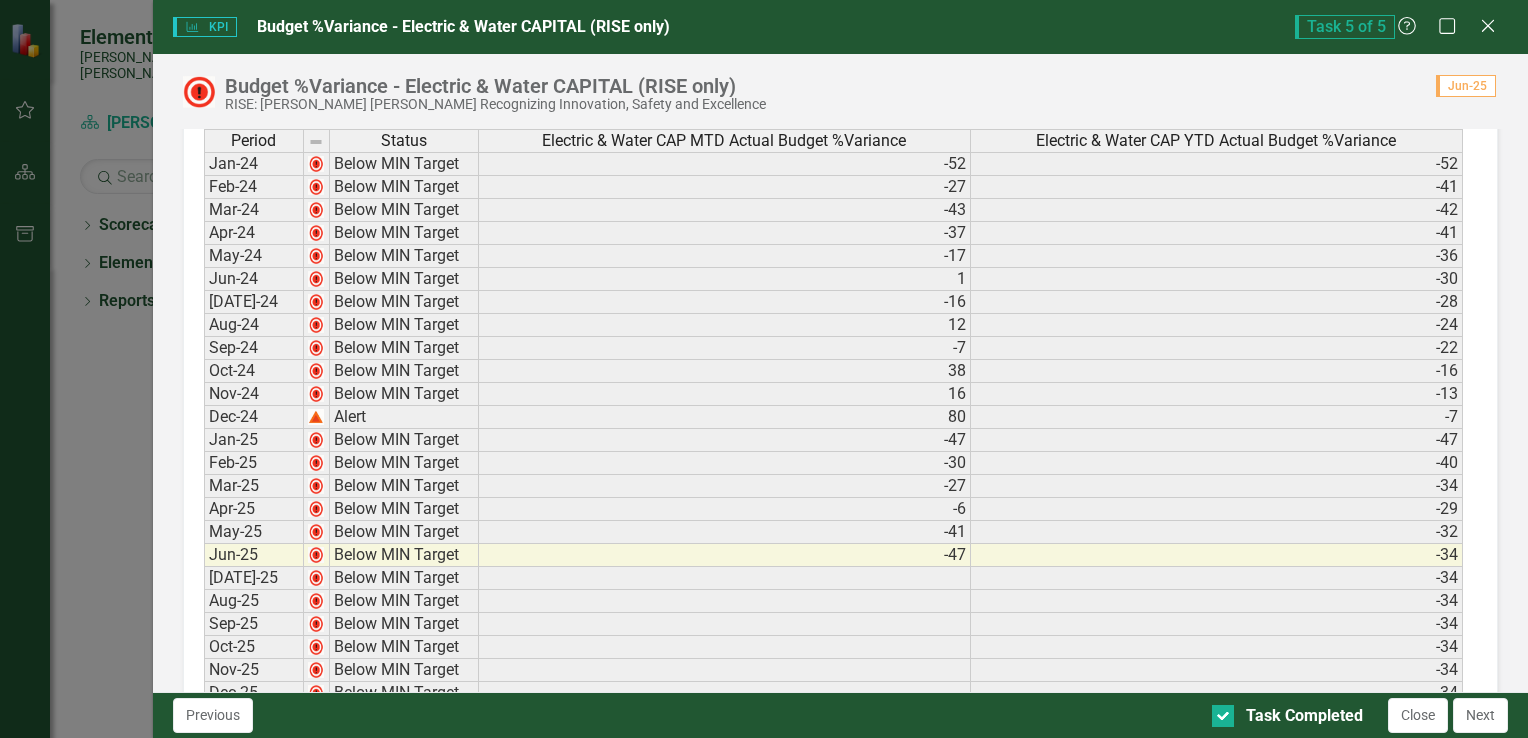 scroll, scrollTop: 1100, scrollLeft: 0, axis: vertical 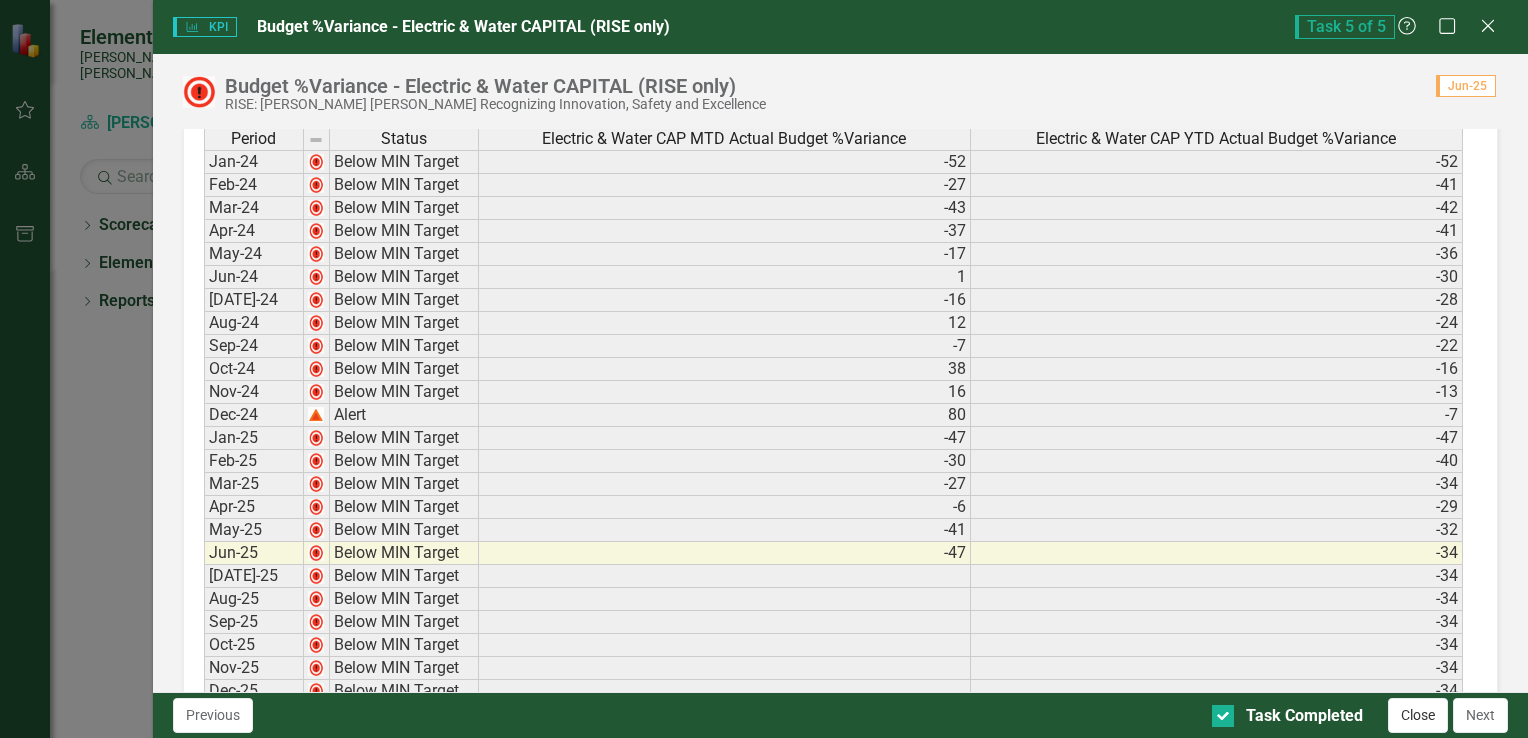 click on "Close" at bounding box center [1418, 715] 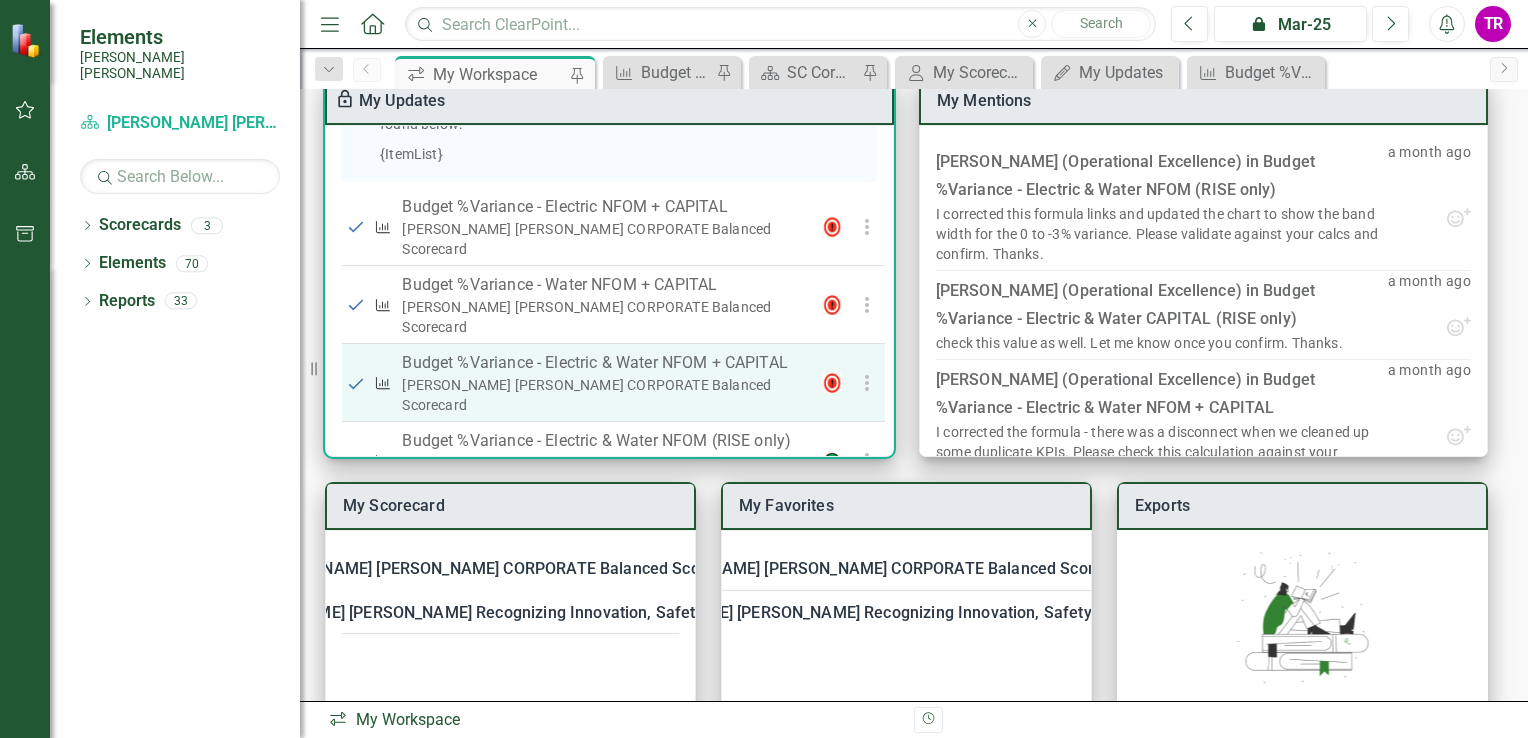 scroll, scrollTop: 836, scrollLeft: 0, axis: vertical 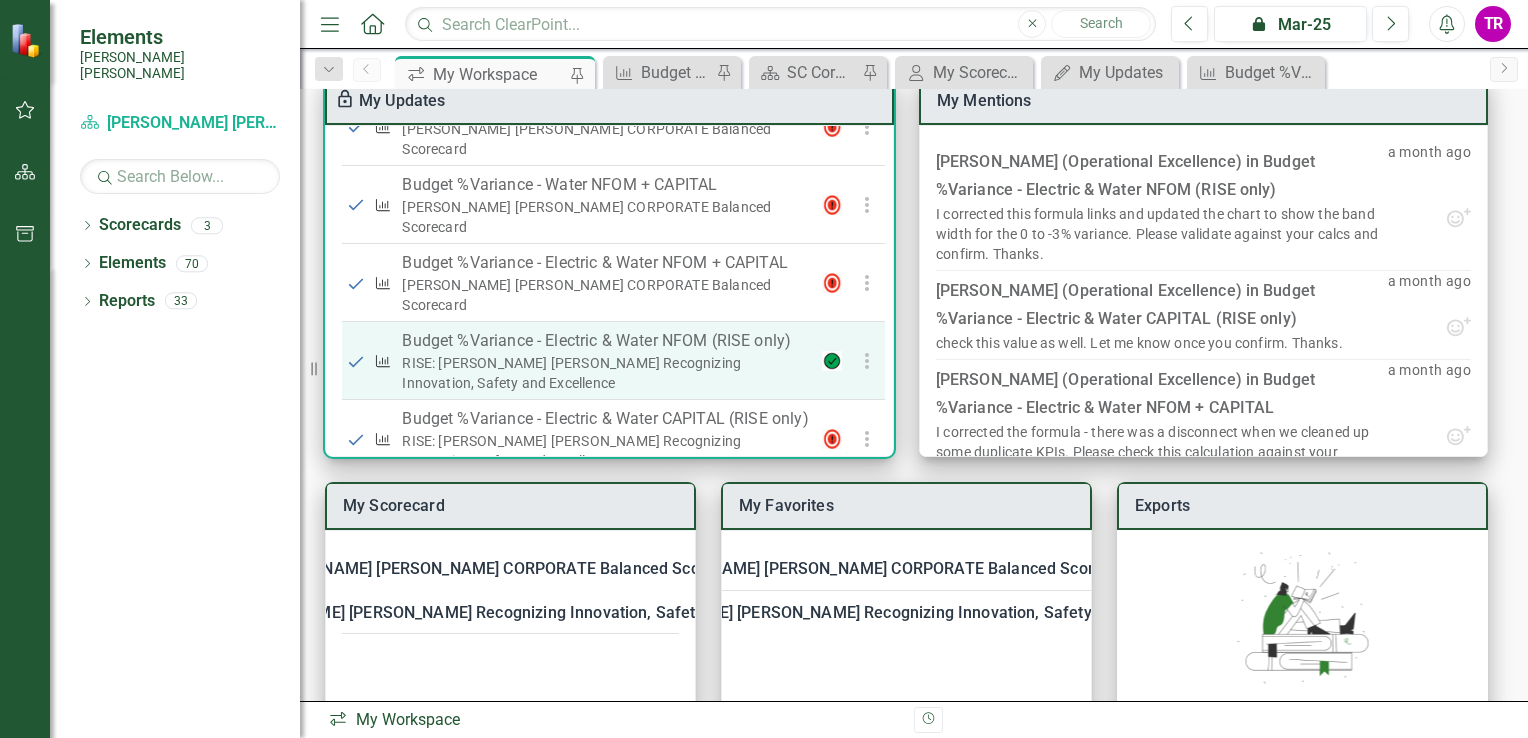 click on "Budget %Variance - Electric & Water NFOM (RISE only)" at bounding box center (605, 341) 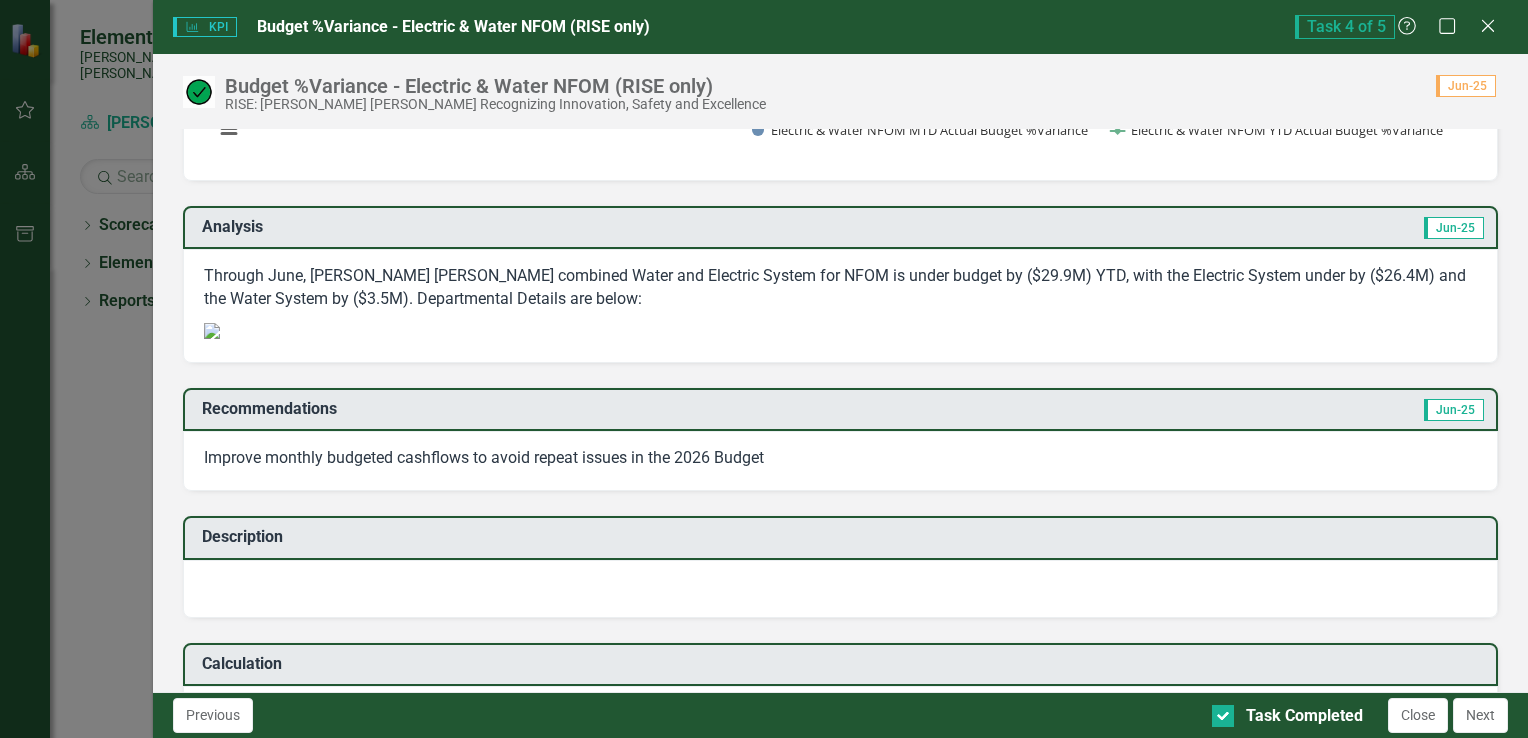 scroll, scrollTop: 300, scrollLeft: 0, axis: vertical 